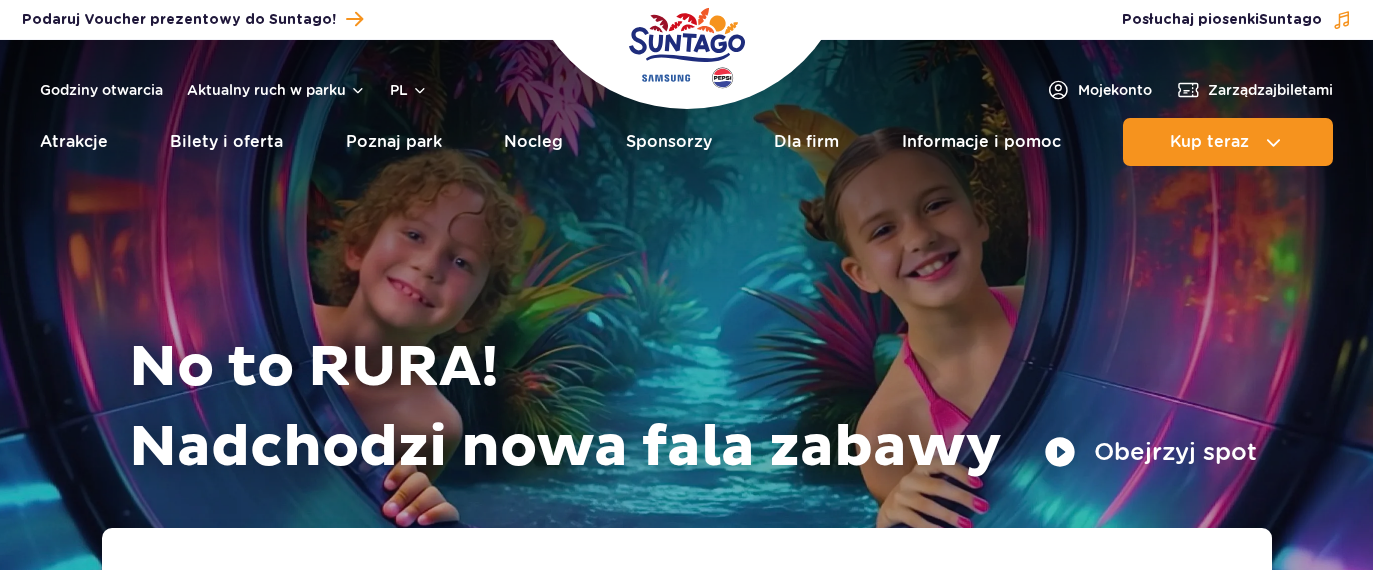 scroll, scrollTop: 0, scrollLeft: 0, axis: both 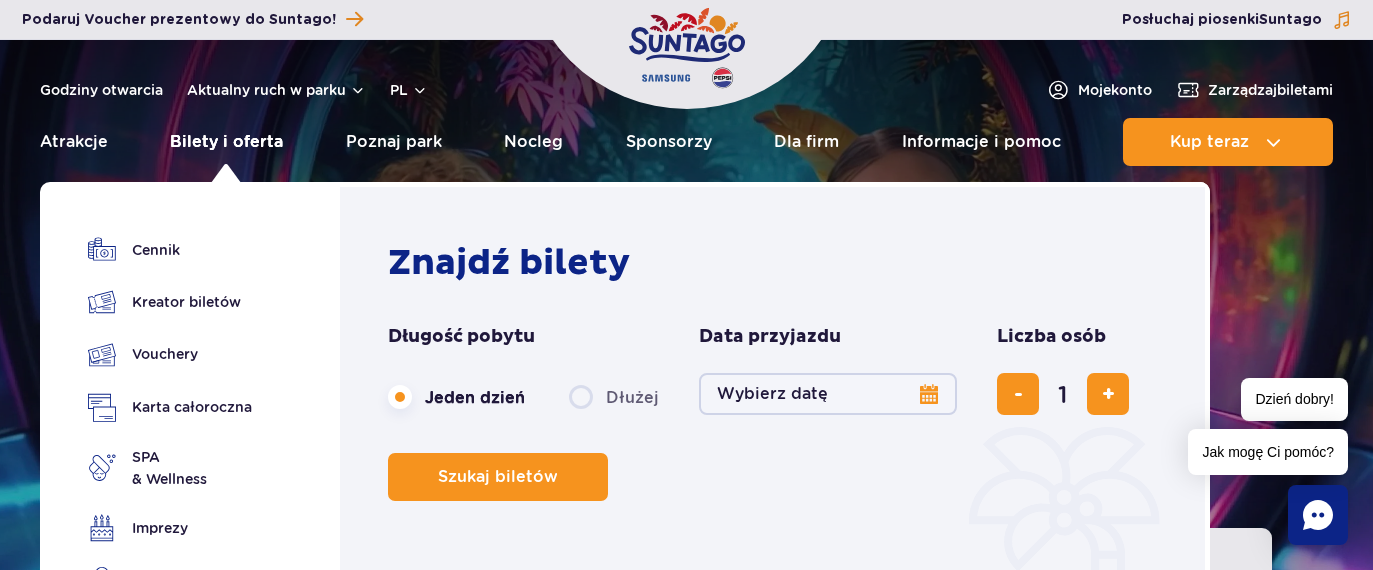 click on "Bilety i oferta" at bounding box center [226, 142] 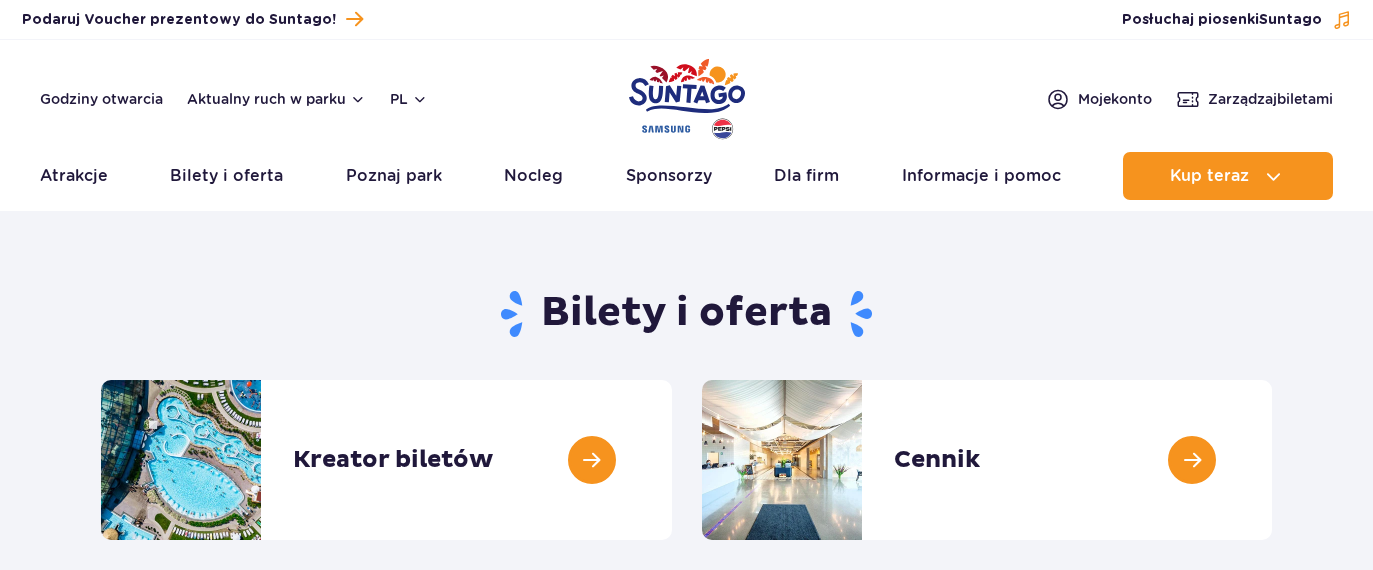 scroll, scrollTop: 0, scrollLeft: 0, axis: both 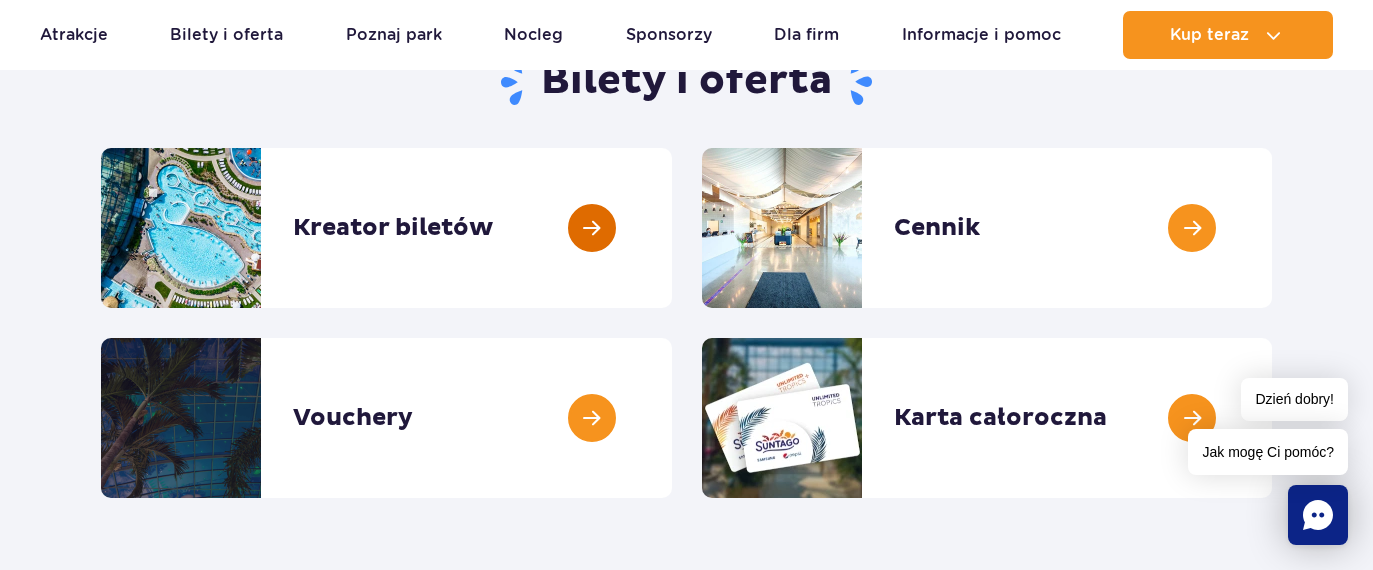 click at bounding box center (672, 228) 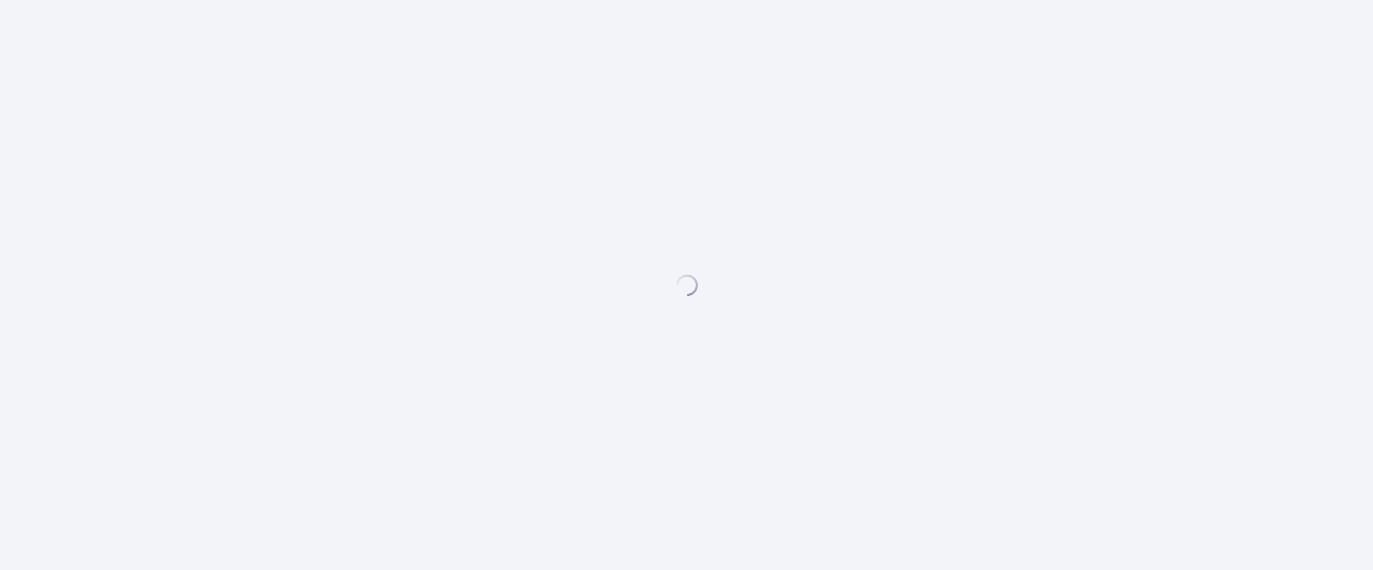 scroll, scrollTop: 0, scrollLeft: 0, axis: both 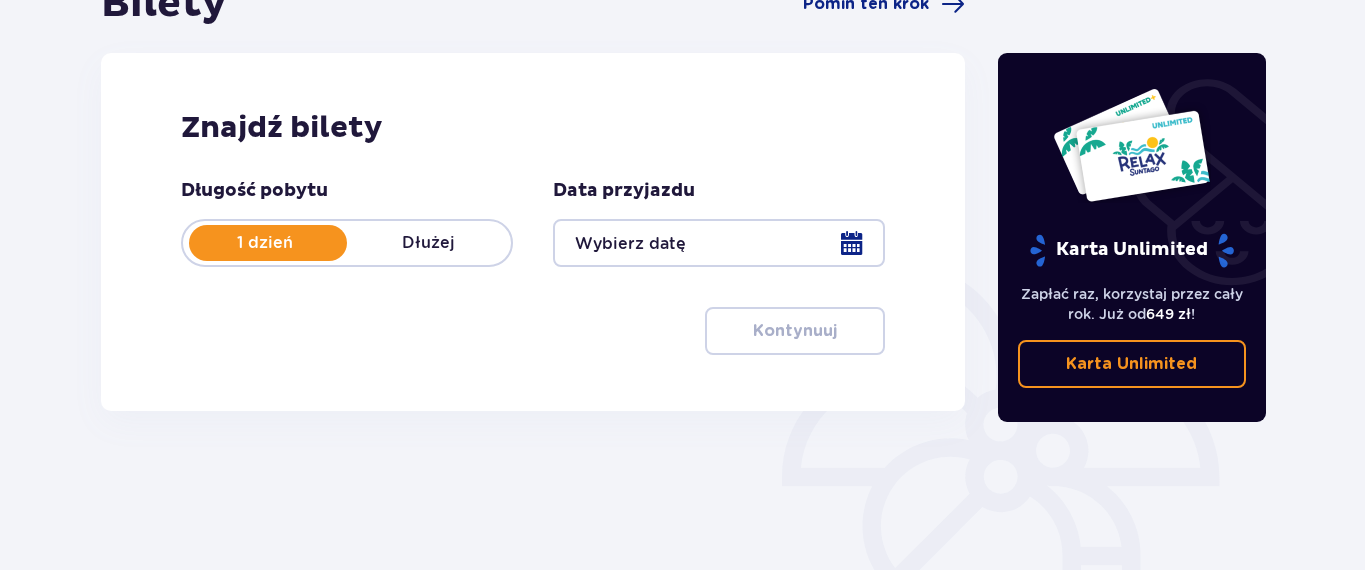 click at bounding box center [719, 243] 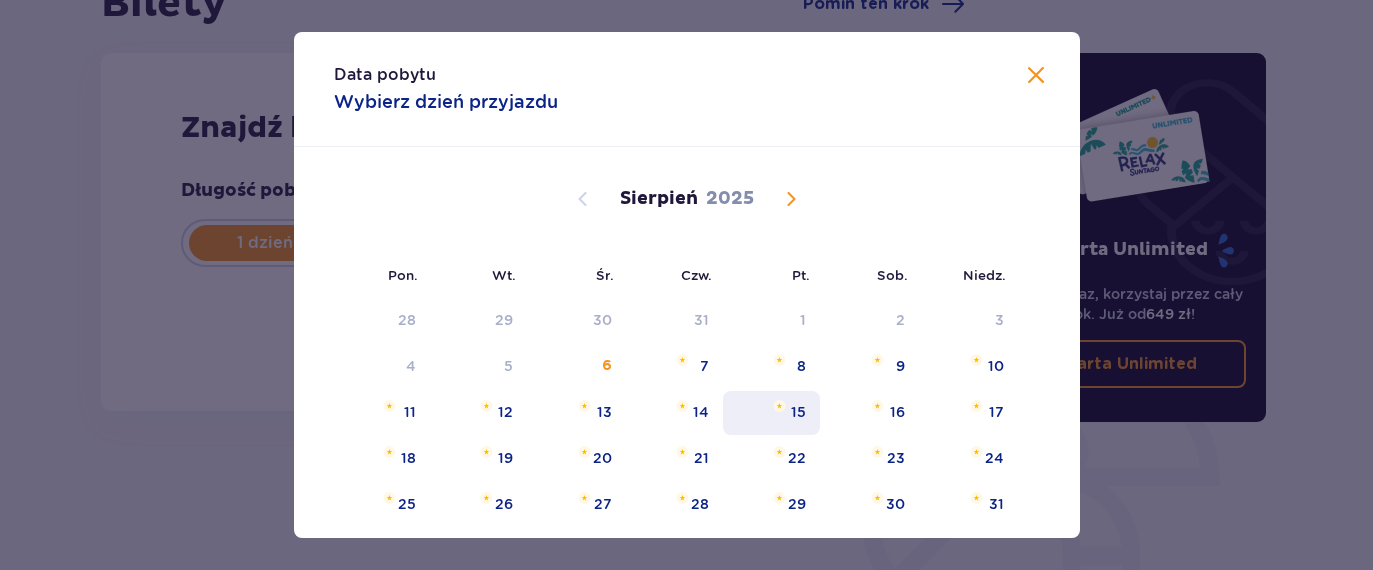 click on "15" at bounding box center [798, 412] 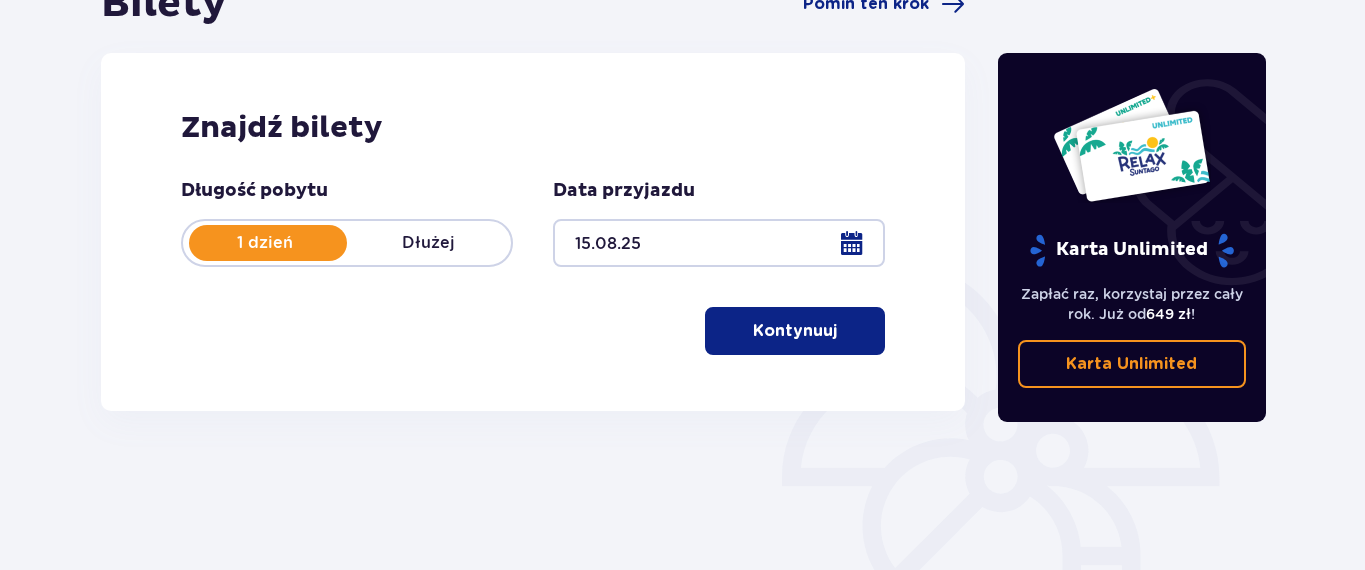 click on "Kontynuuj" at bounding box center (795, 331) 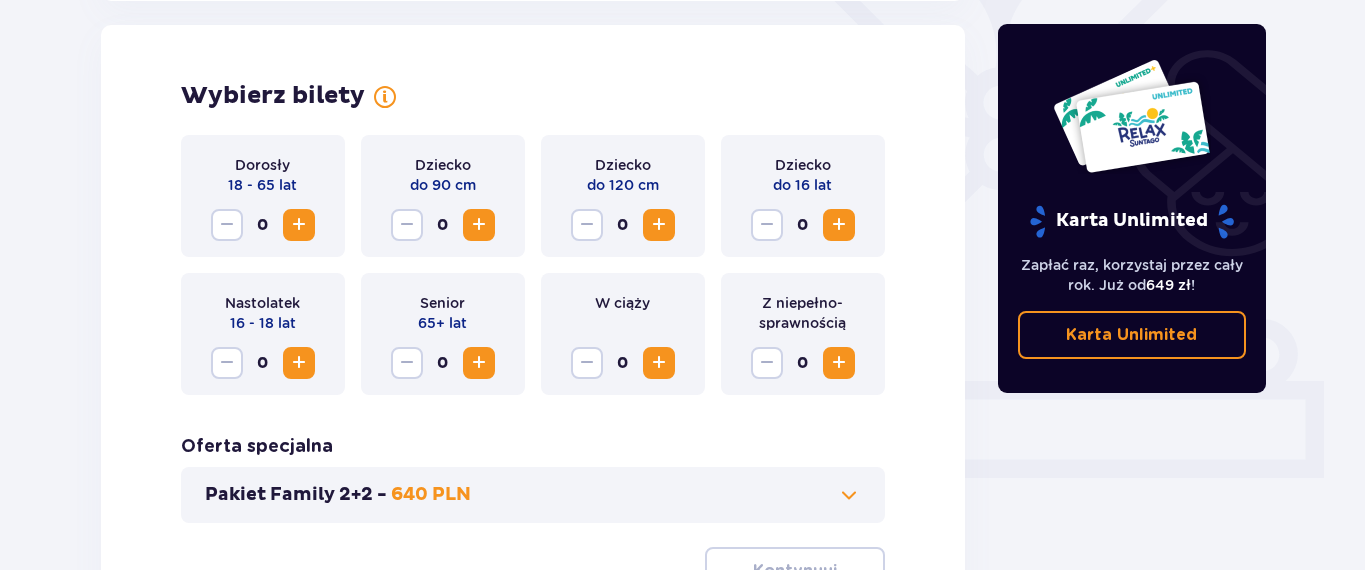 scroll, scrollTop: 556, scrollLeft: 0, axis: vertical 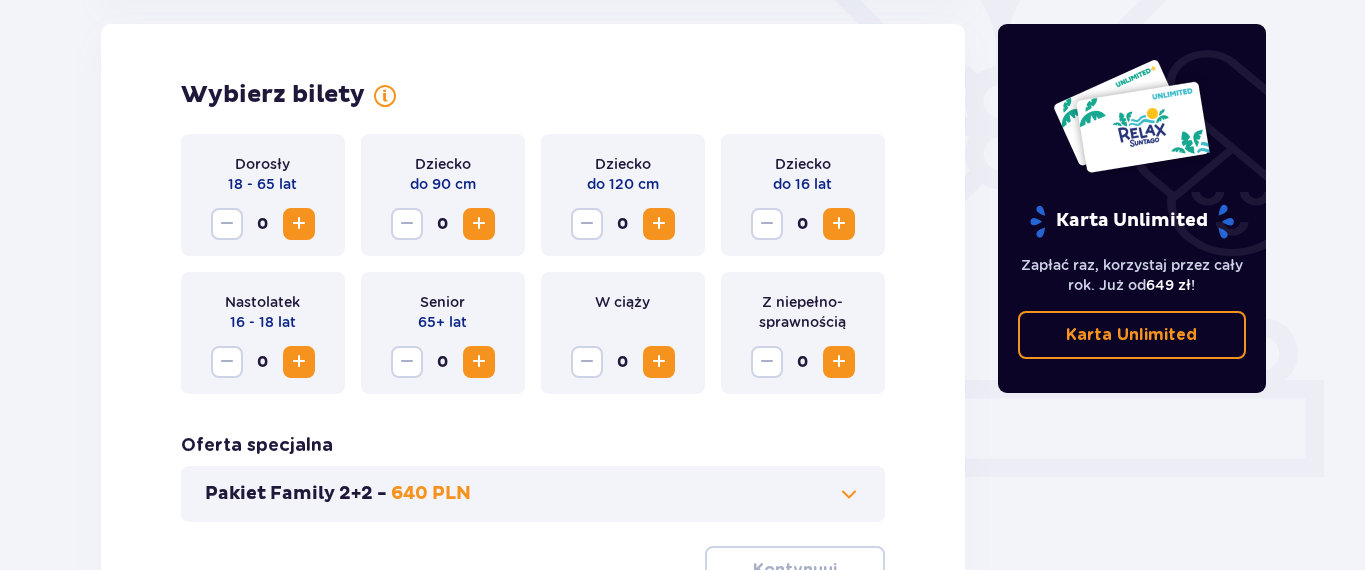 click at bounding box center [299, 224] 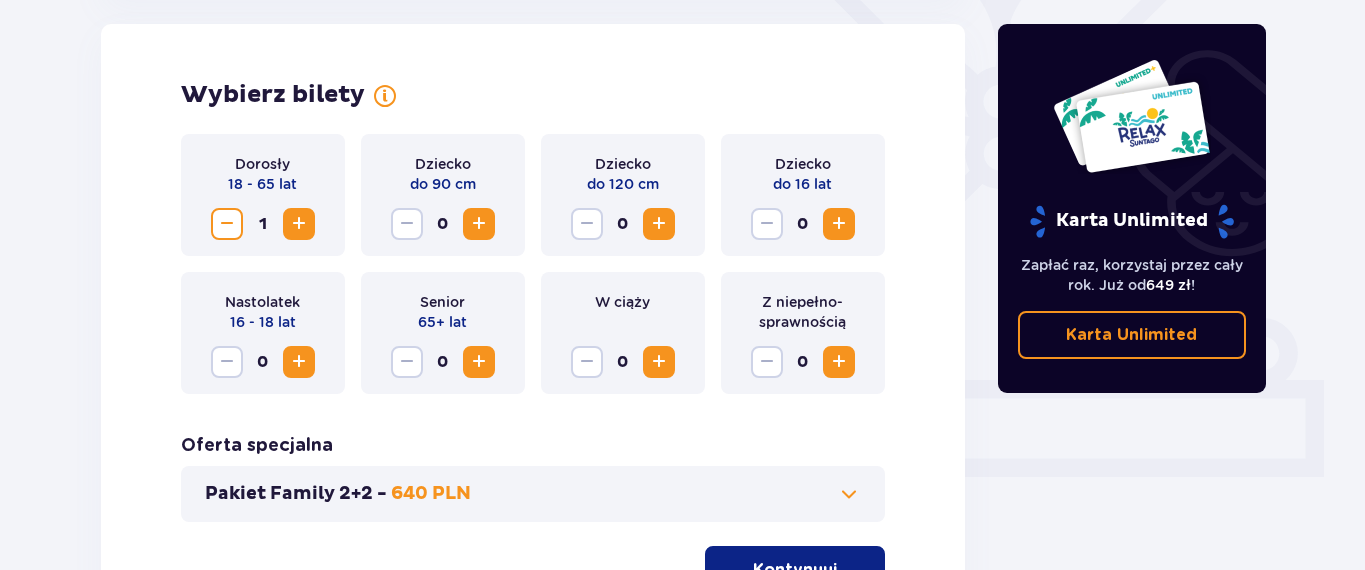 click at bounding box center [299, 224] 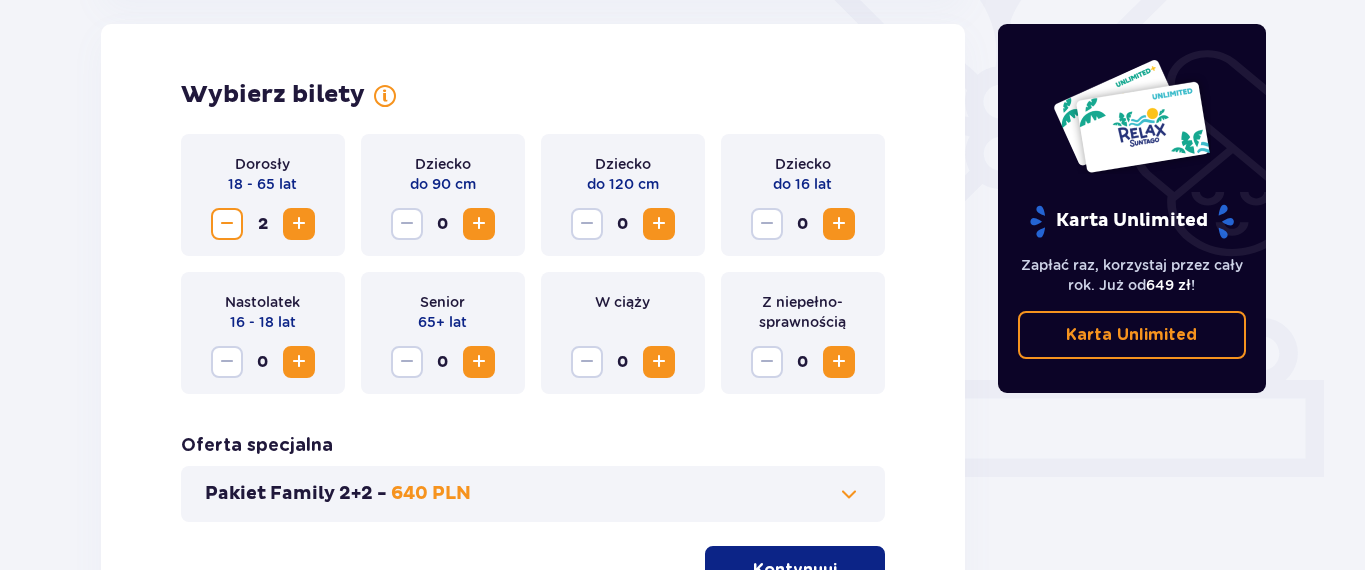 click at bounding box center [659, 224] 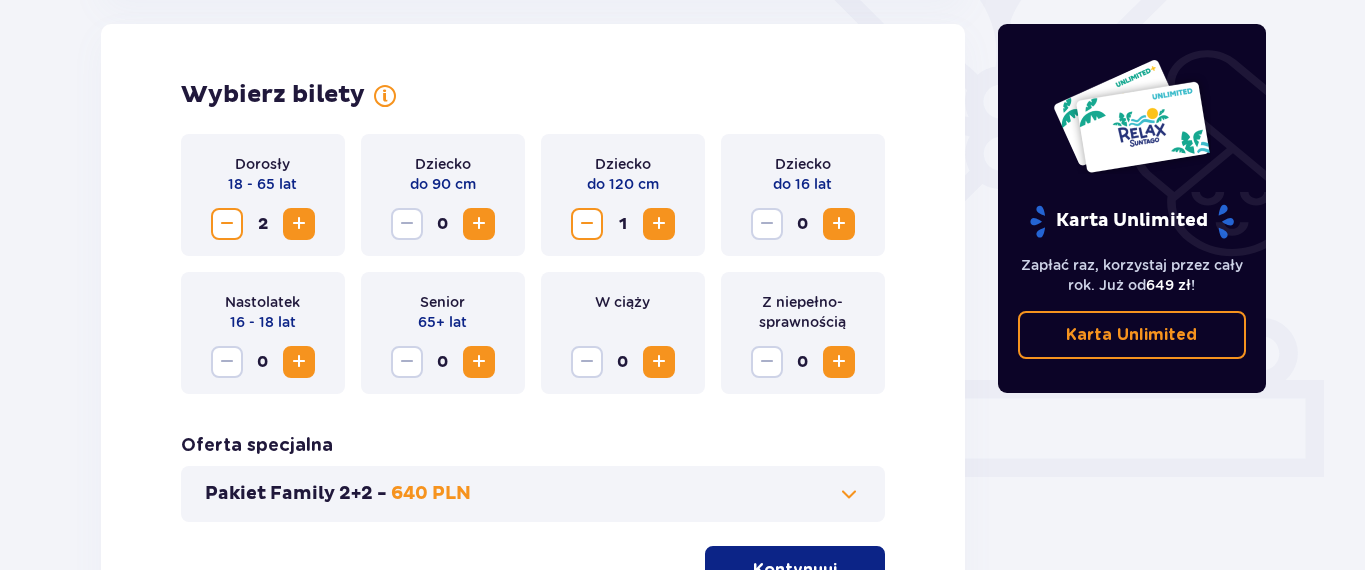 click at bounding box center [479, 224] 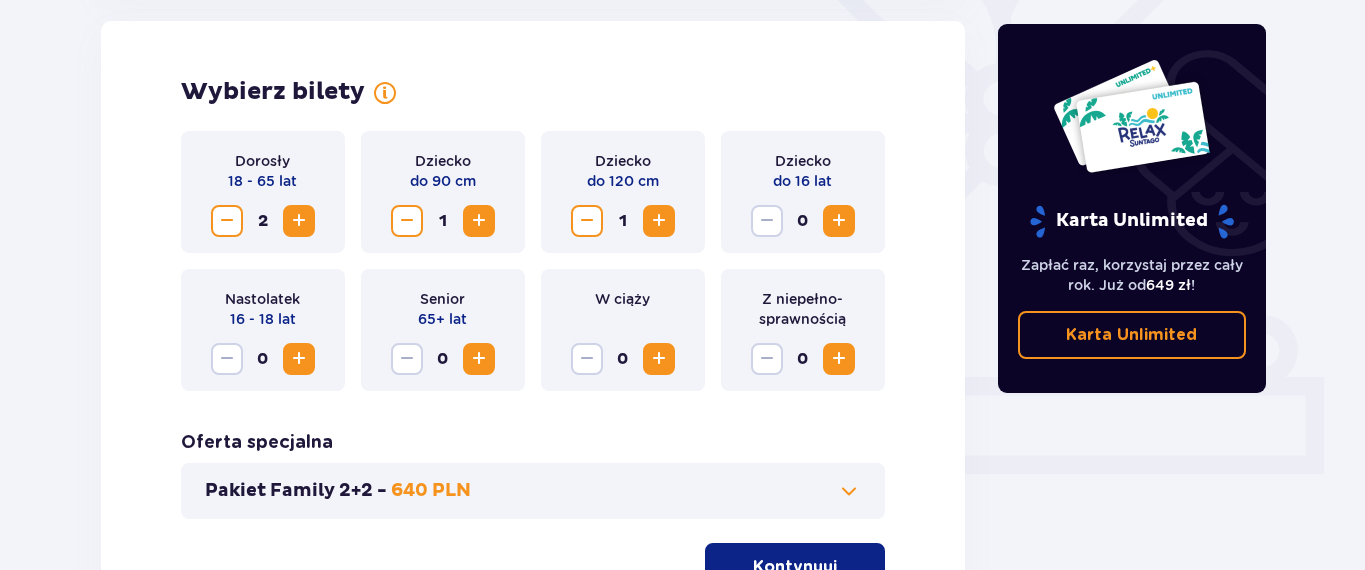 scroll, scrollTop: 617, scrollLeft: 0, axis: vertical 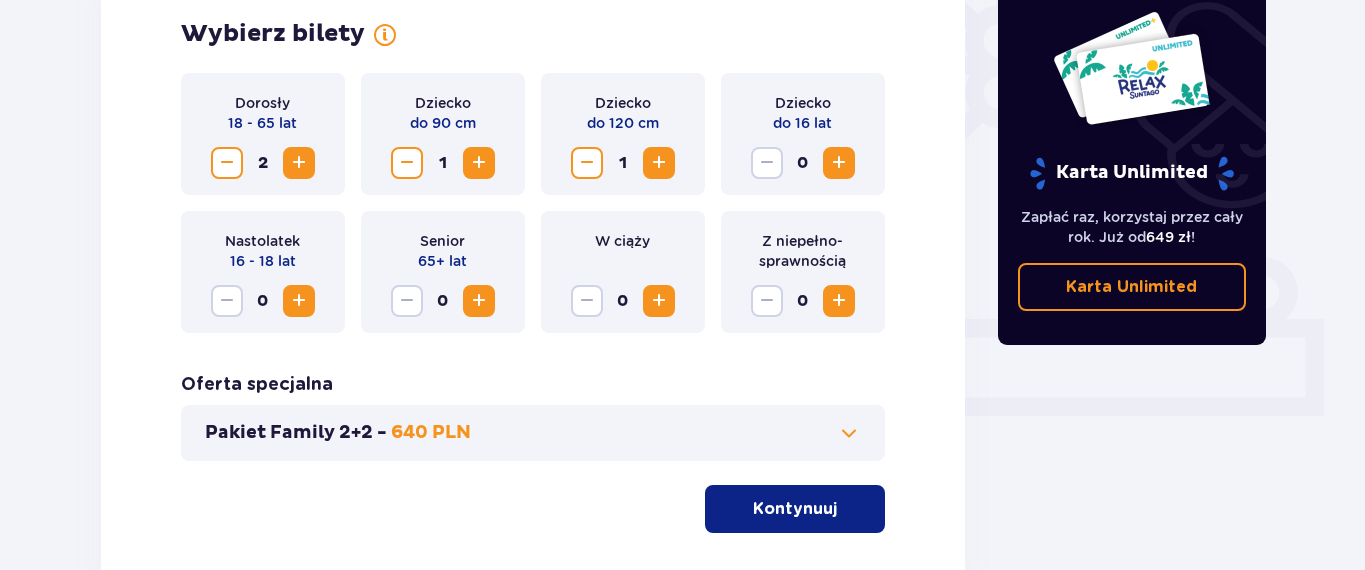 click at bounding box center [849, 433] 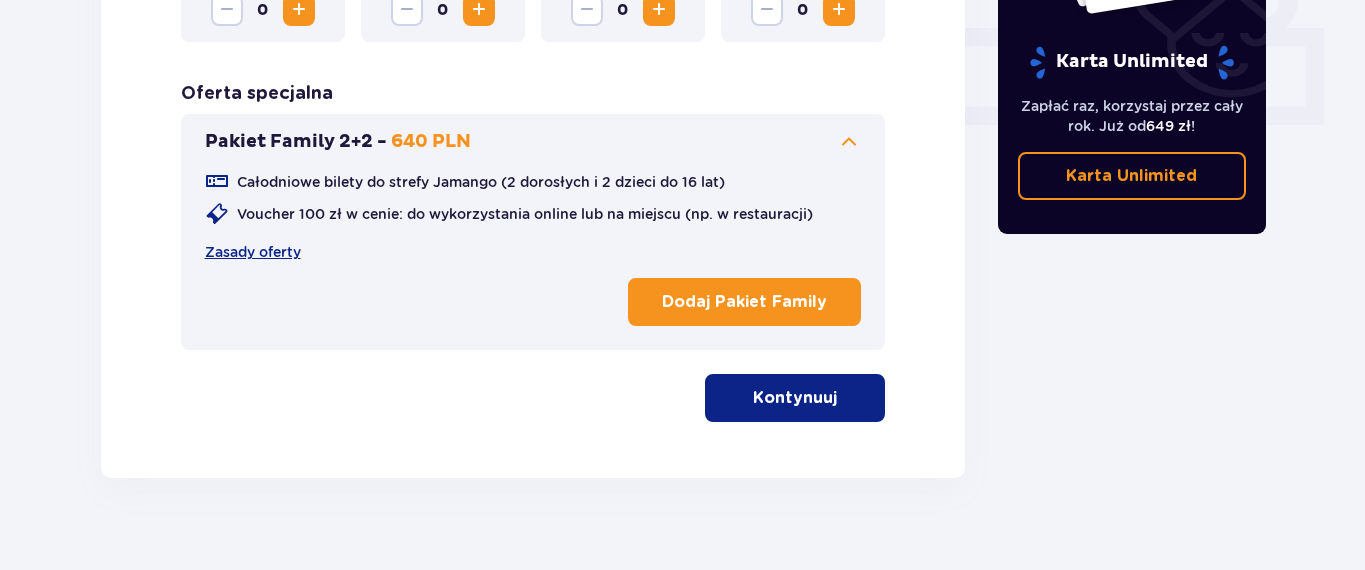 scroll, scrollTop: 912, scrollLeft: 0, axis: vertical 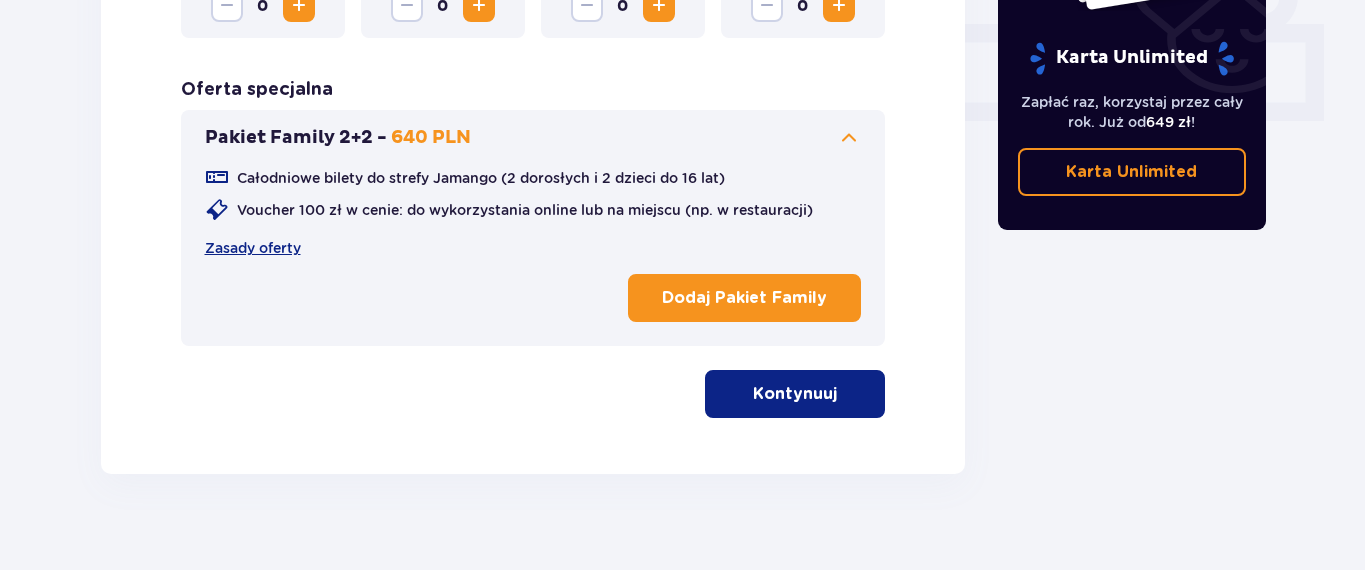 click on "Kontynuuj" at bounding box center [795, 394] 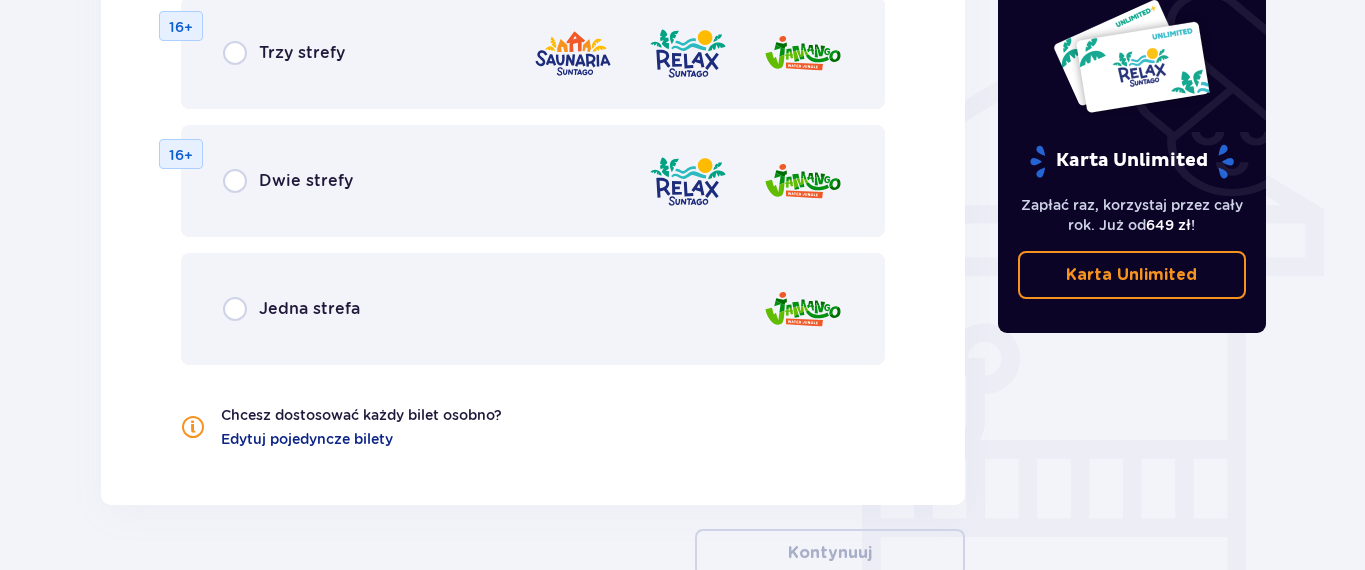 scroll, scrollTop: 1582, scrollLeft: 0, axis: vertical 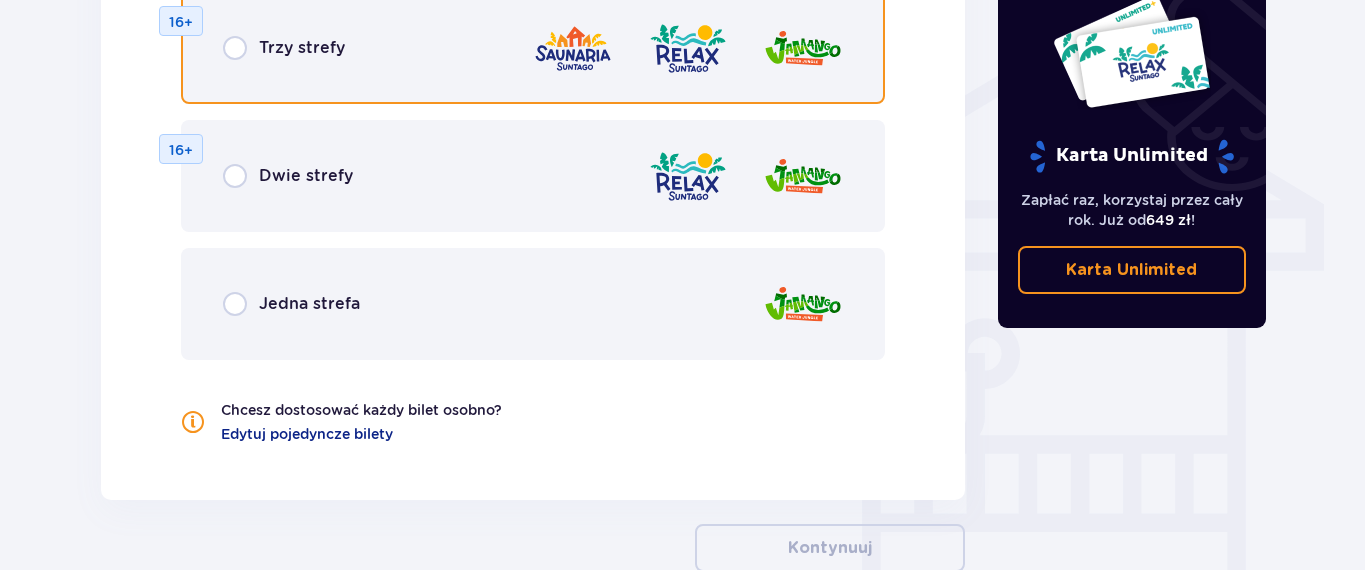 click at bounding box center (235, 48) 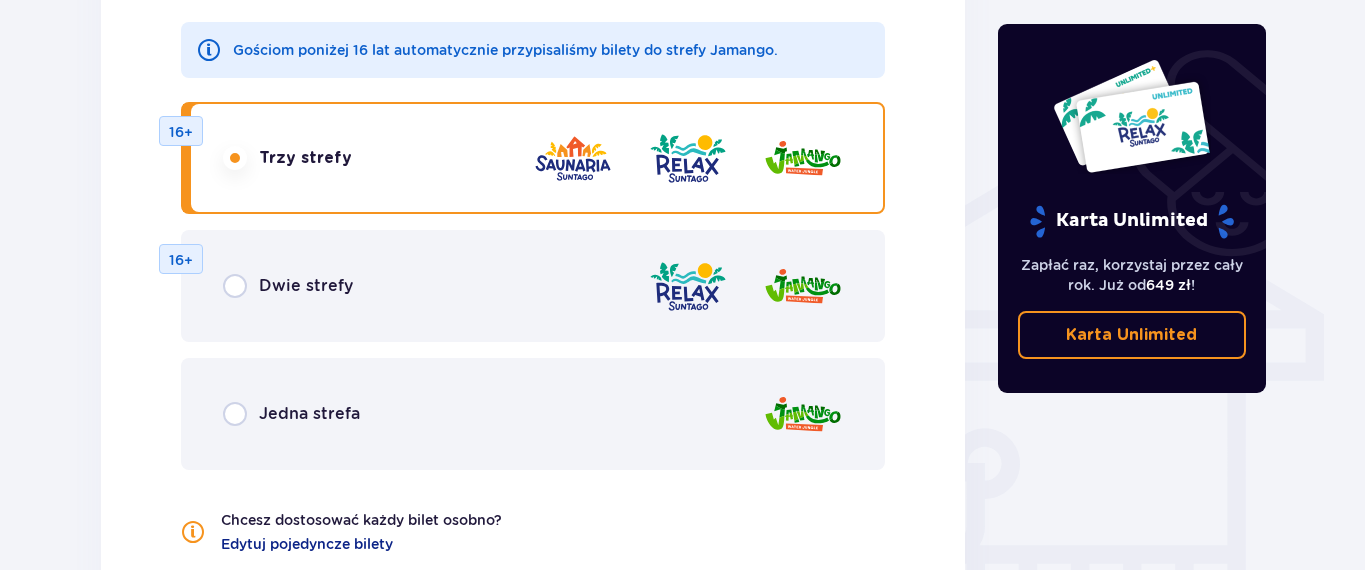 scroll, scrollTop: 1468, scrollLeft: 0, axis: vertical 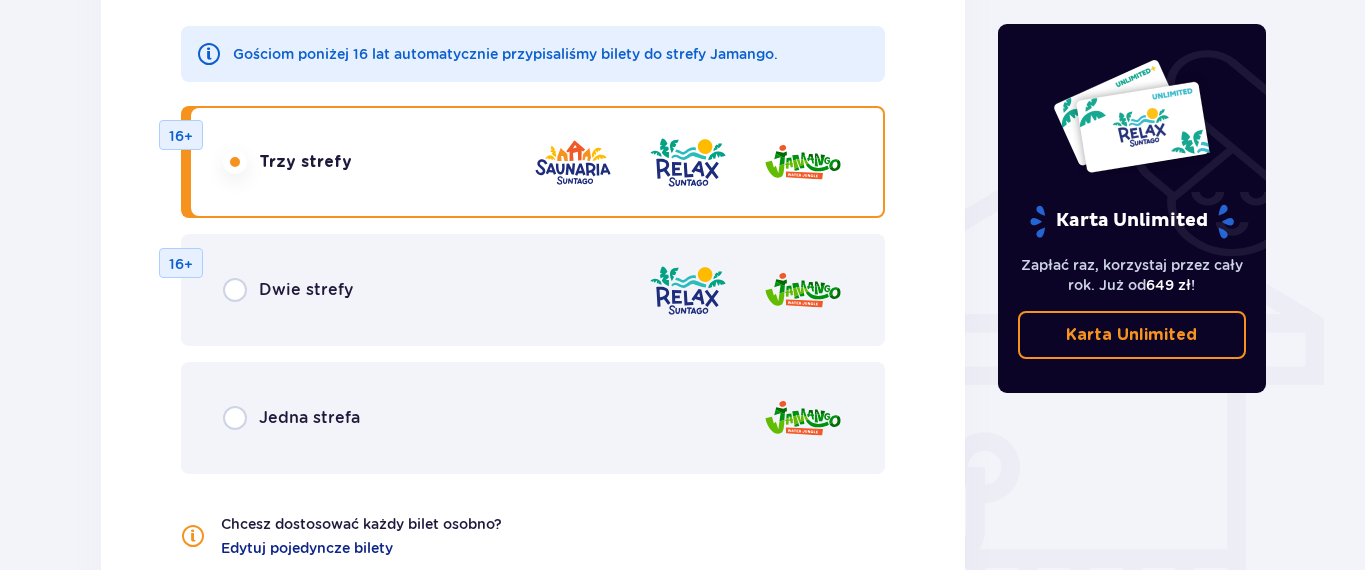 click on "Dwie strefy" at bounding box center (306, 290) 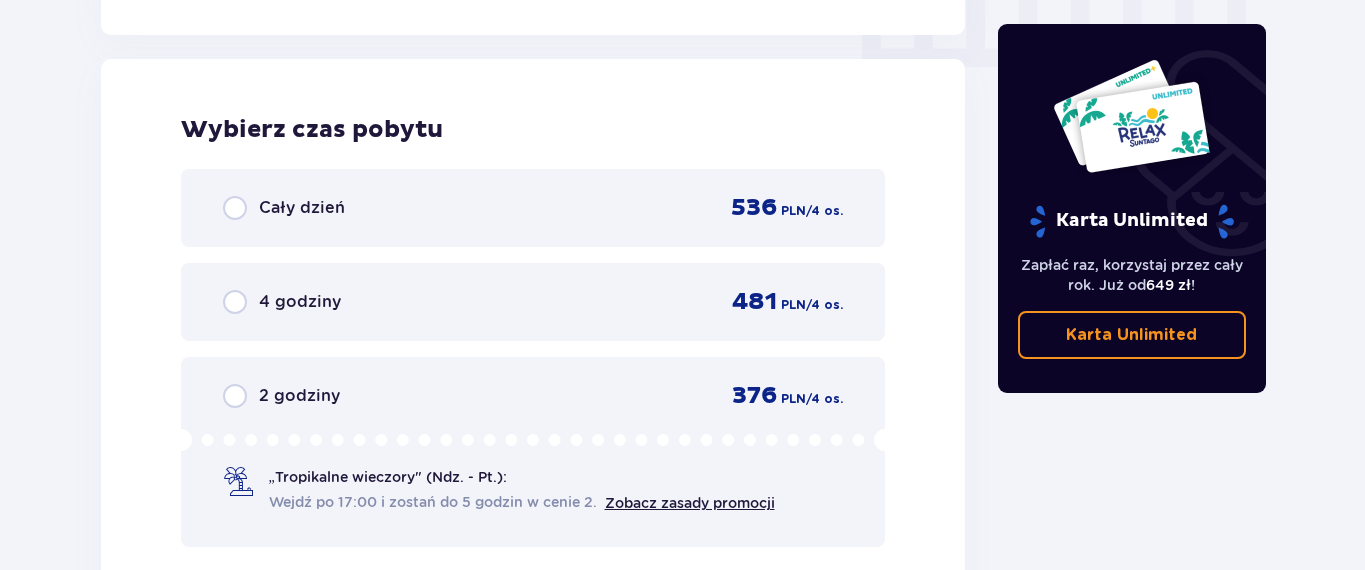 scroll, scrollTop: 2058, scrollLeft: 0, axis: vertical 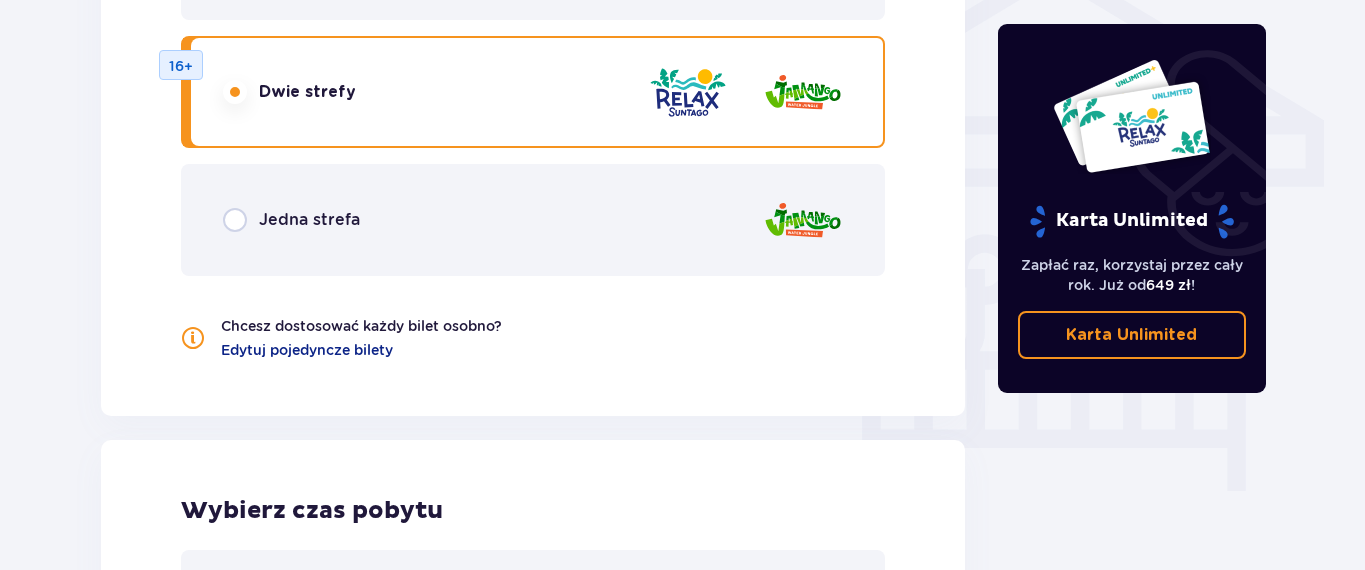 click on "Jedna strefa" at bounding box center [309, 220] 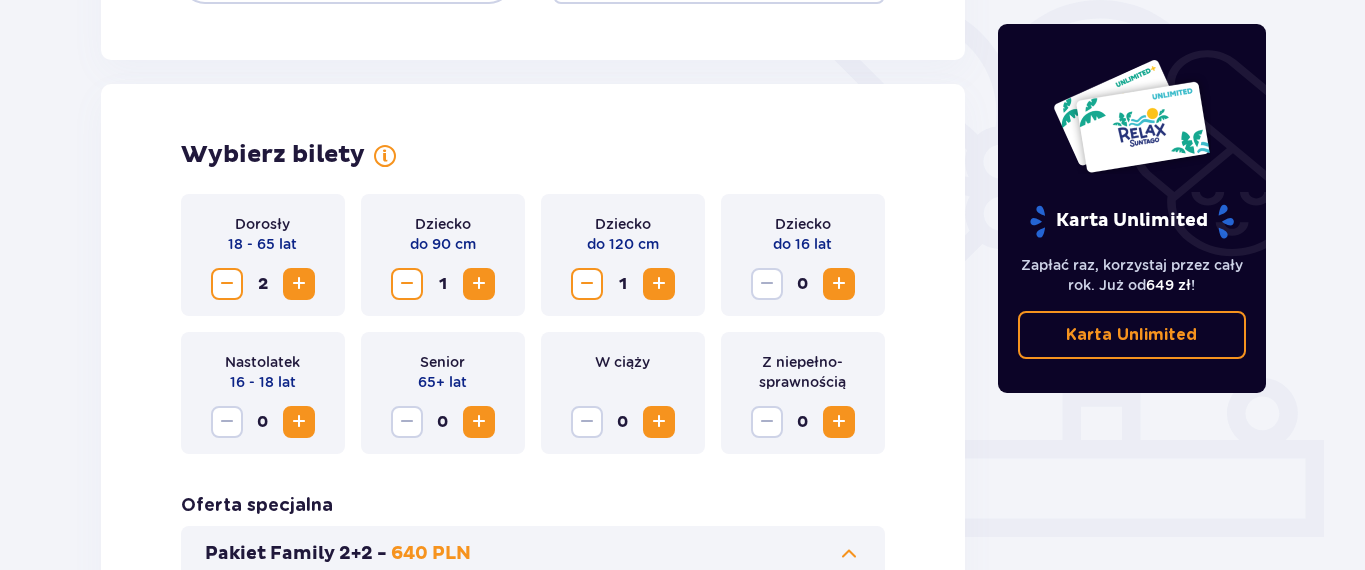 scroll, scrollTop: 498, scrollLeft: 0, axis: vertical 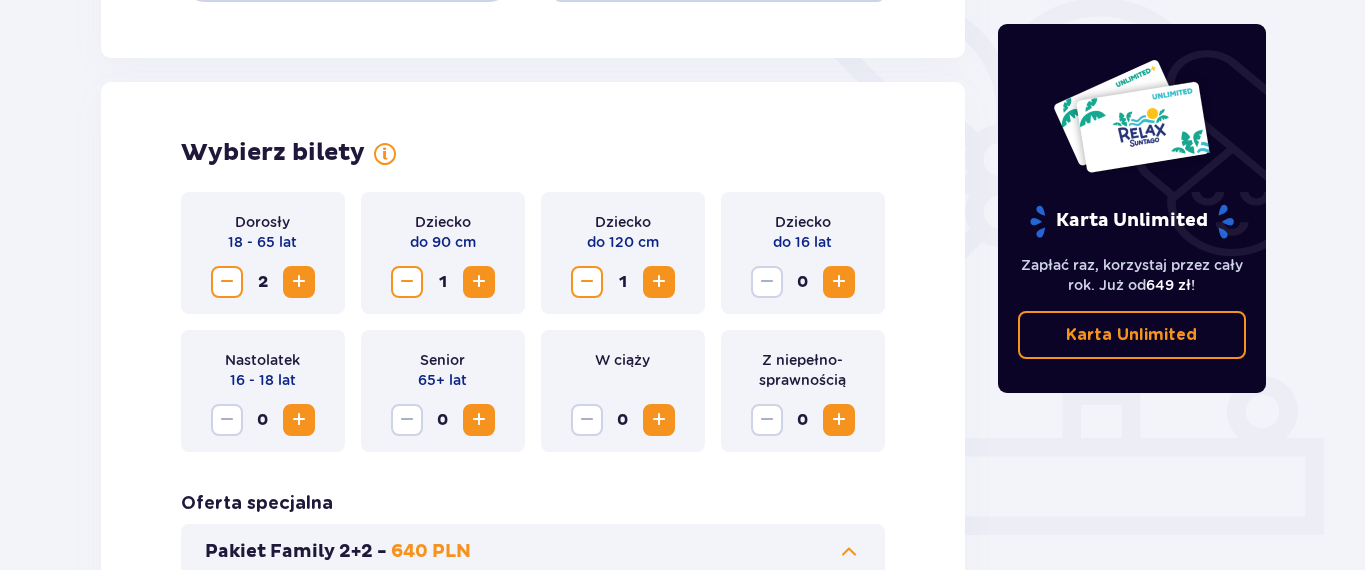click at bounding box center [227, 282] 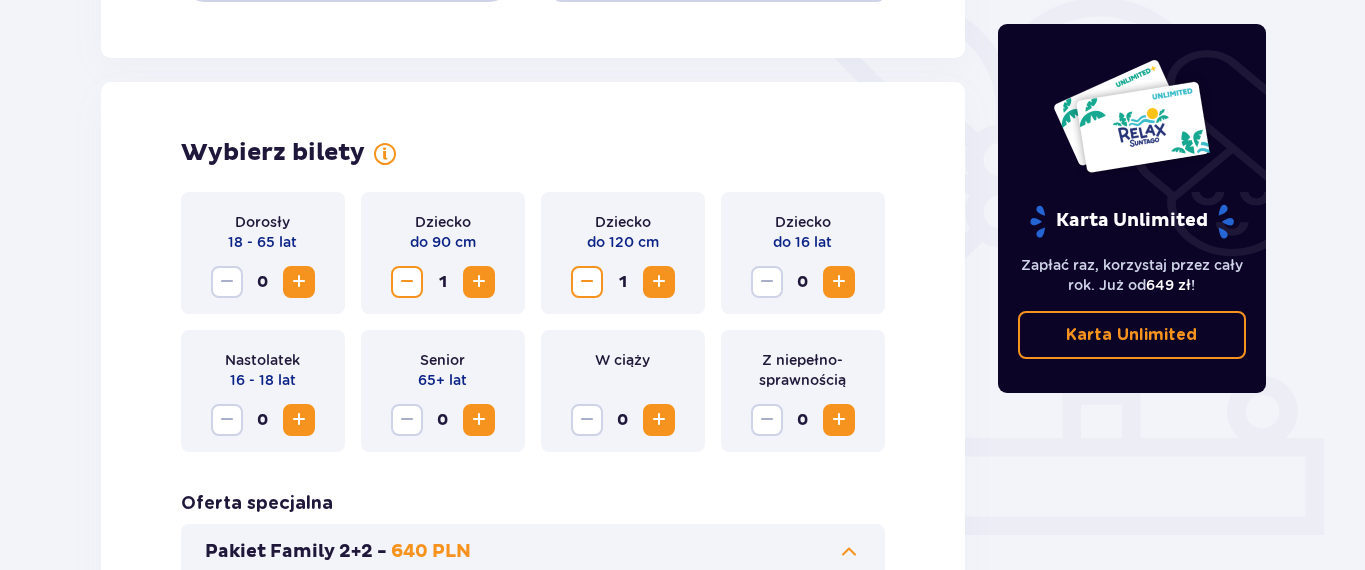 click at bounding box center (587, 282) 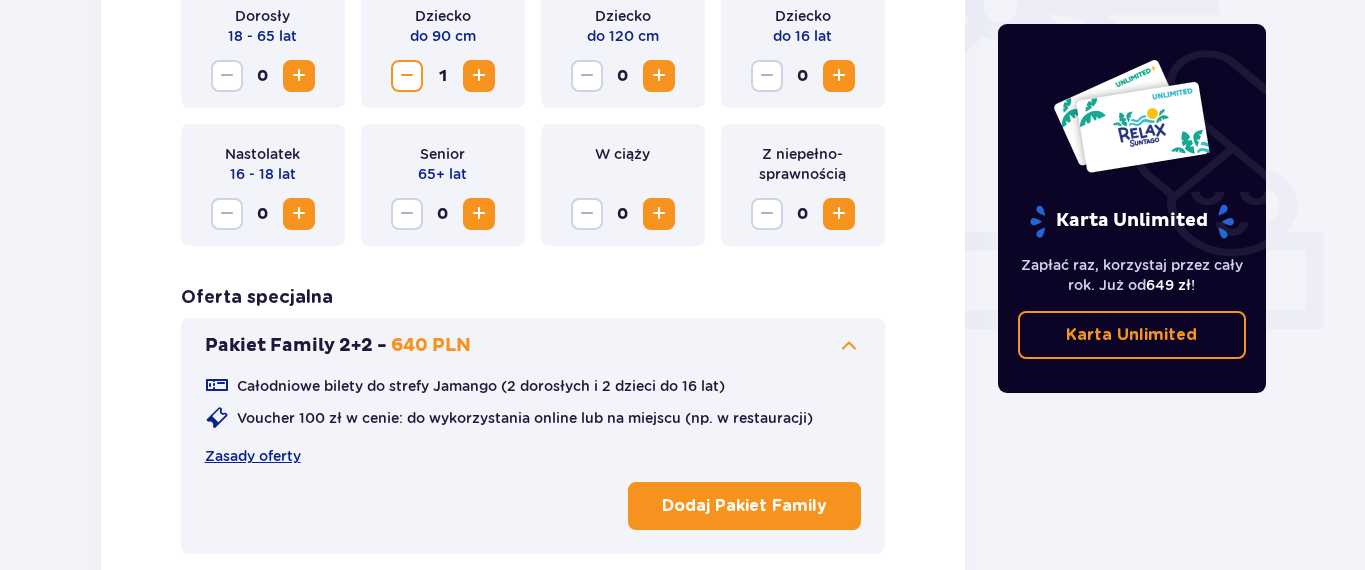 scroll, scrollTop: 805, scrollLeft: 0, axis: vertical 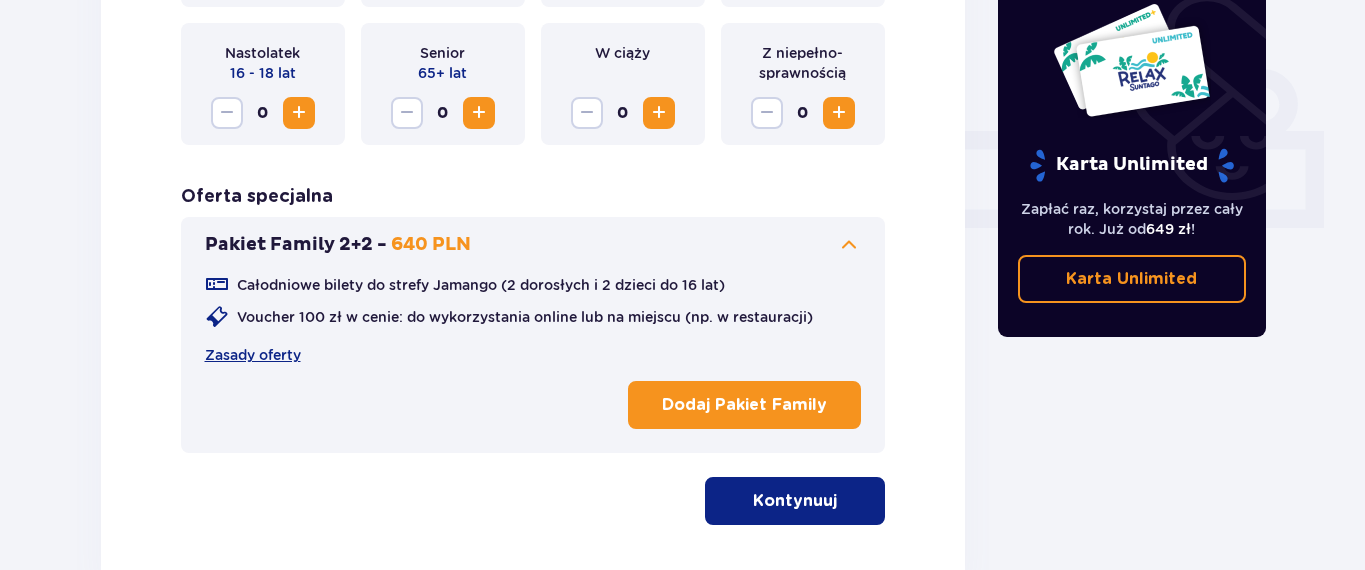 click on "Kontynuuj" at bounding box center [795, 501] 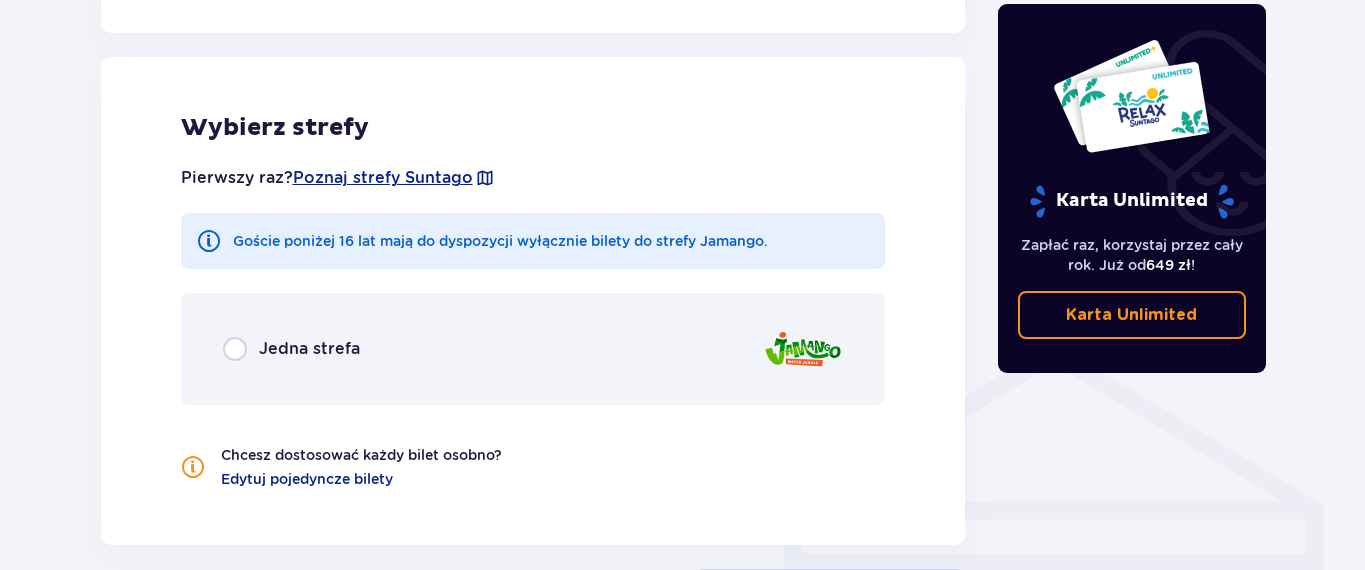 scroll, scrollTop: 1290, scrollLeft: 0, axis: vertical 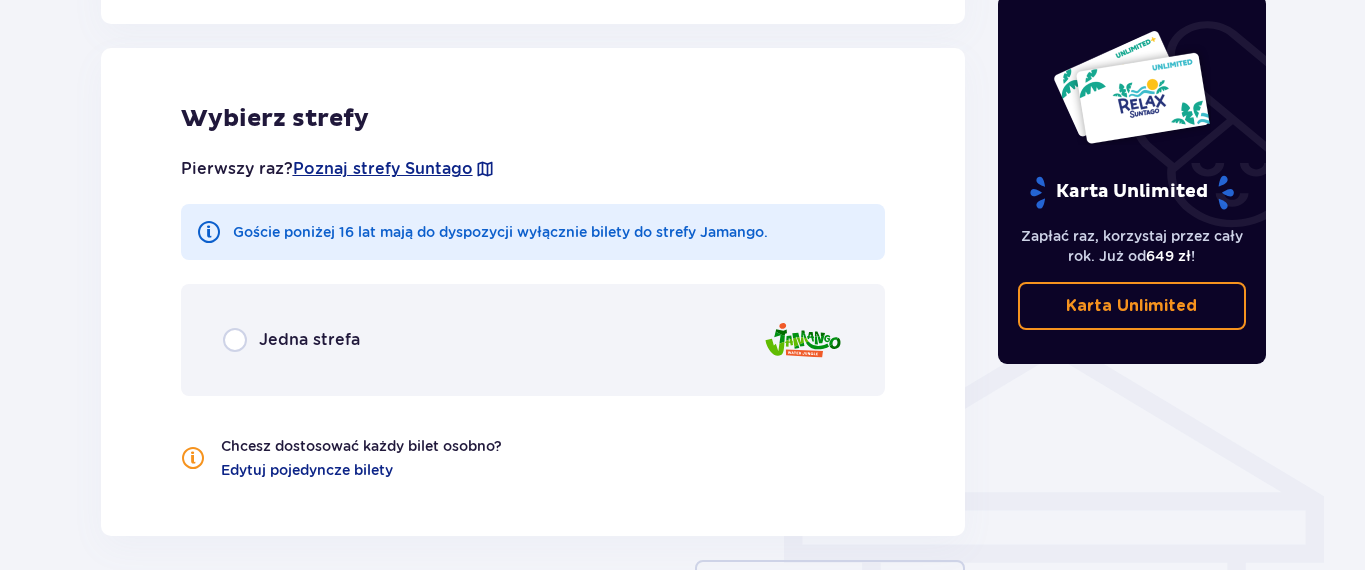 click on "Jedna strefa" at bounding box center [533, 340] 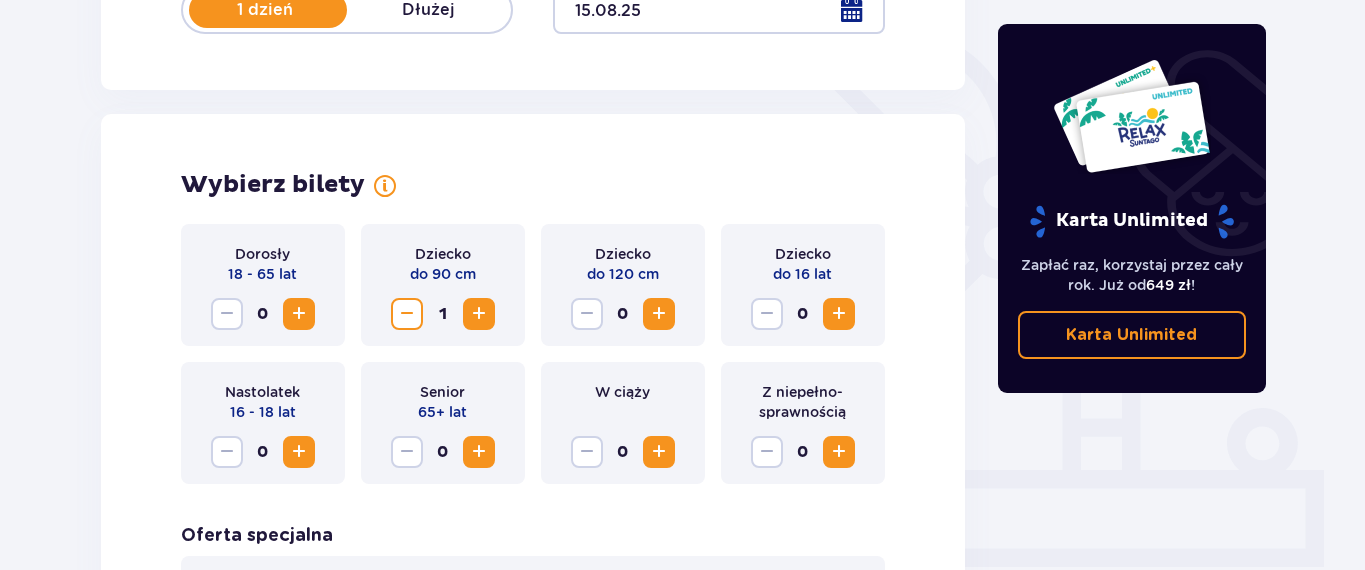 scroll, scrollTop: 470, scrollLeft: 0, axis: vertical 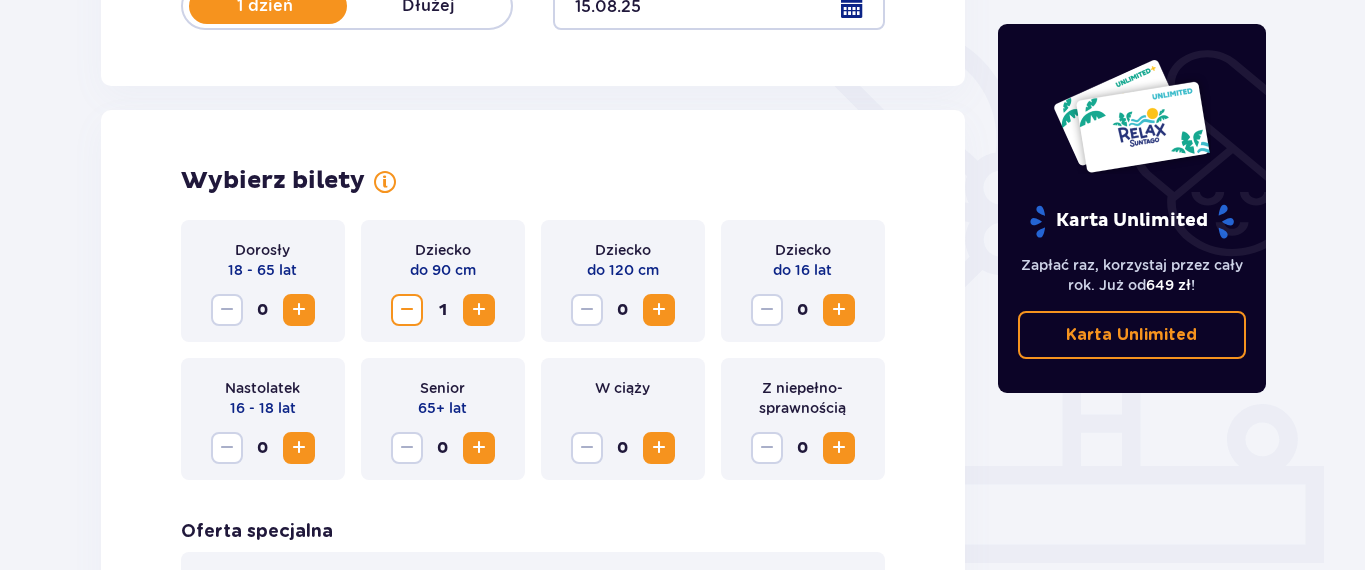 click at bounding box center (659, 310) 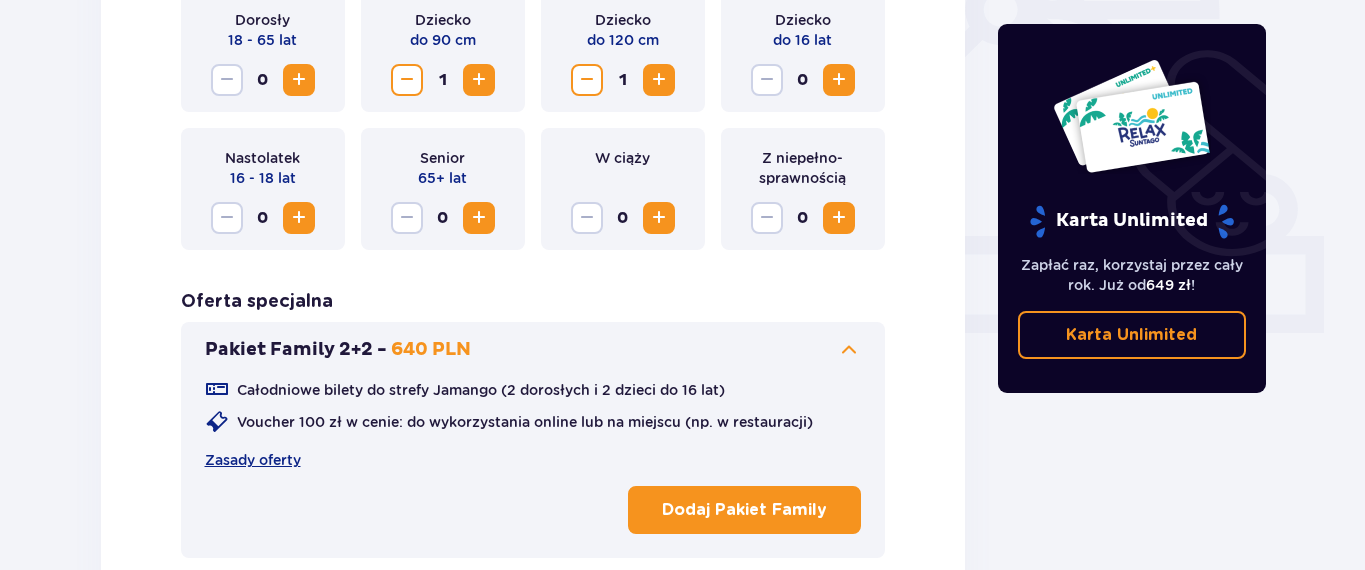scroll, scrollTop: 936, scrollLeft: 0, axis: vertical 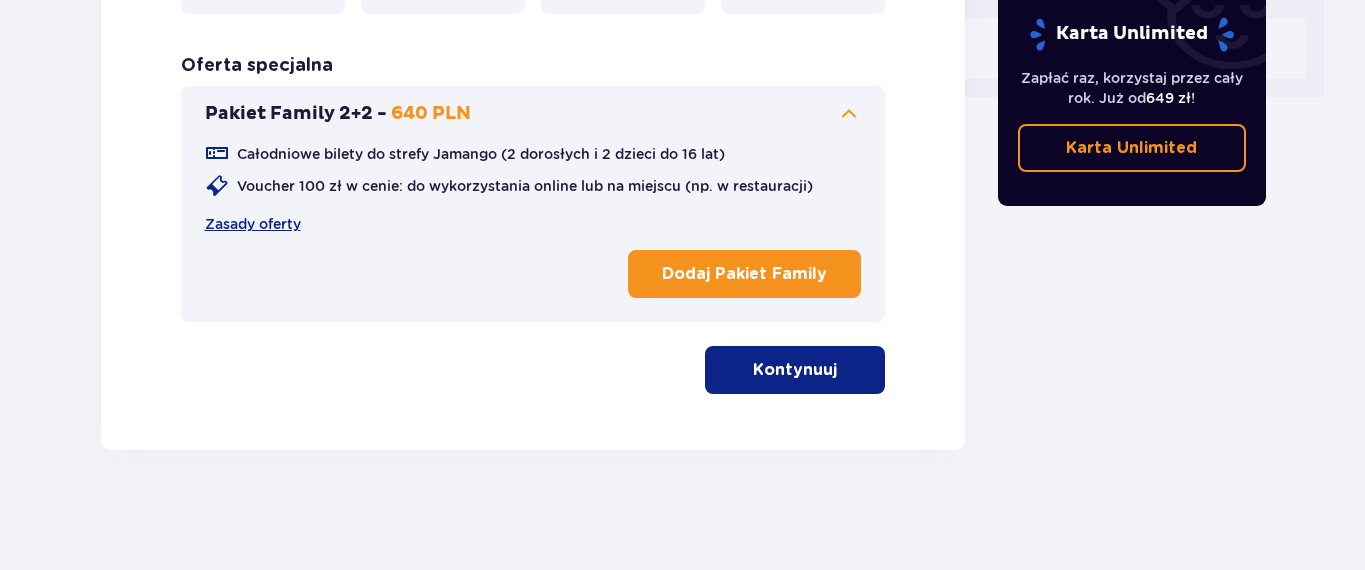 click on "Kontynuuj" at bounding box center [795, 370] 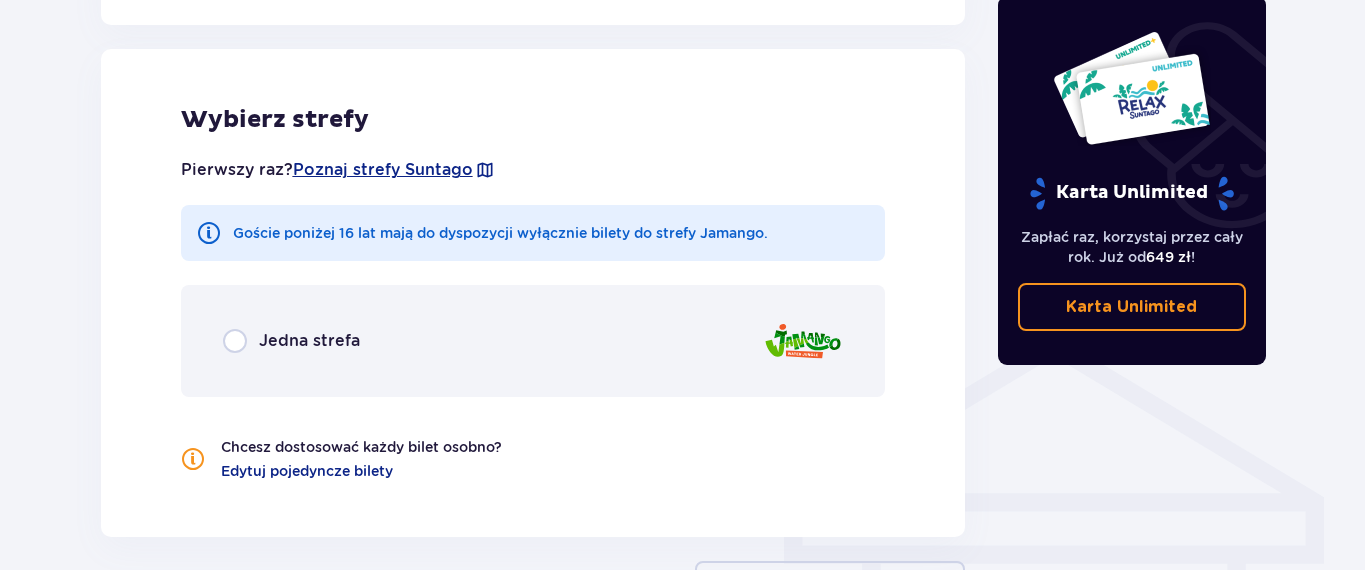 scroll, scrollTop: 1290, scrollLeft: 0, axis: vertical 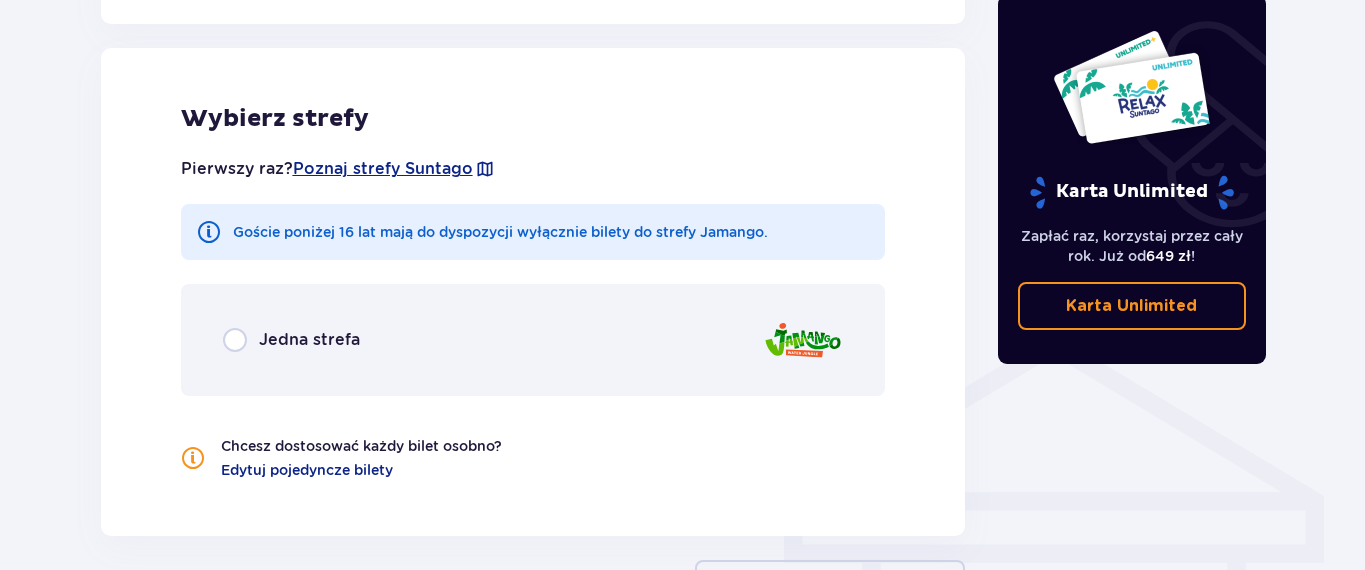 click on "Jedna strefa" at bounding box center (533, 340) 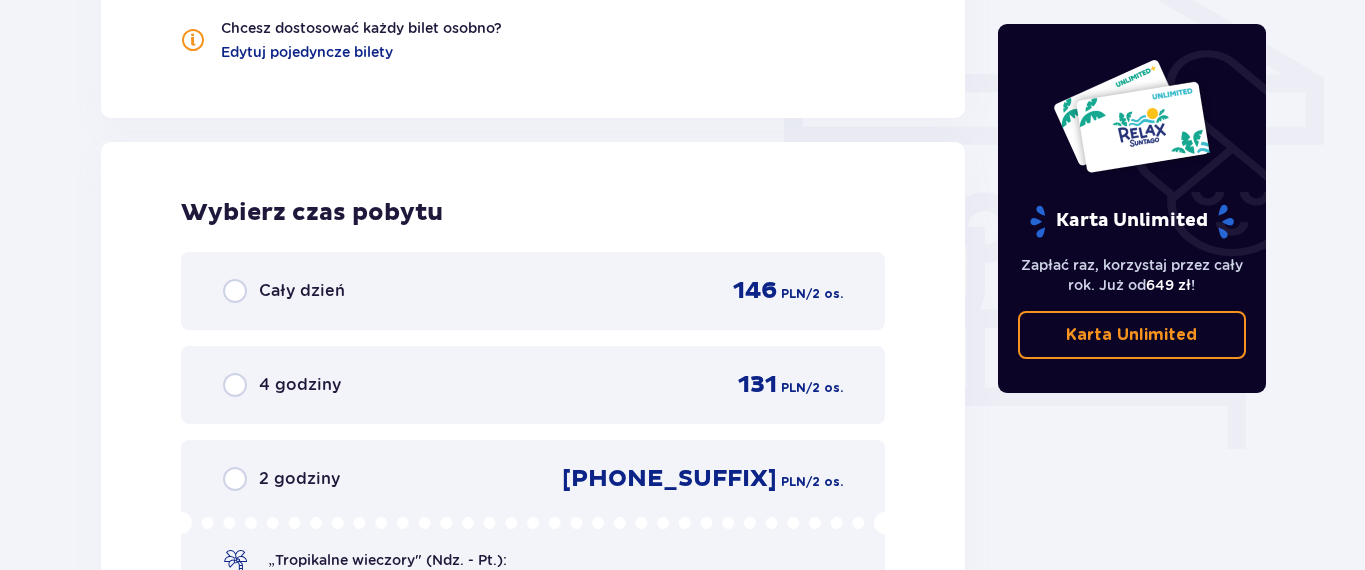scroll, scrollTop: 1711, scrollLeft: 0, axis: vertical 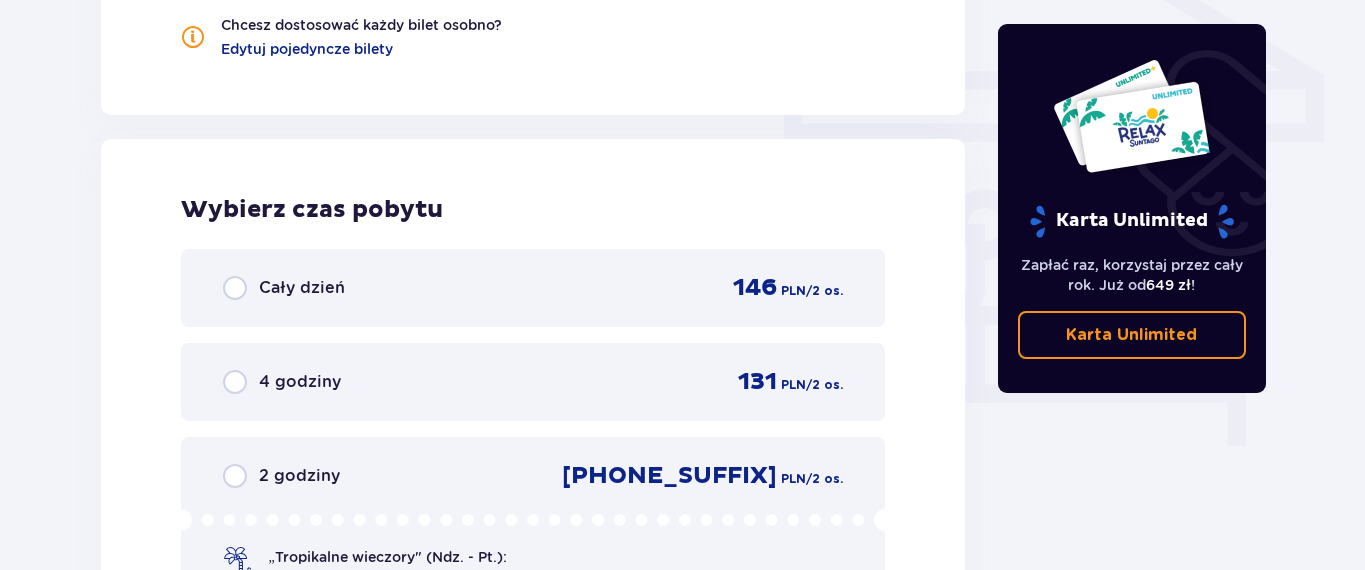 click on "Cały dzień   146 PLN / 2 os." at bounding box center [533, 288] 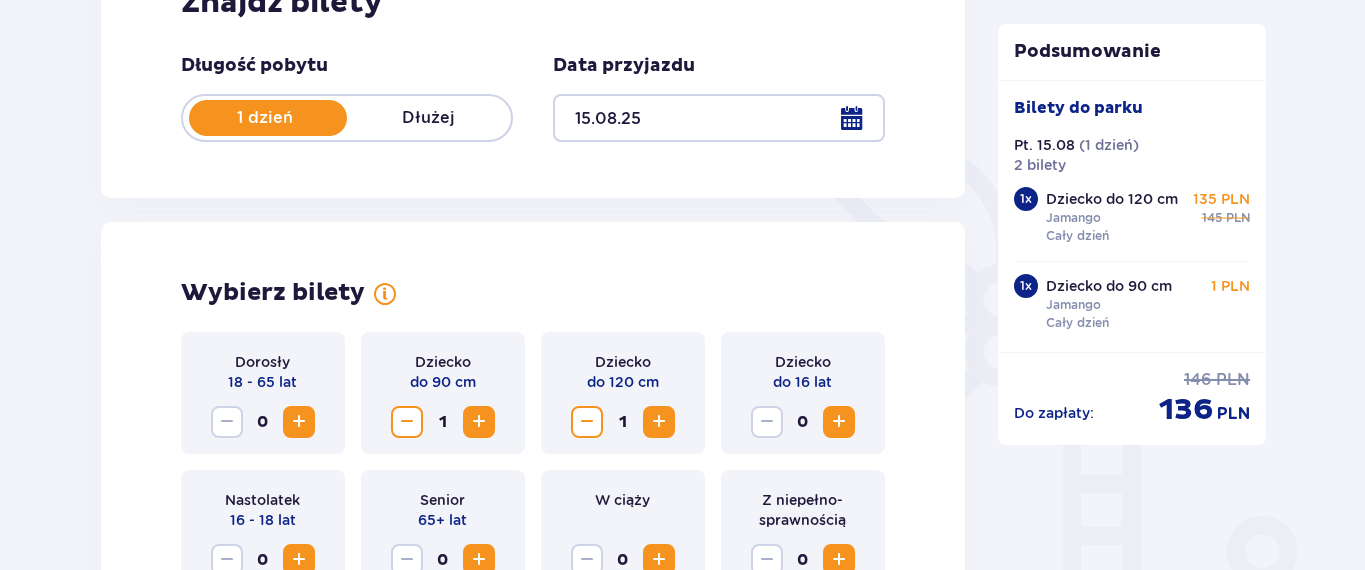 scroll, scrollTop: 382, scrollLeft: 0, axis: vertical 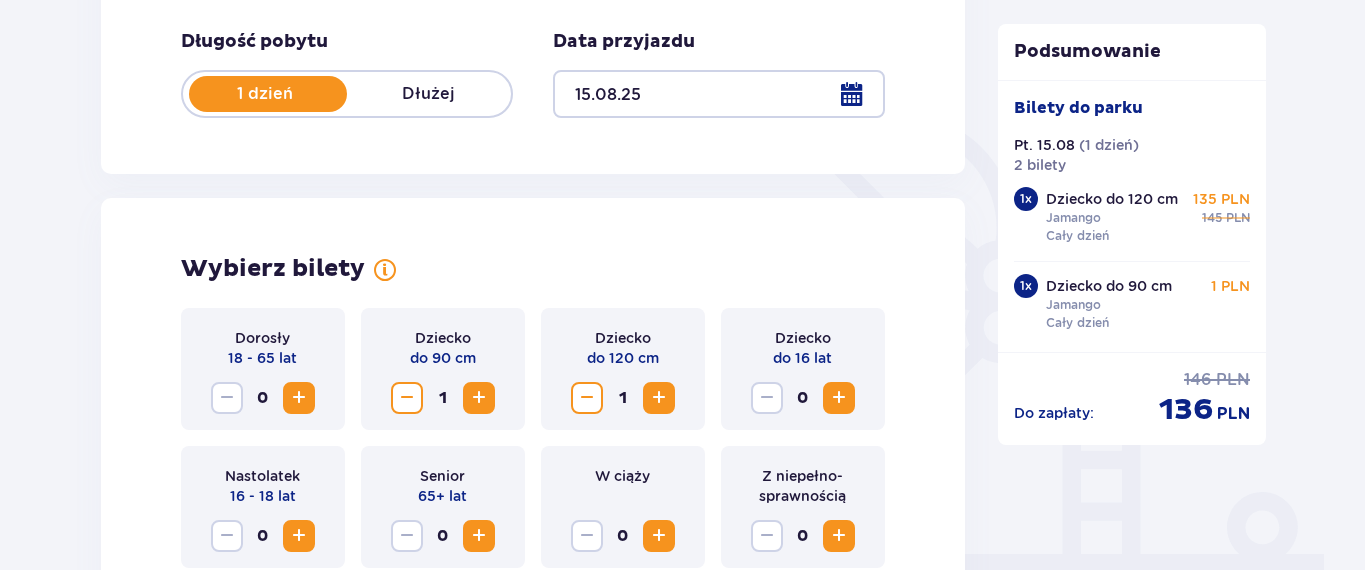 click at bounding box center [587, 398] 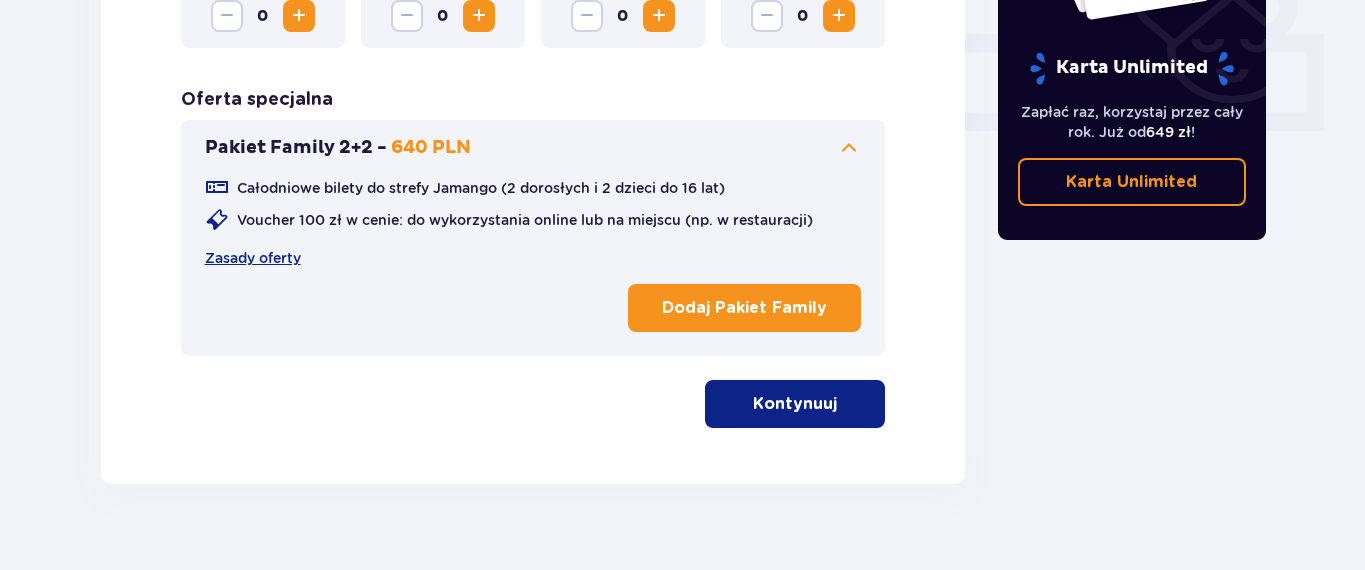 scroll, scrollTop: 936, scrollLeft: 0, axis: vertical 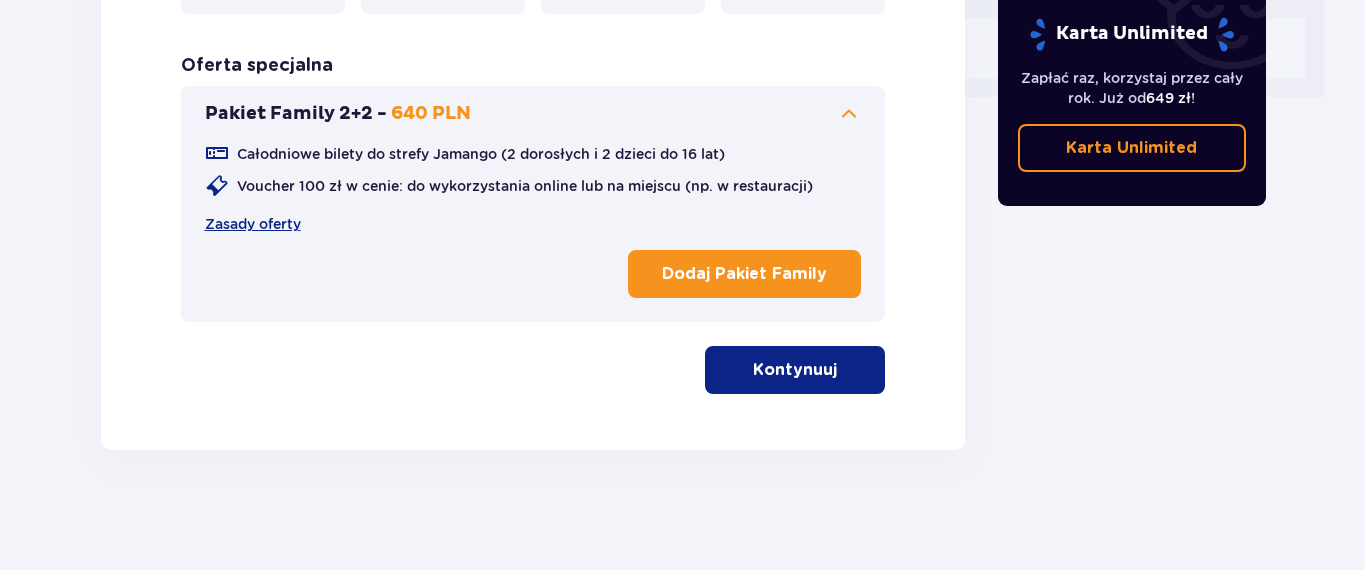 click on "Kontynuuj" at bounding box center (795, 370) 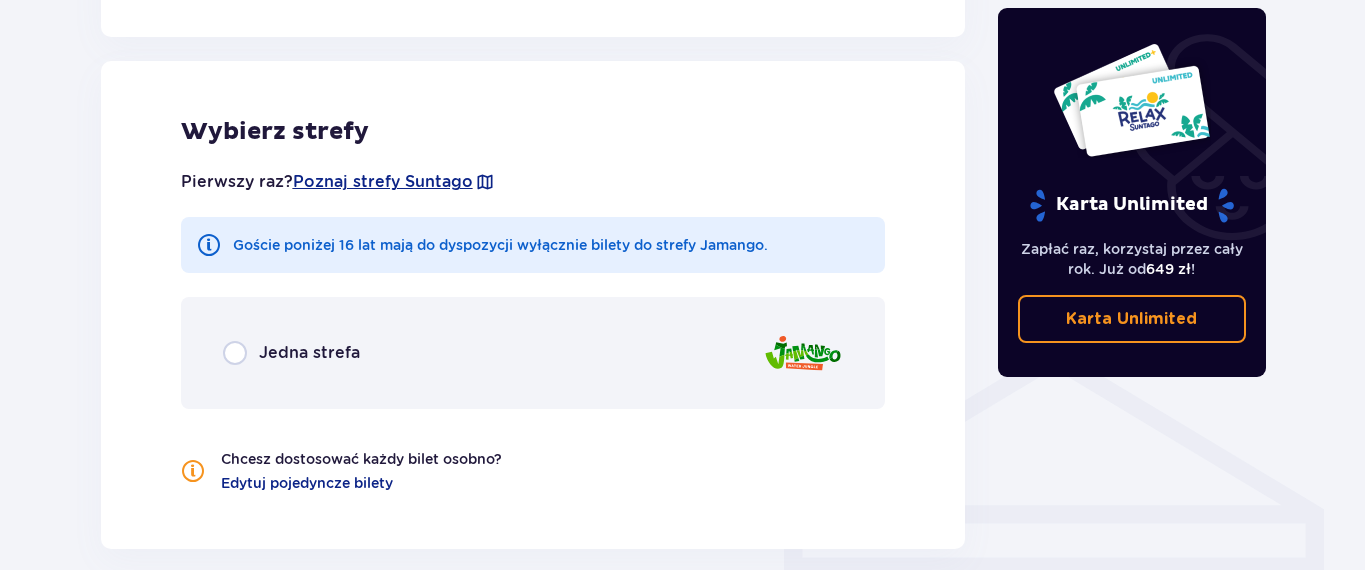 scroll, scrollTop: 1290, scrollLeft: 0, axis: vertical 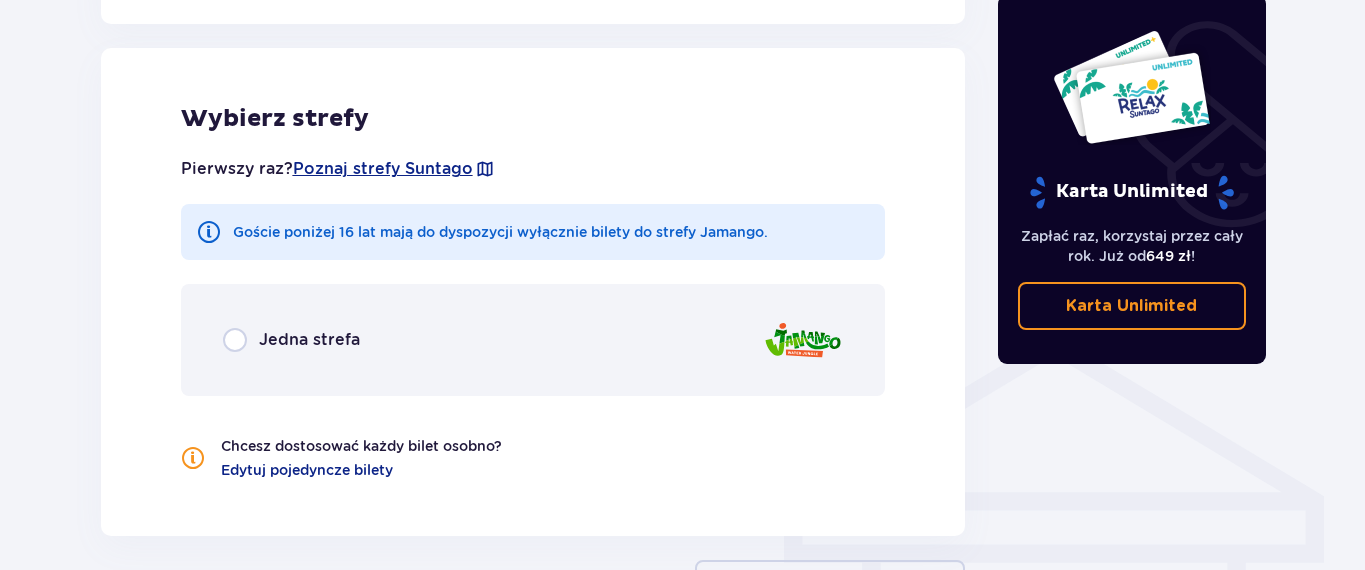 click on "Jedna strefa" at bounding box center (533, 340) 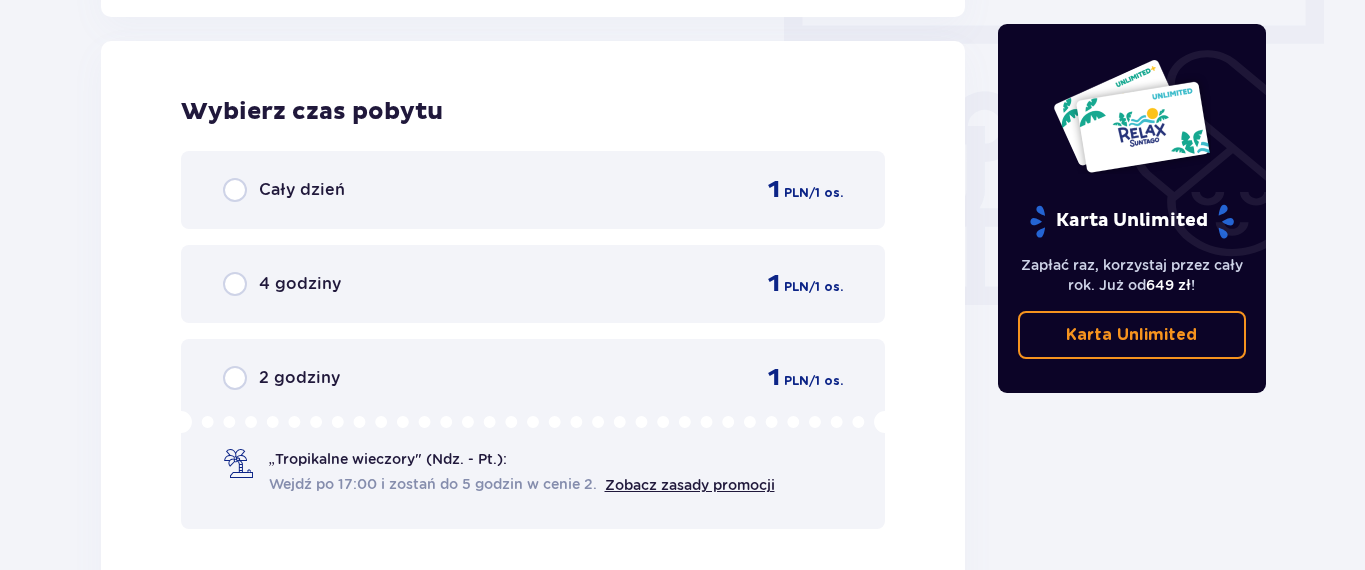 scroll, scrollTop: 1807, scrollLeft: 0, axis: vertical 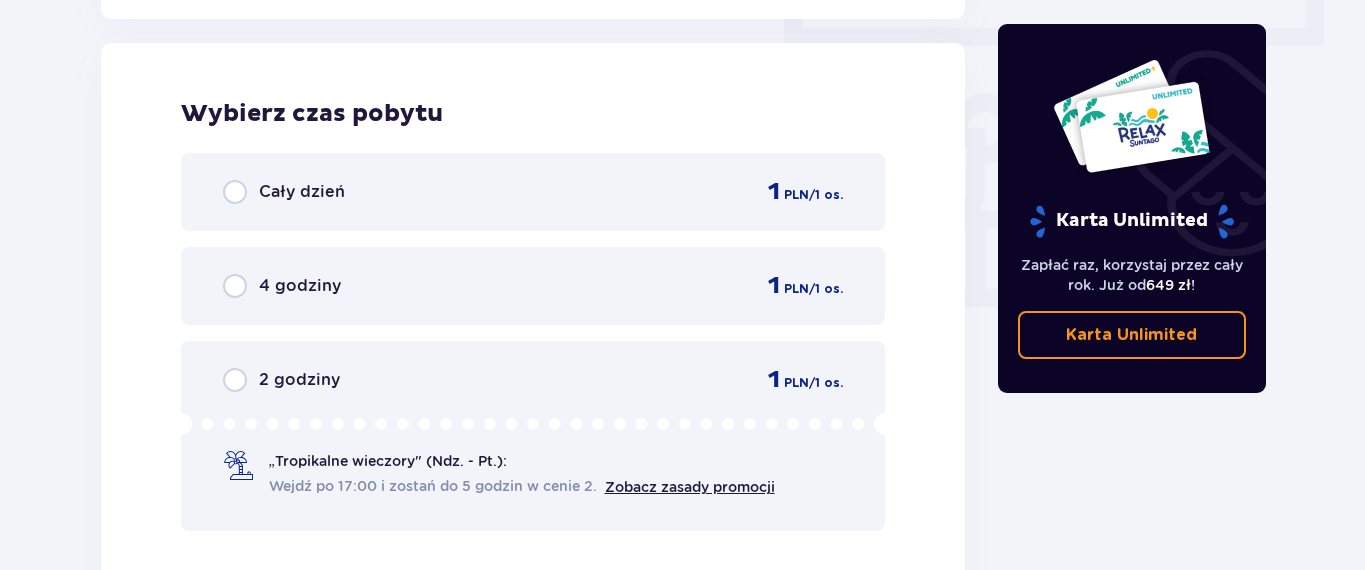 click on "Cały dzień   1 PLN / 1 os." at bounding box center (533, 192) 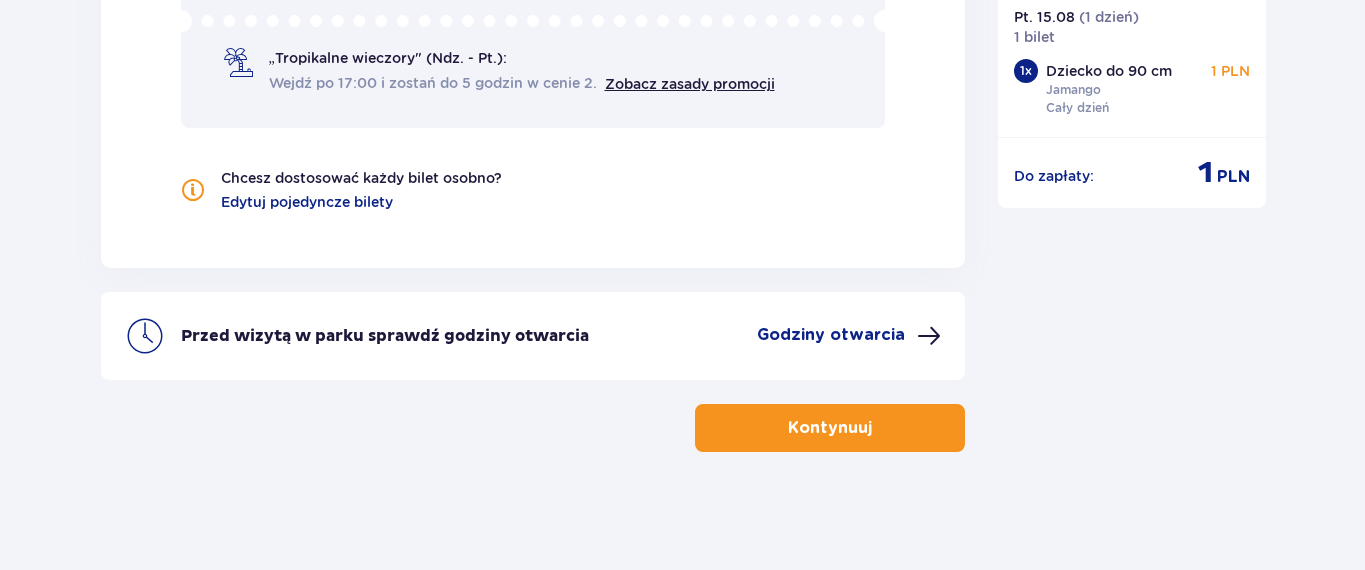 scroll, scrollTop: 2212, scrollLeft: 0, axis: vertical 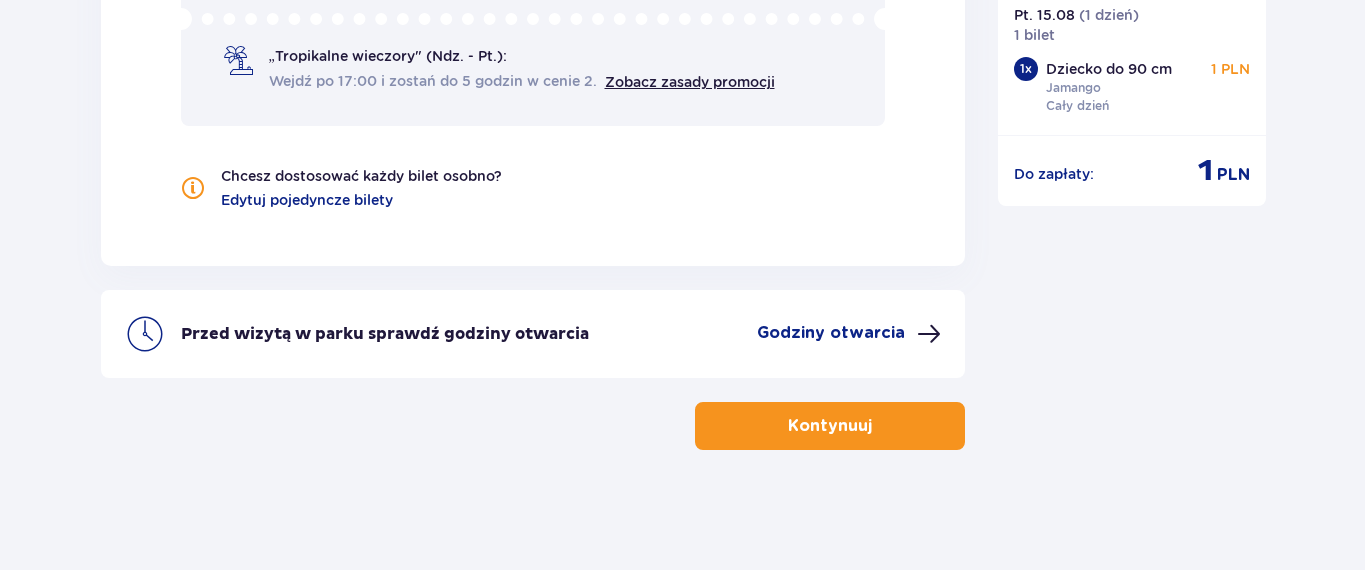 click on "Kontynuuj" at bounding box center (830, 426) 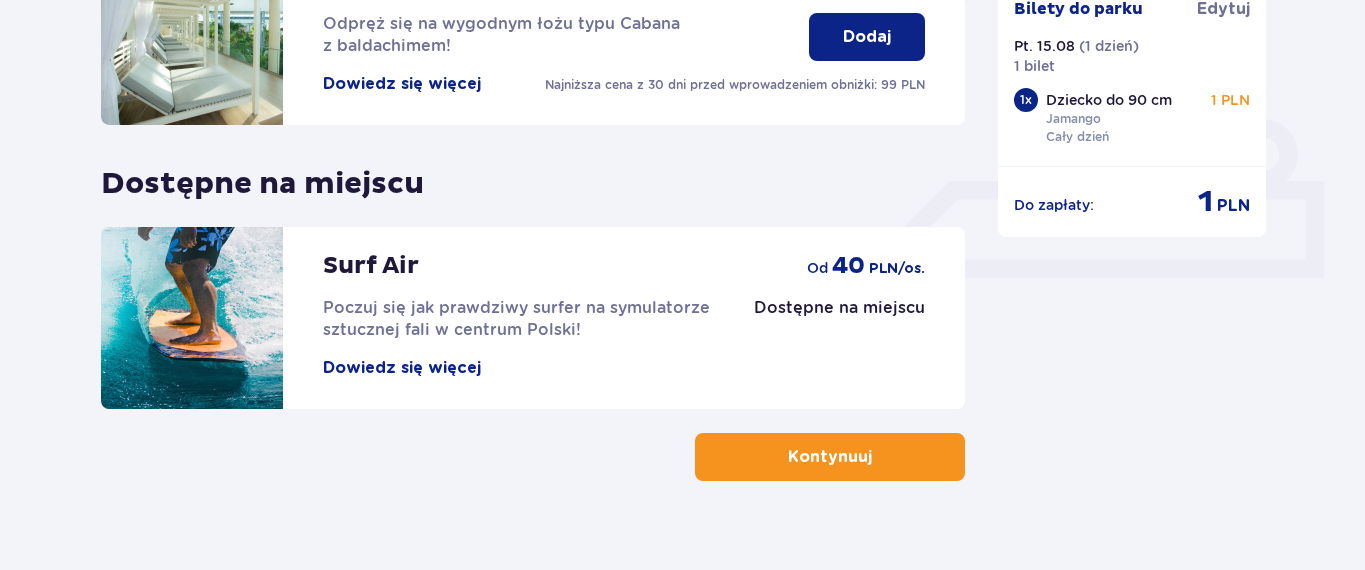 scroll, scrollTop: 786, scrollLeft: 0, axis: vertical 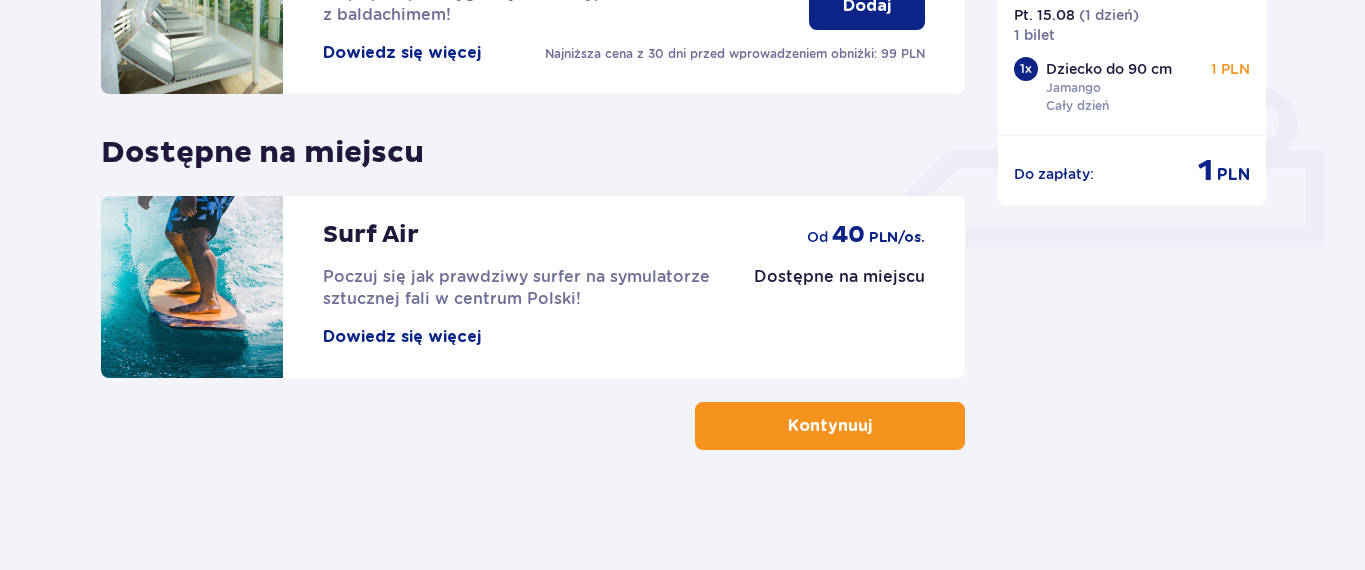 click on "Kontynuuj" at bounding box center [830, 426] 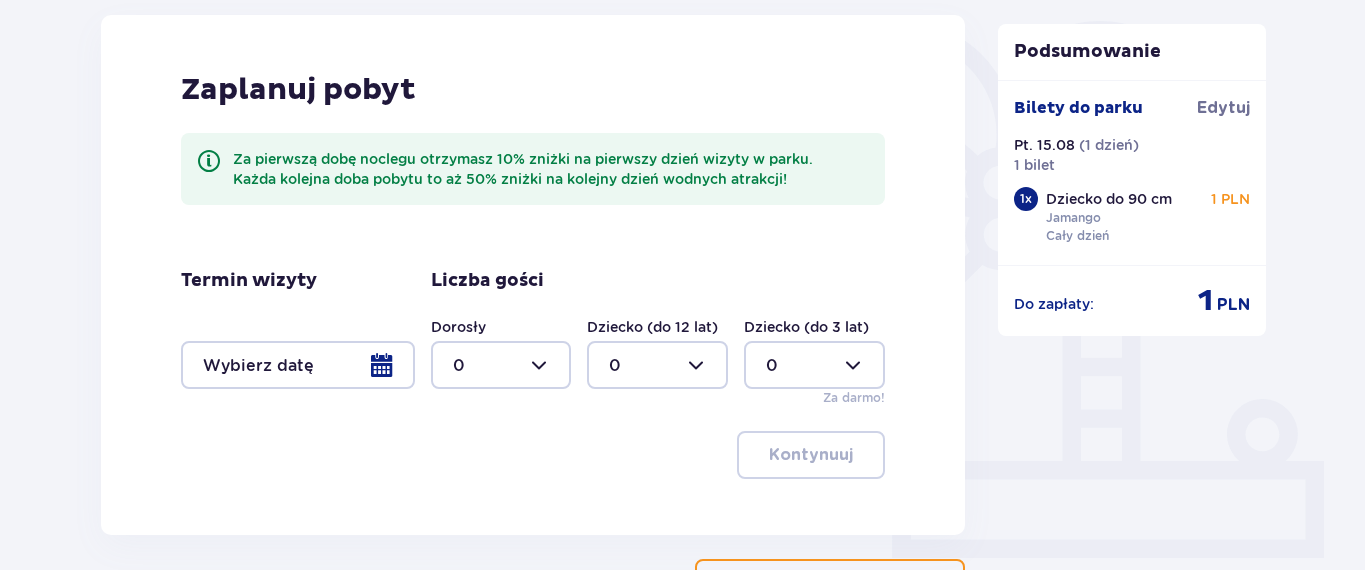 scroll, scrollTop: 479, scrollLeft: 0, axis: vertical 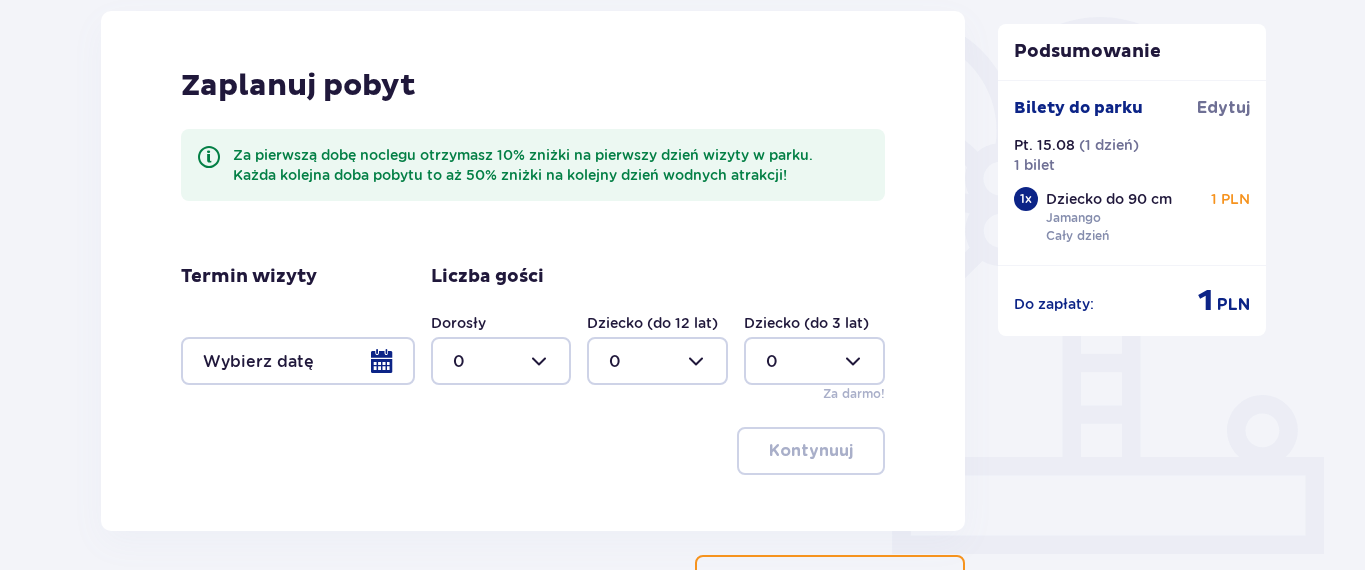 click at bounding box center [298, 361] 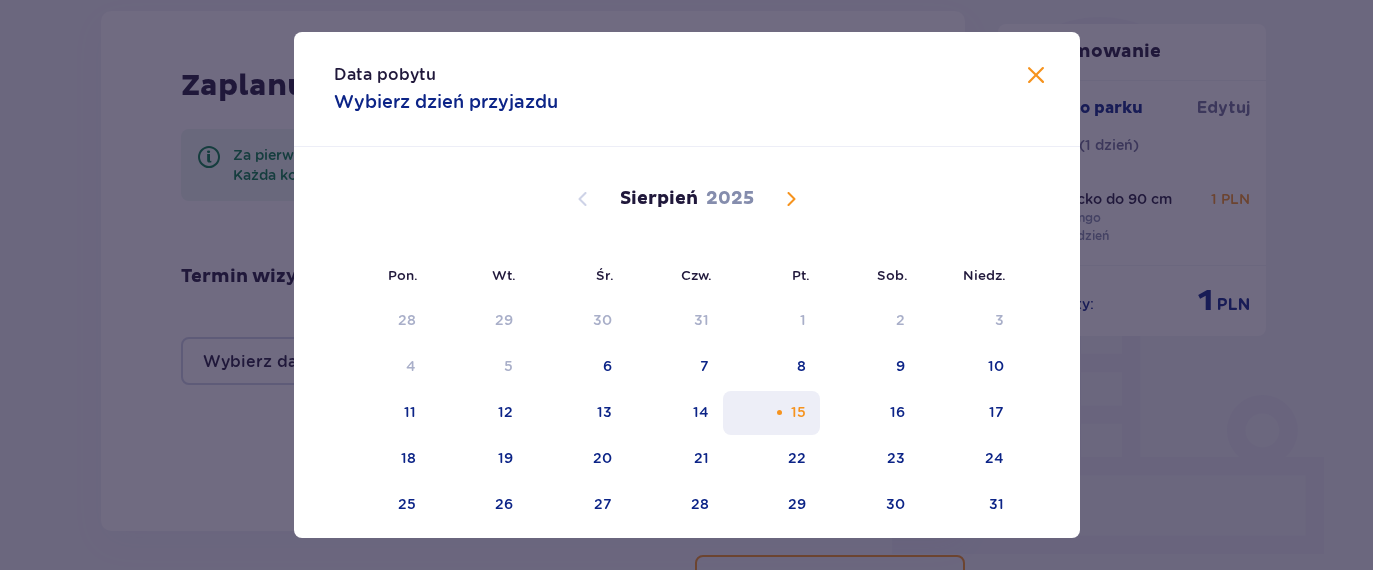 click on "15" at bounding box center (798, 412) 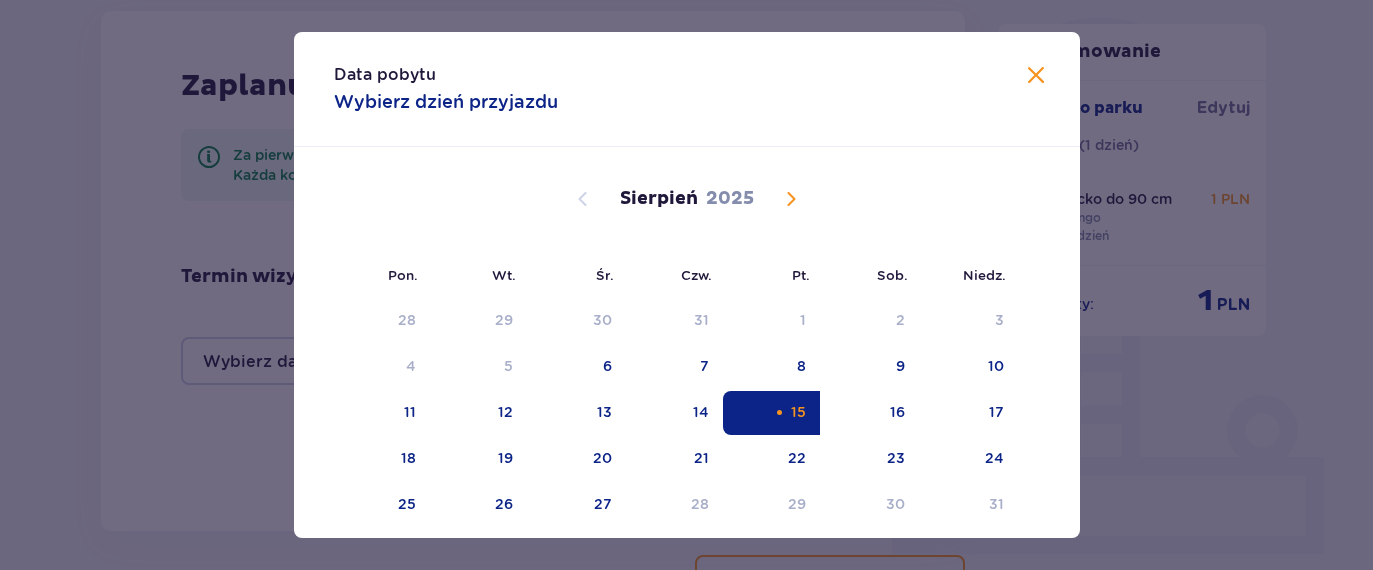 click at bounding box center [1036, 76] 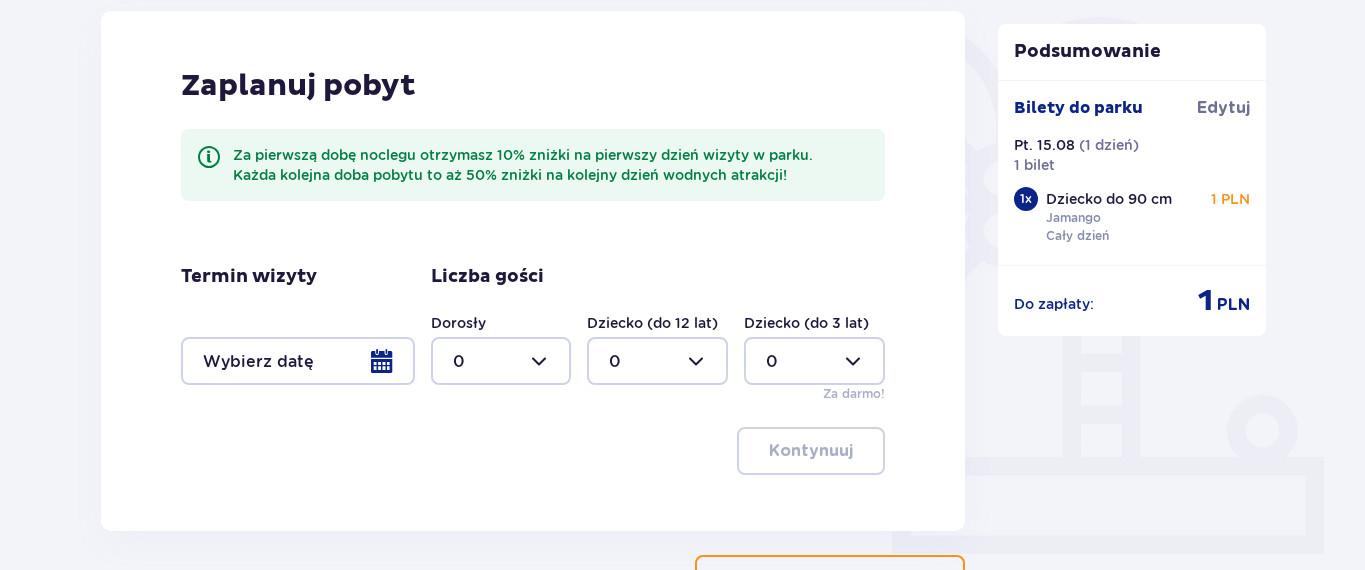 scroll, scrollTop: 632, scrollLeft: 0, axis: vertical 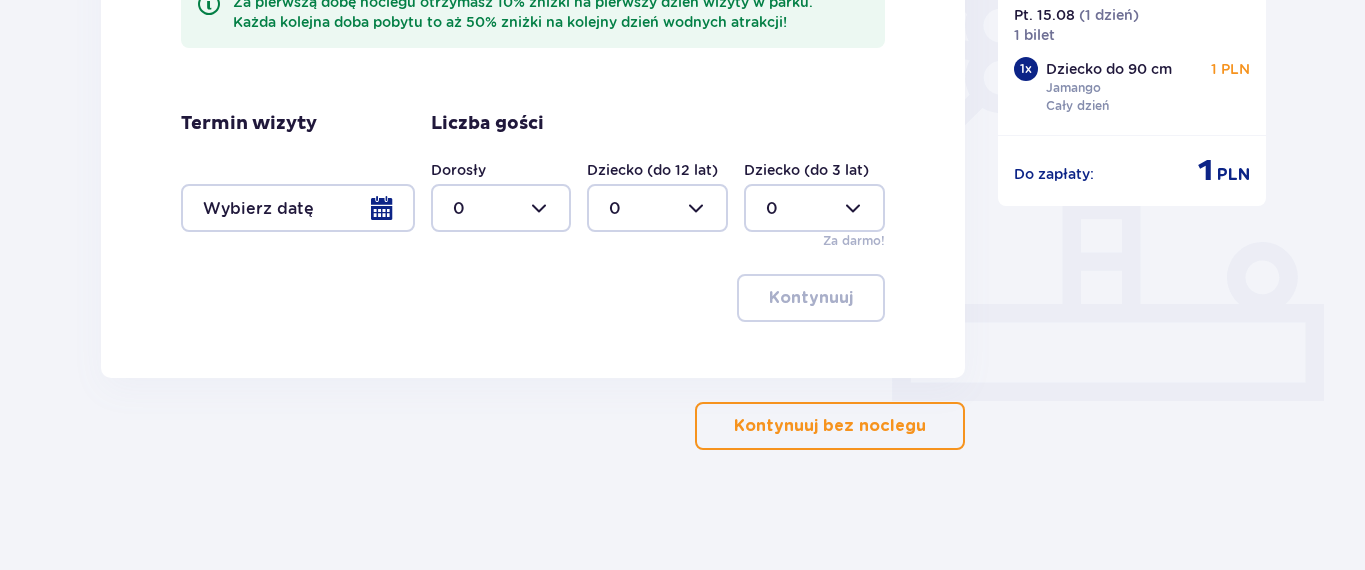 click on "Kontynuuj bez noclegu" at bounding box center [830, 426] 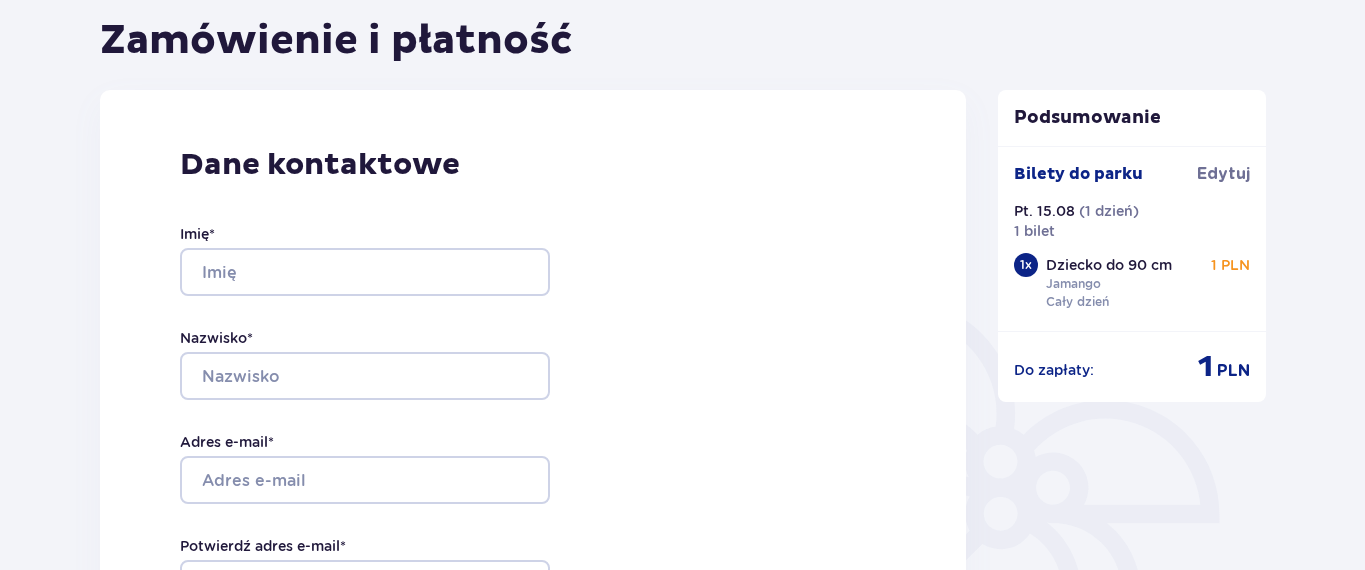 scroll, scrollTop: 160, scrollLeft: 0, axis: vertical 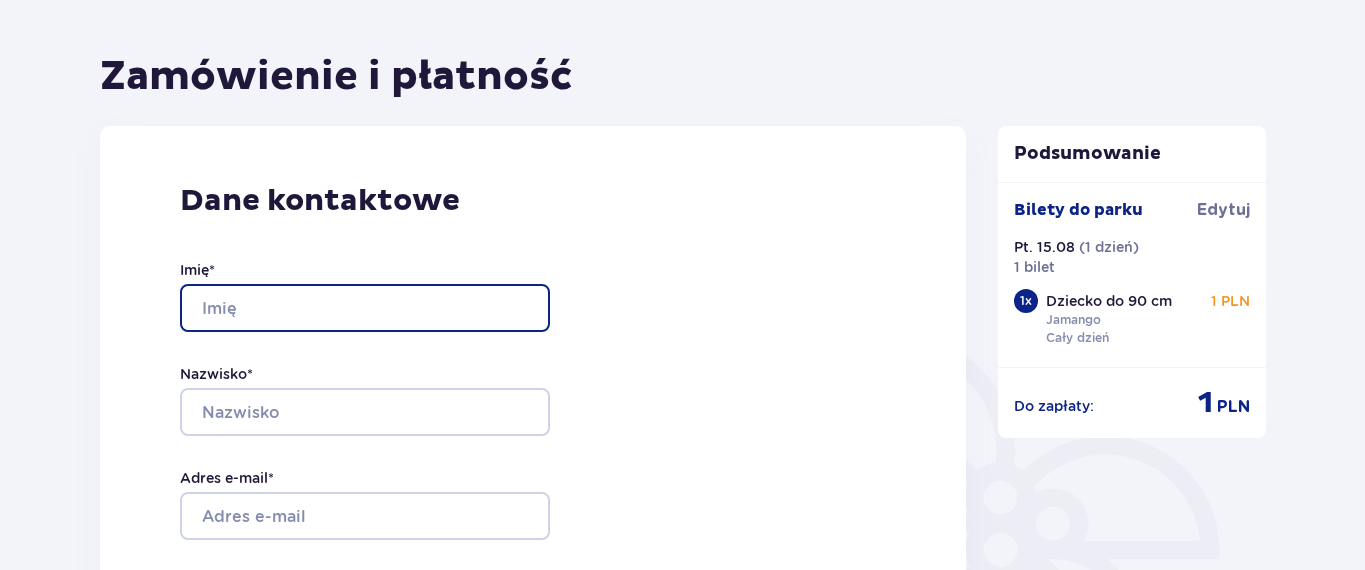 click on "Imię *" at bounding box center (365, 308) 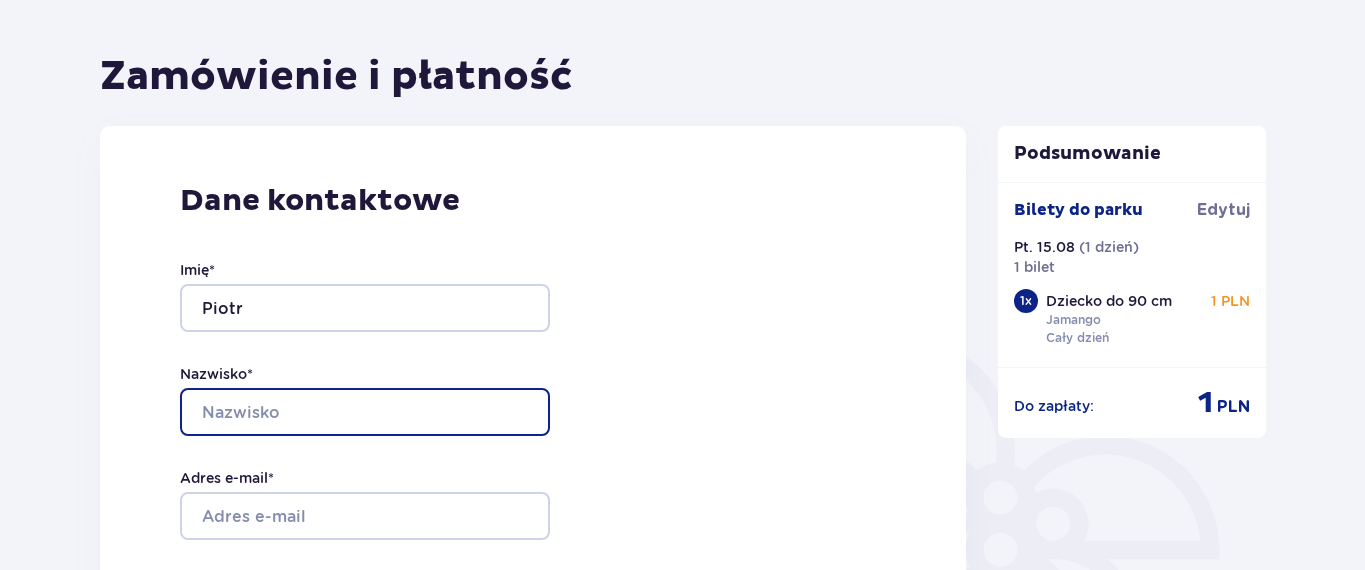 click on "Nazwisko *" at bounding box center (365, 412) 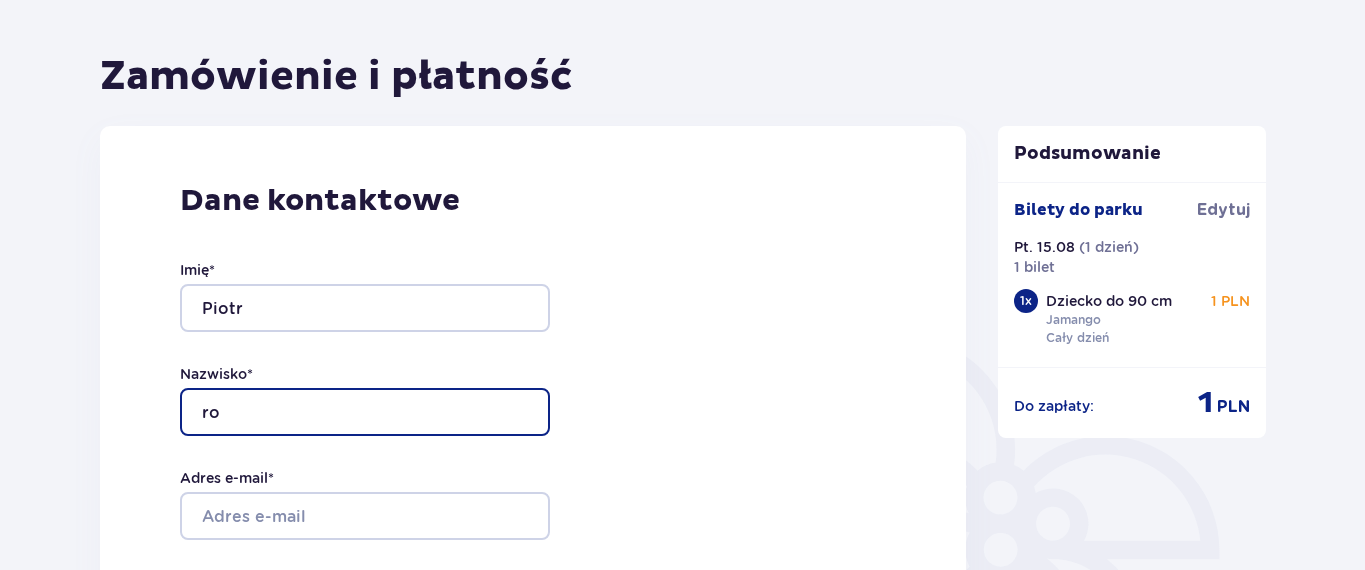 type on "r" 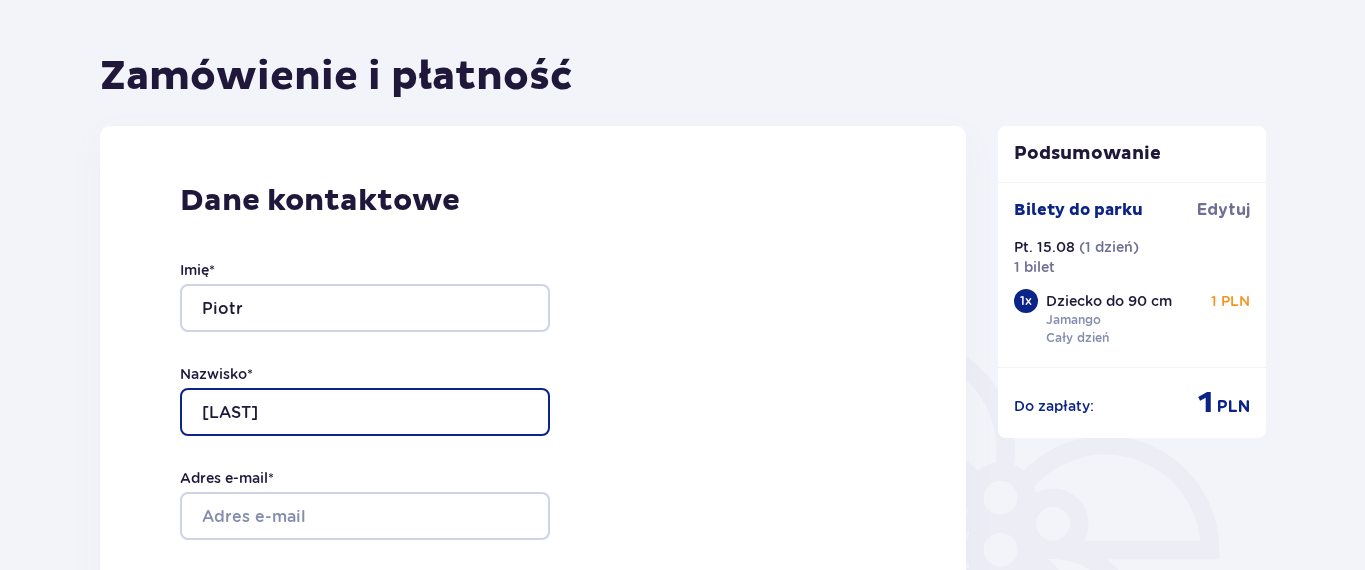 type on "Rodzeń" 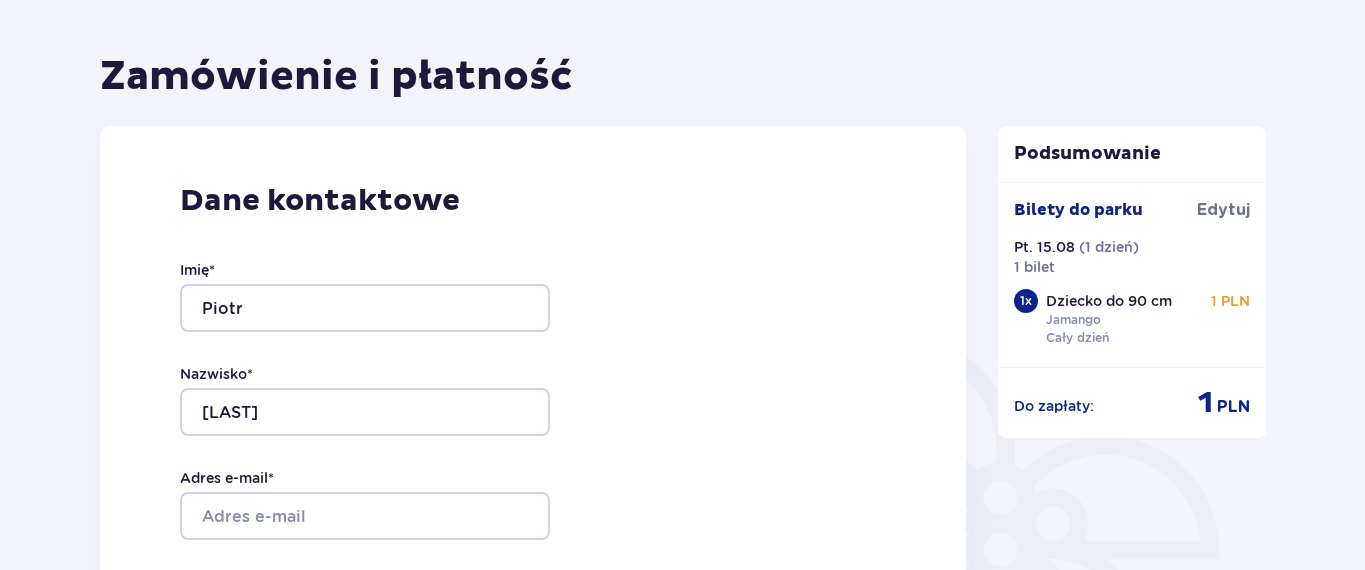 click on "Dane kontaktowe Imię * Piotr Nazwisko * Rodzeń Adres e-mail * Potwierdź adres e-mail * Numer telefonu * Numer telefonu, wraz z kodem kraju, np. 48 ​123 ​456 ​789 Chcę fakturę na firmę Jeśli nie prowadzisz działalności gospodarczej lub innej spółki, automatycznie wystawimy Ci fakturę imienną. Dodaj adres do faktury imiennej" at bounding box center (533, 546) 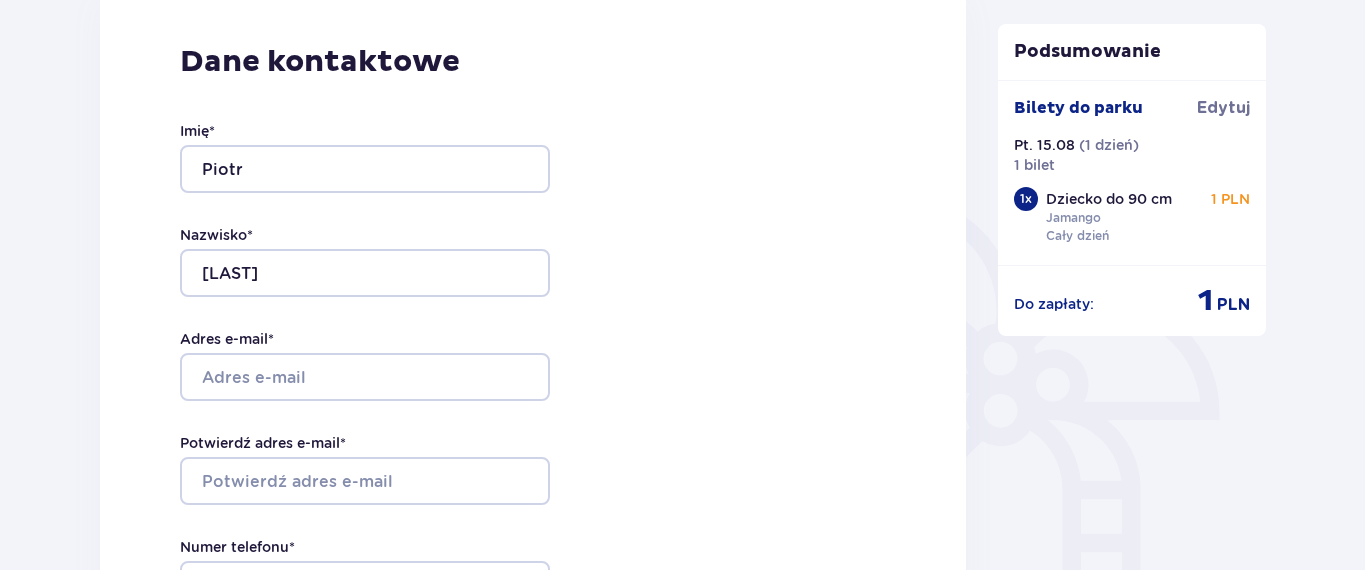 scroll, scrollTop: 340, scrollLeft: 0, axis: vertical 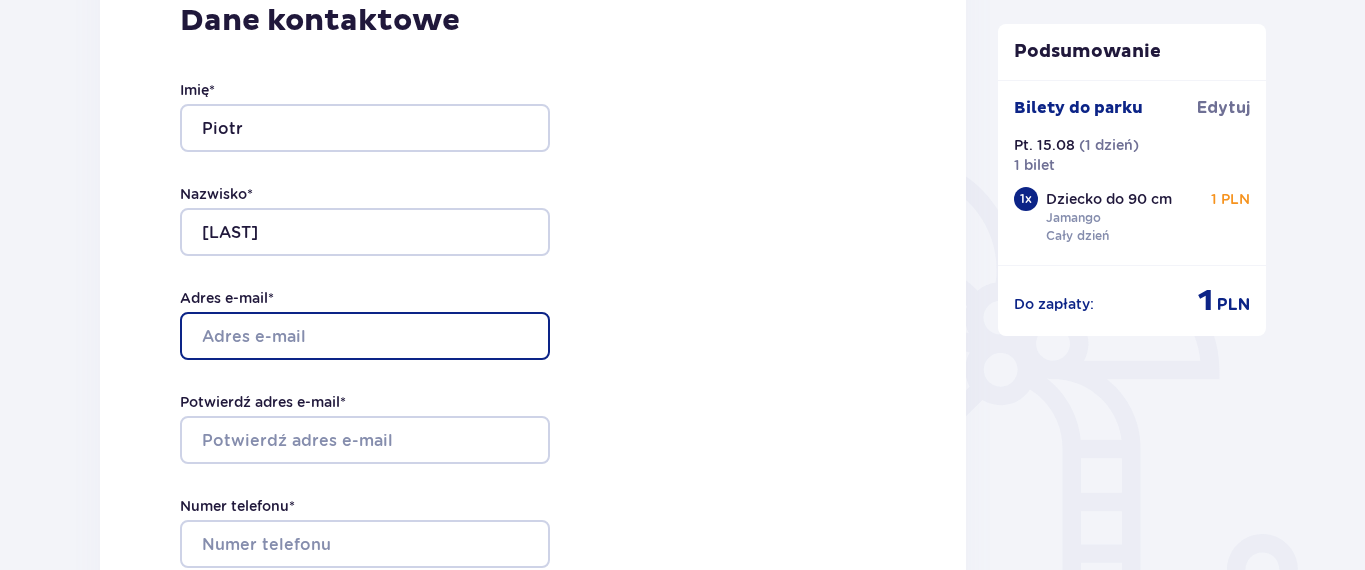 click on "Adres e-mail *" at bounding box center [365, 336] 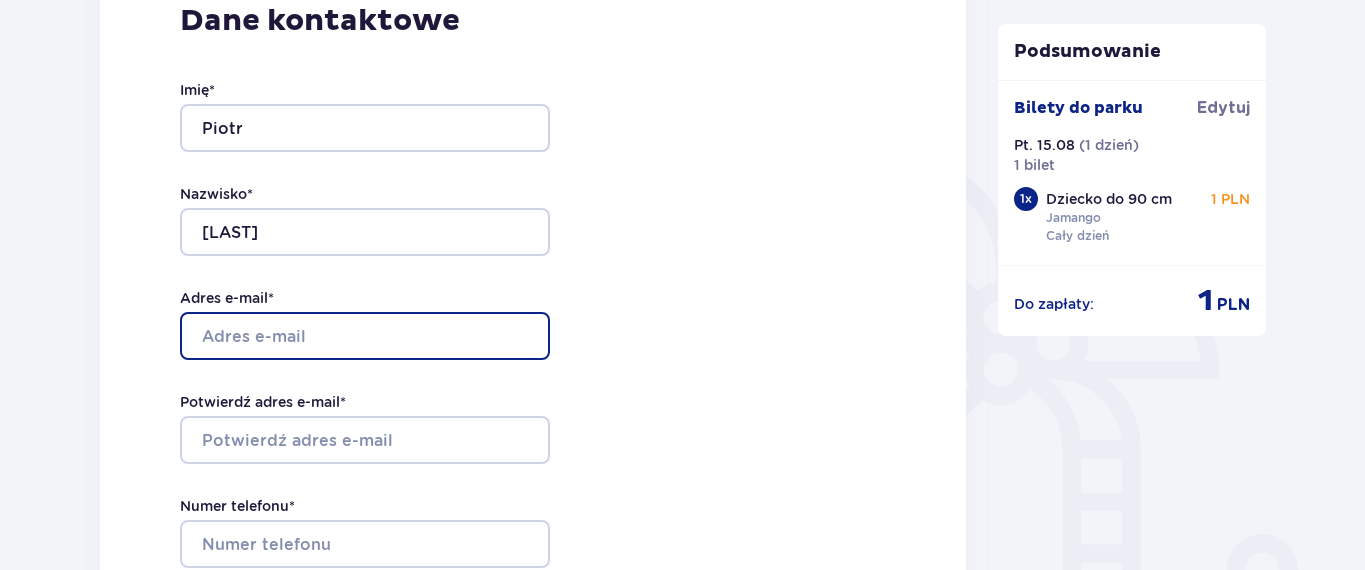 type on "piotr.rodzen@ovb.com.pl" 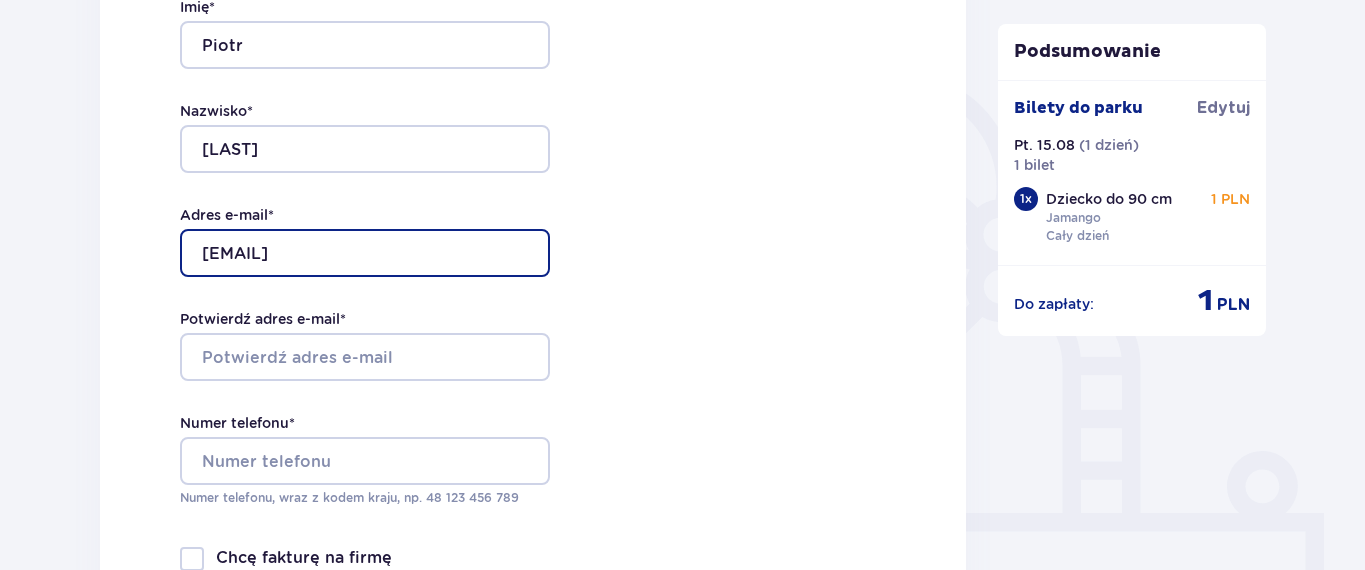 scroll, scrollTop: 459, scrollLeft: 0, axis: vertical 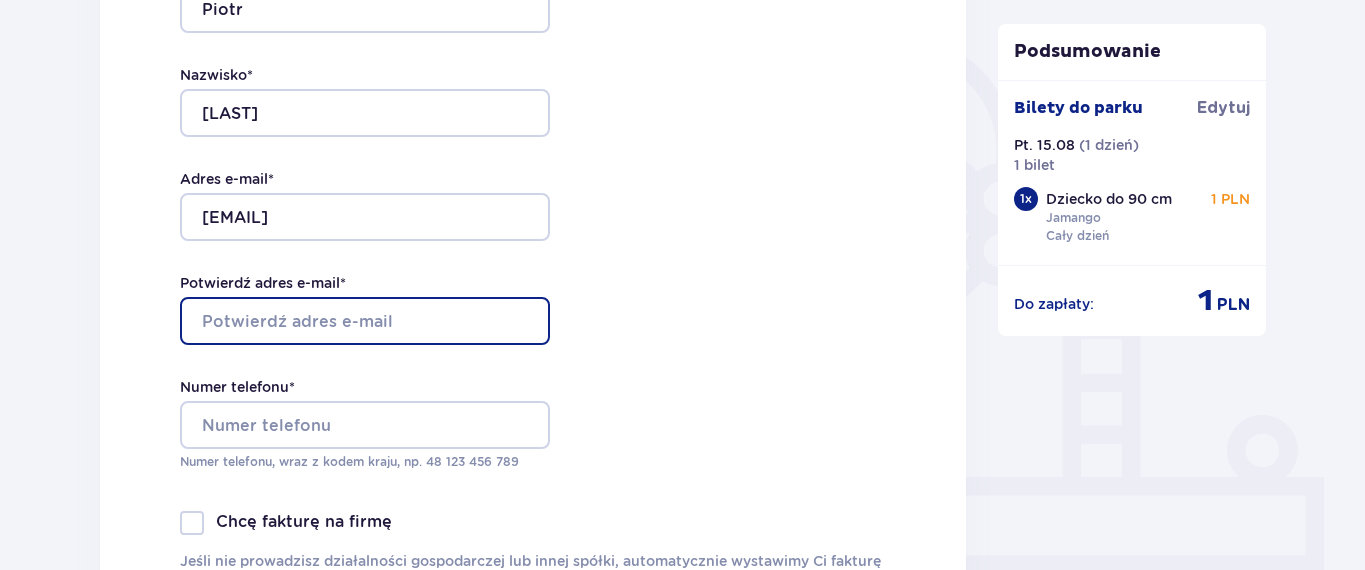 click on "Potwierdź adres e-mail *" at bounding box center [365, 321] 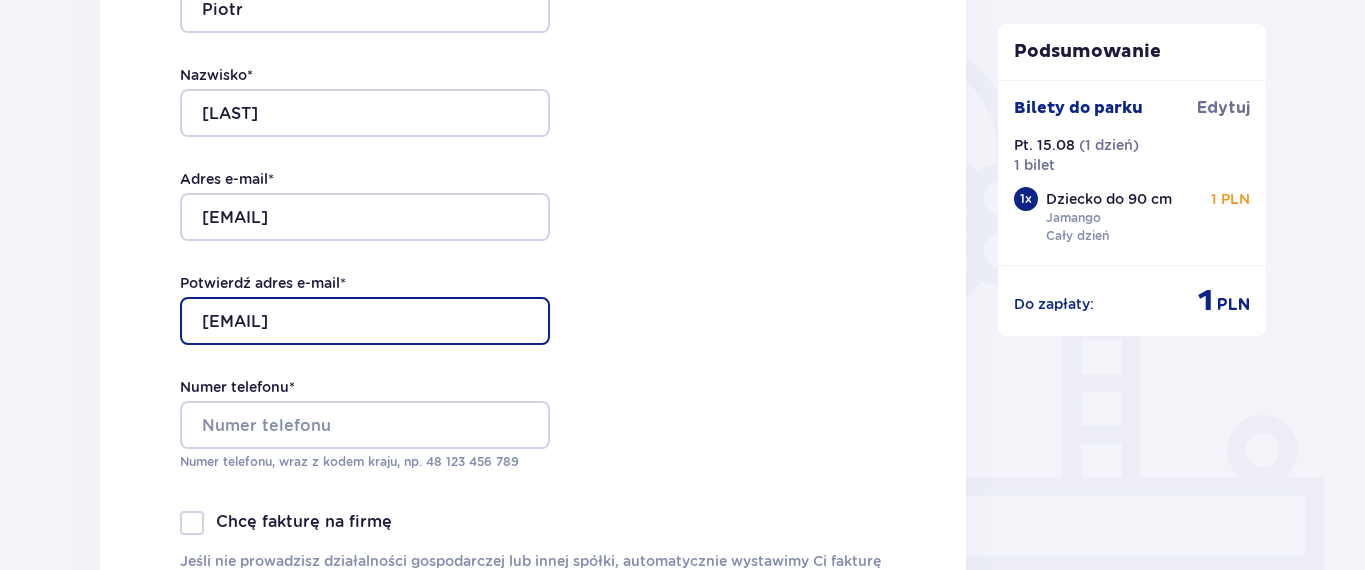 type on "piotr.rodzen@ovb.com.pl" 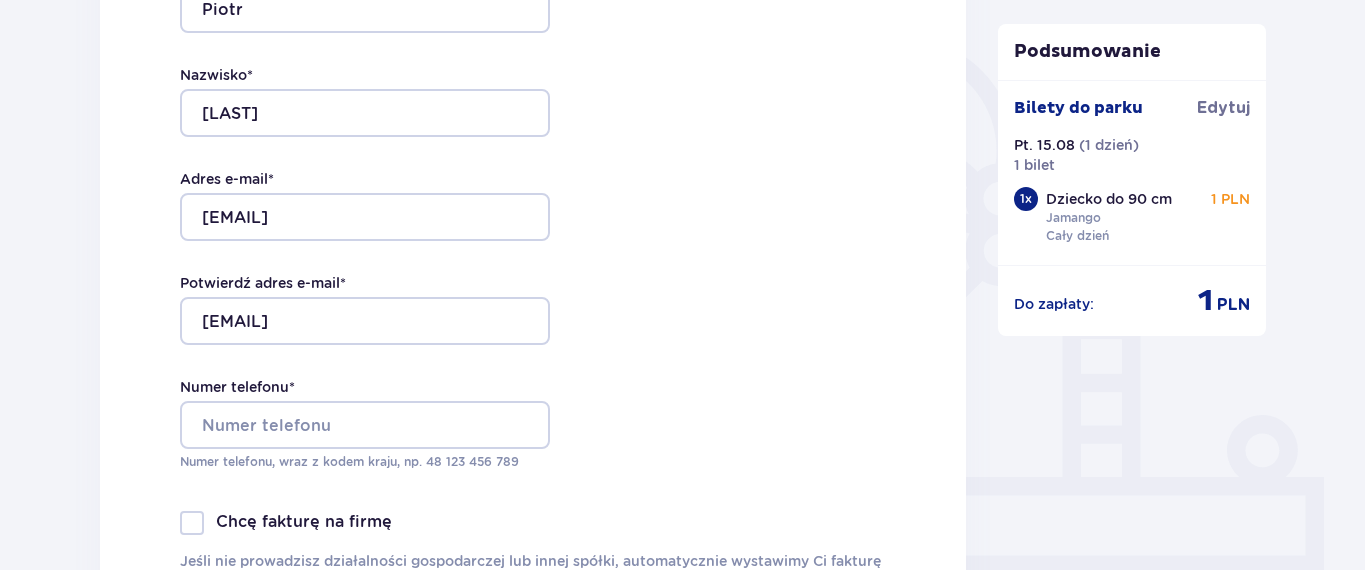 click on "Dane kontaktowe Imię * Piotr Nazwisko * Rodzeń Adres e-mail * piotr.rodzen@ovb.com.pl Potwierdź adres e-mail * piotr.rodzen@ovb.com.pl Numer telefonu * Numer telefonu, wraz z kodem kraju, np. 48 ​123 ​456 ​789 Chcę fakturę na firmę Jeśli nie prowadzisz działalności gospodarczej lub innej spółki, automatycznie wystawimy Ci fakturę imienną. Dodaj adres do faktury imiennej" at bounding box center [533, 247] 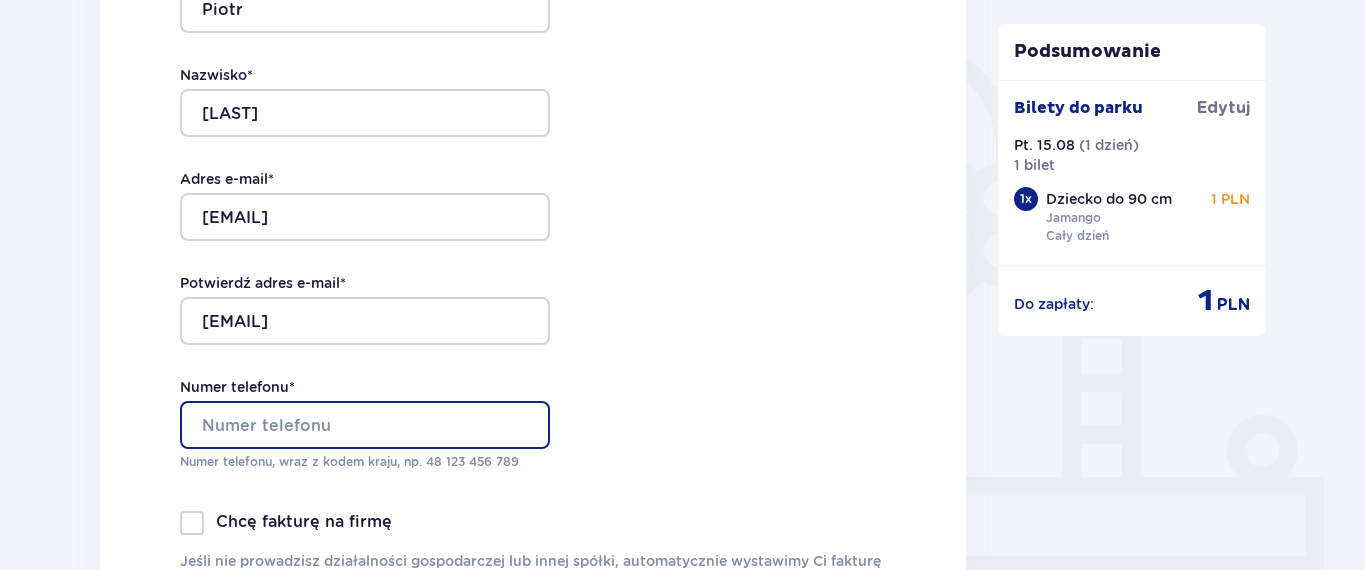click on "Numer telefonu *" at bounding box center (365, 425) 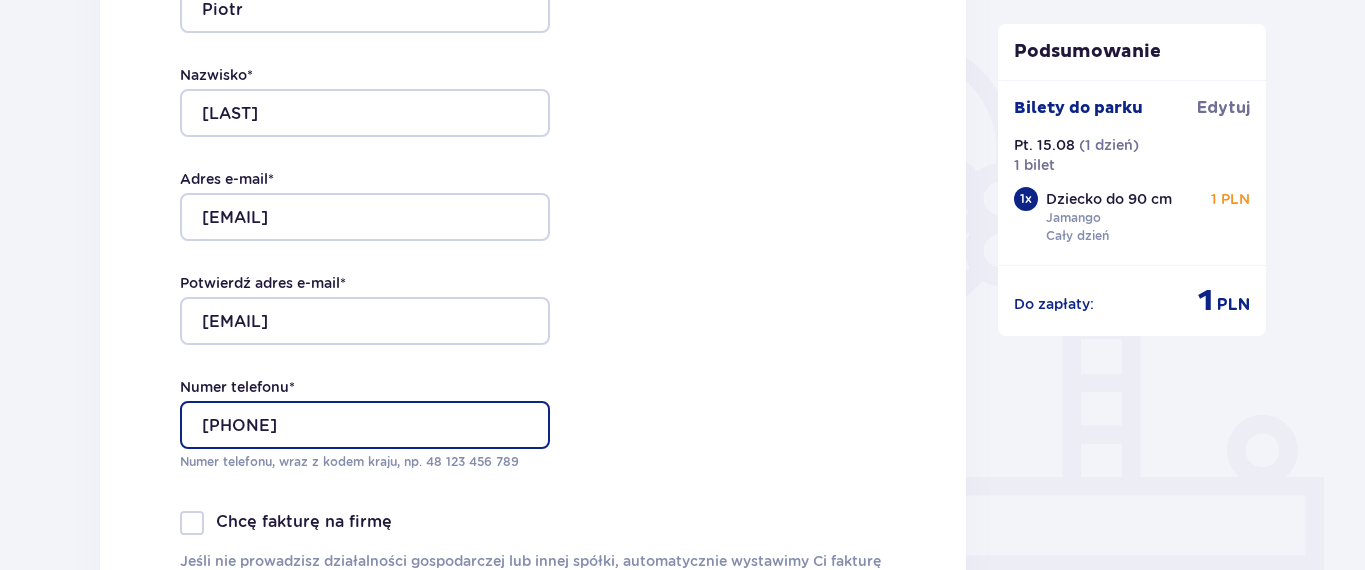 type on "48660300196" 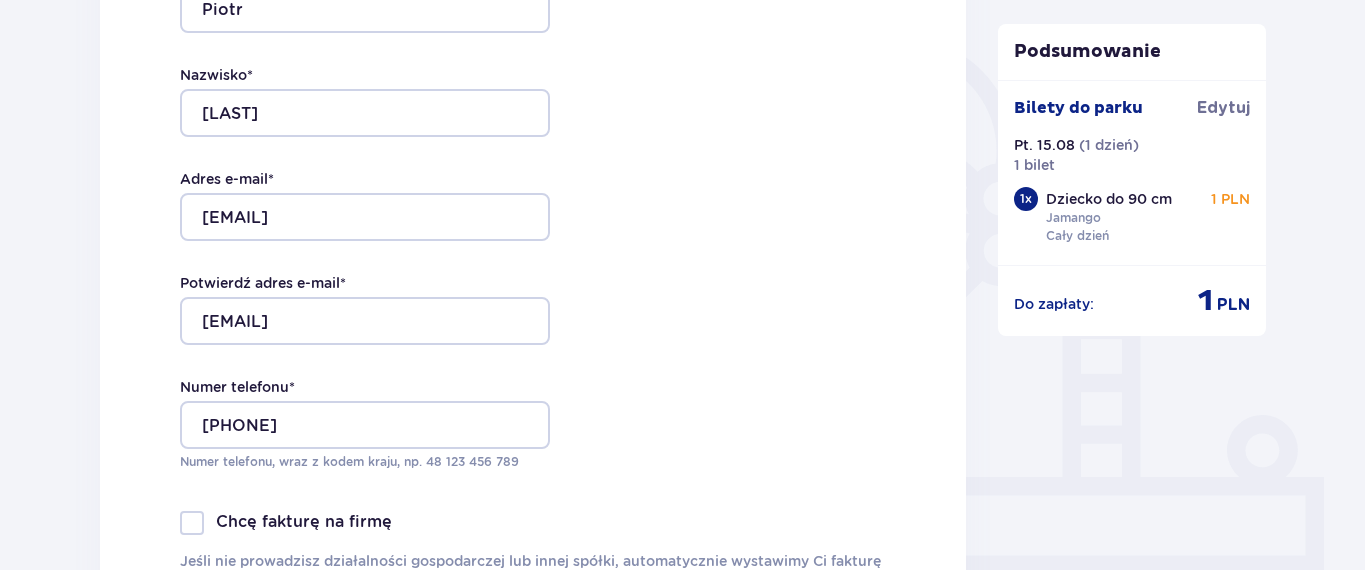 click on "Dane kontaktowe Imię * Piotr Nazwisko * Rodzeń Adres e-mail * piotr.rodzen@ovb.com.pl Potwierdź adres e-mail * piotr.rodzen@ovb.com.pl Numer telefonu * 48660300196 Numer telefonu, wraz z kodem kraju, np. 48 ​123 ​456 ​789 Chcę fakturę na firmę Jeśli nie prowadzisz działalności gospodarczej lub innej spółki, automatycznie wystawimy Ci fakturę imienną. Dodaj adres do faktury imiennej" at bounding box center [533, 247] 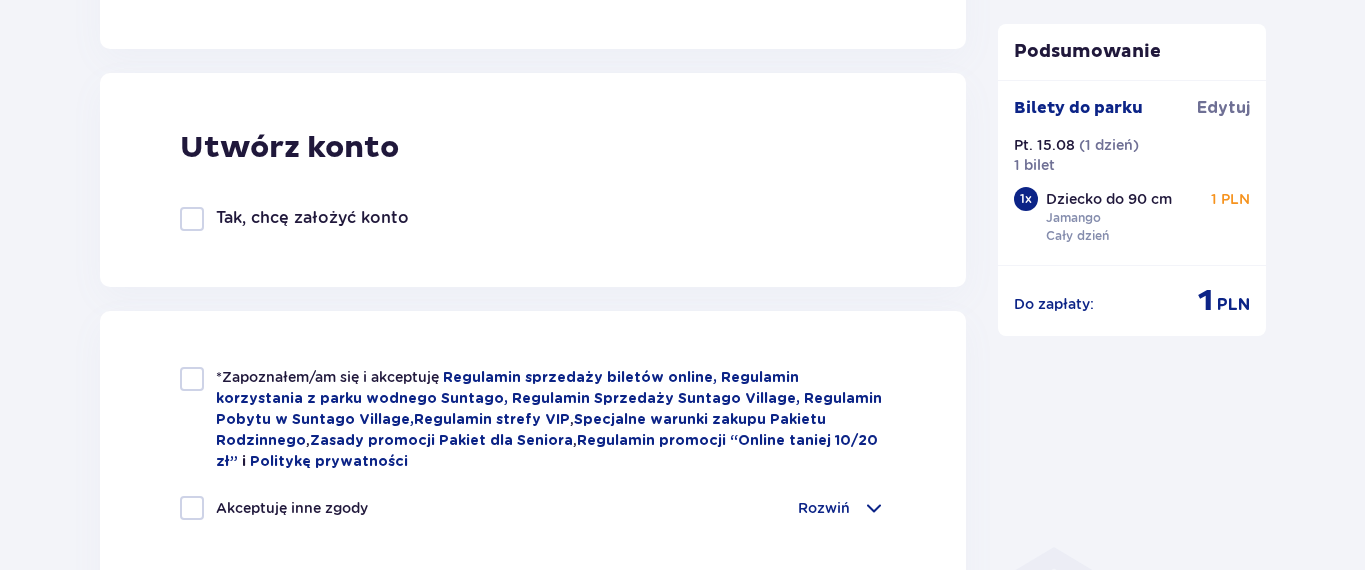scroll, scrollTop: 1218, scrollLeft: 0, axis: vertical 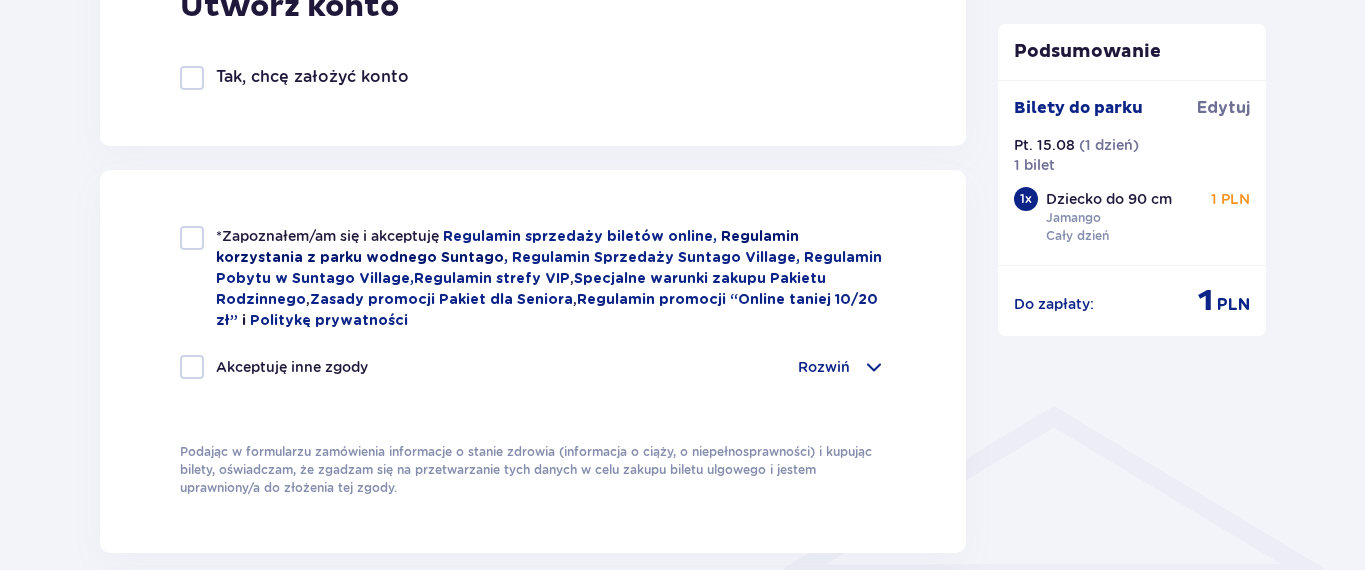 click on "Regulamin korzystania z parku wodnego Suntago," at bounding box center [507, 247] 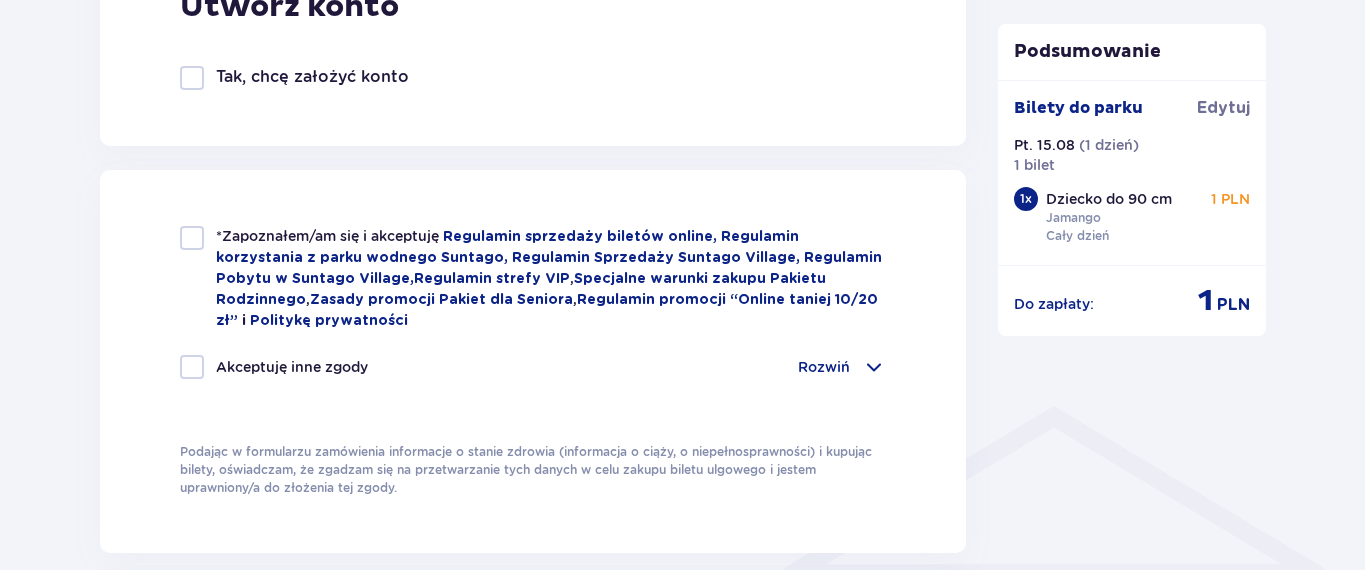 click at bounding box center [192, 238] 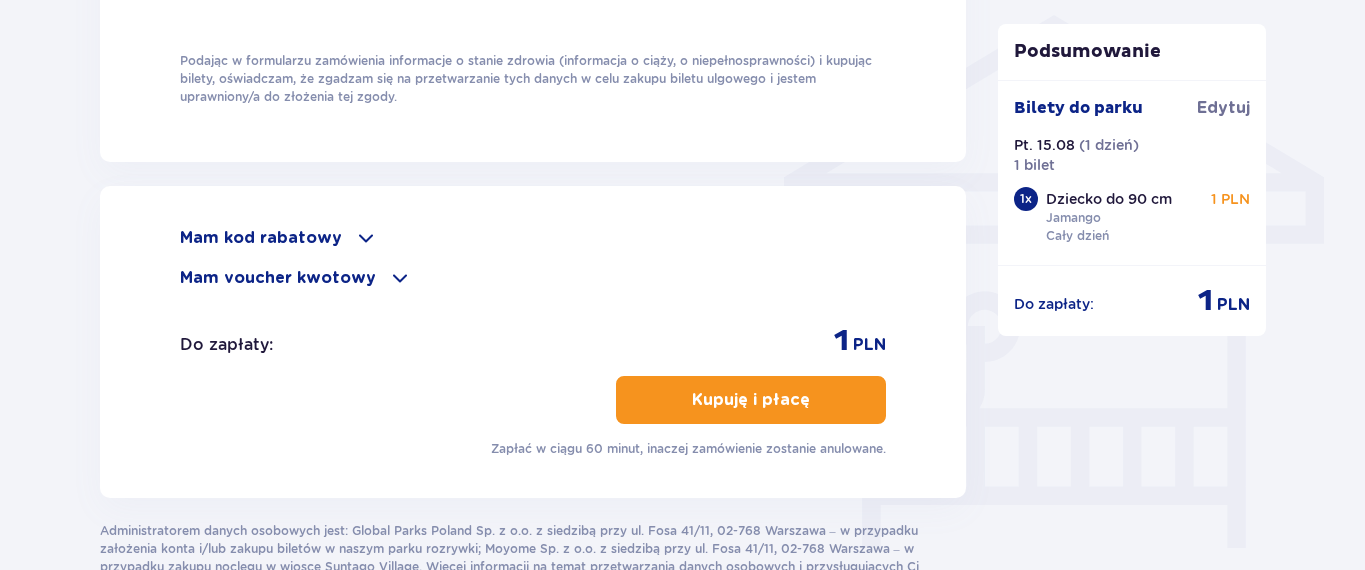 scroll, scrollTop: 1757, scrollLeft: 0, axis: vertical 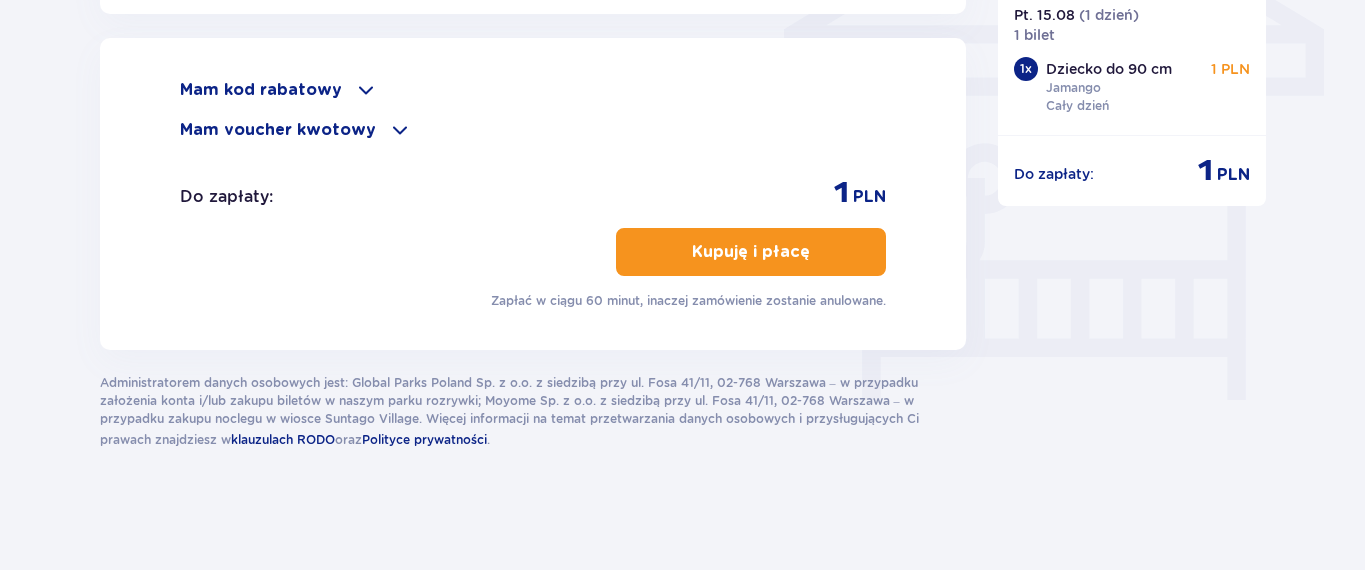 click at bounding box center (366, 90) 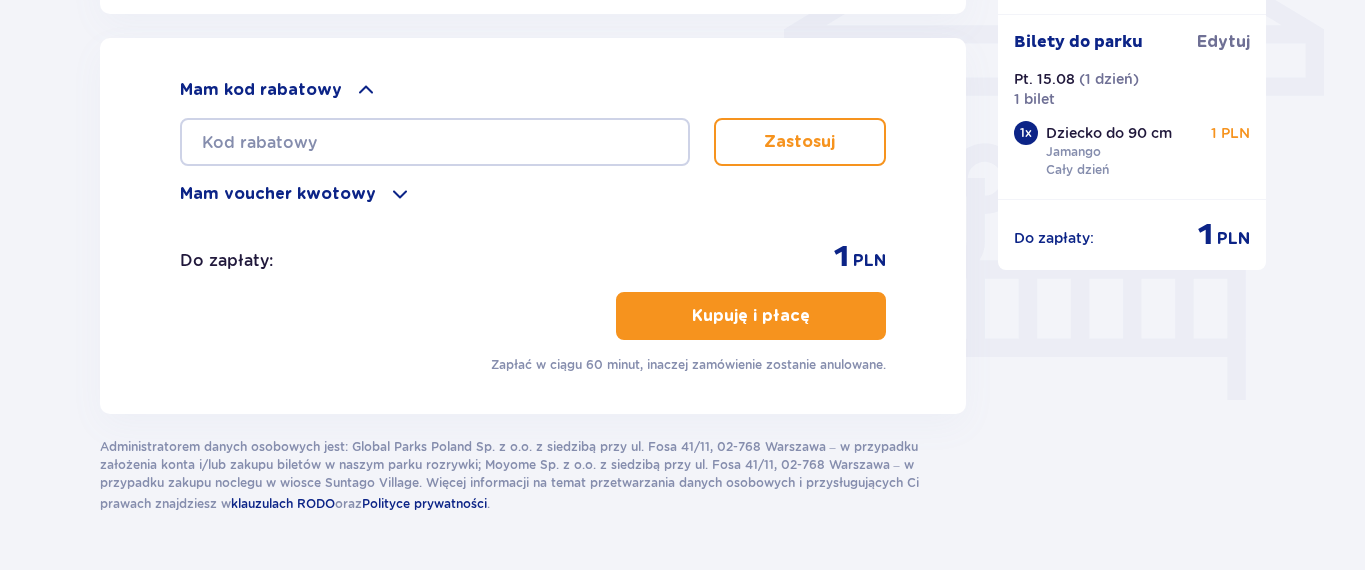 click at bounding box center (400, 194) 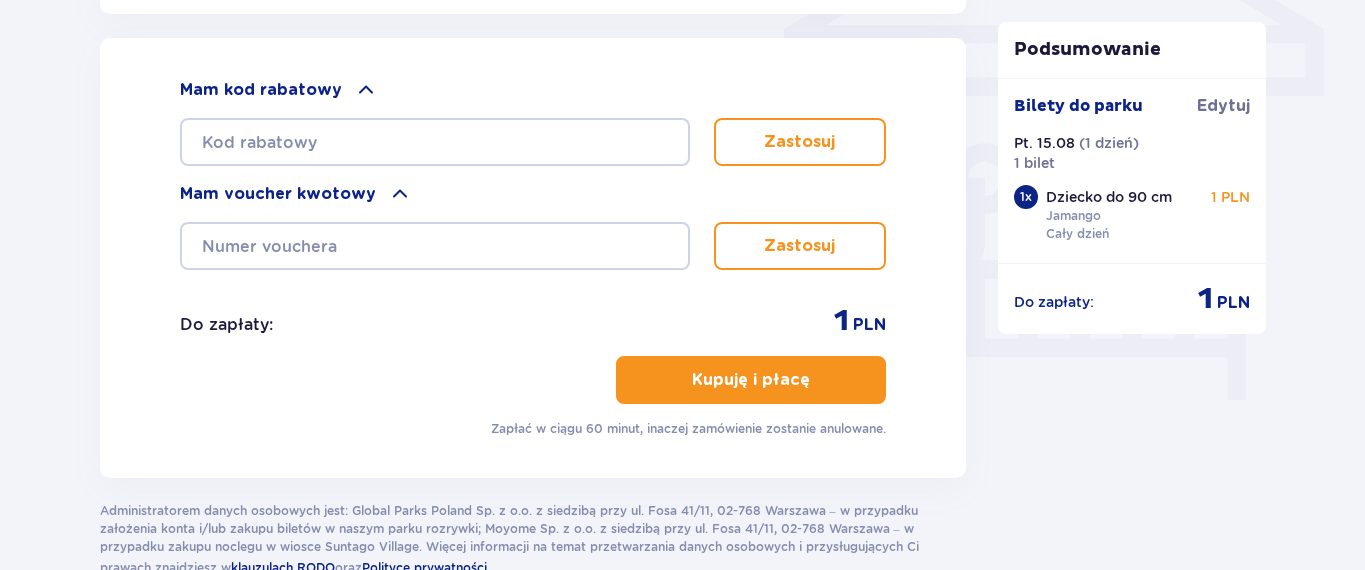 click on "Kupuję i płacę" at bounding box center [751, 380] 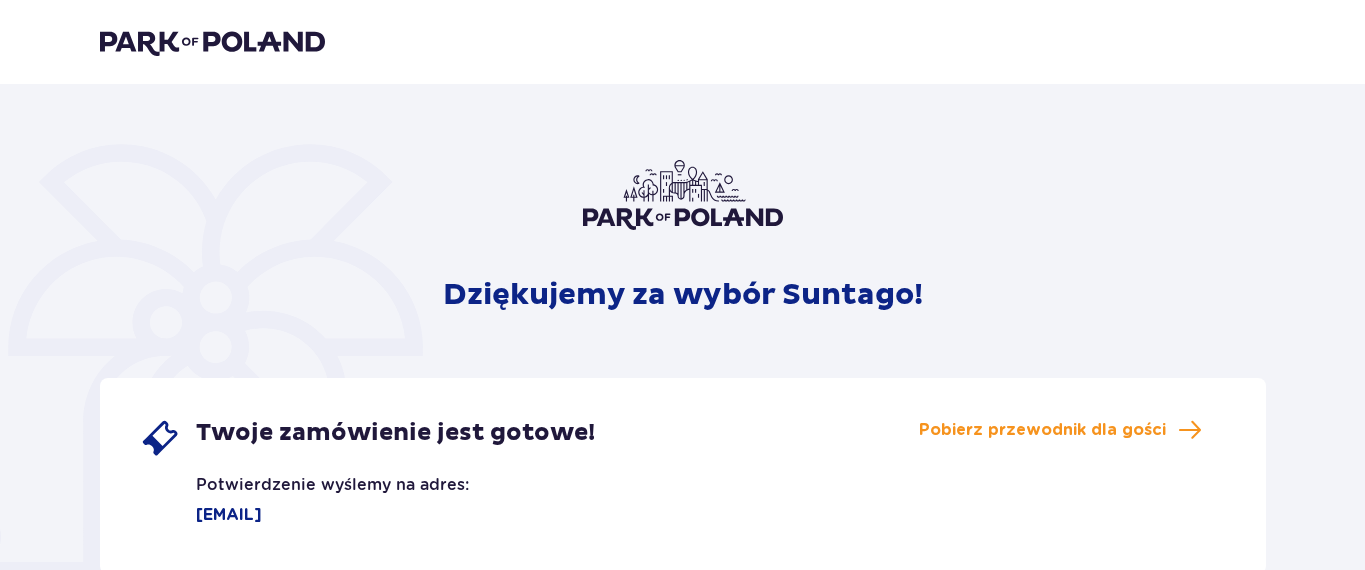 scroll, scrollTop: 0, scrollLeft: 0, axis: both 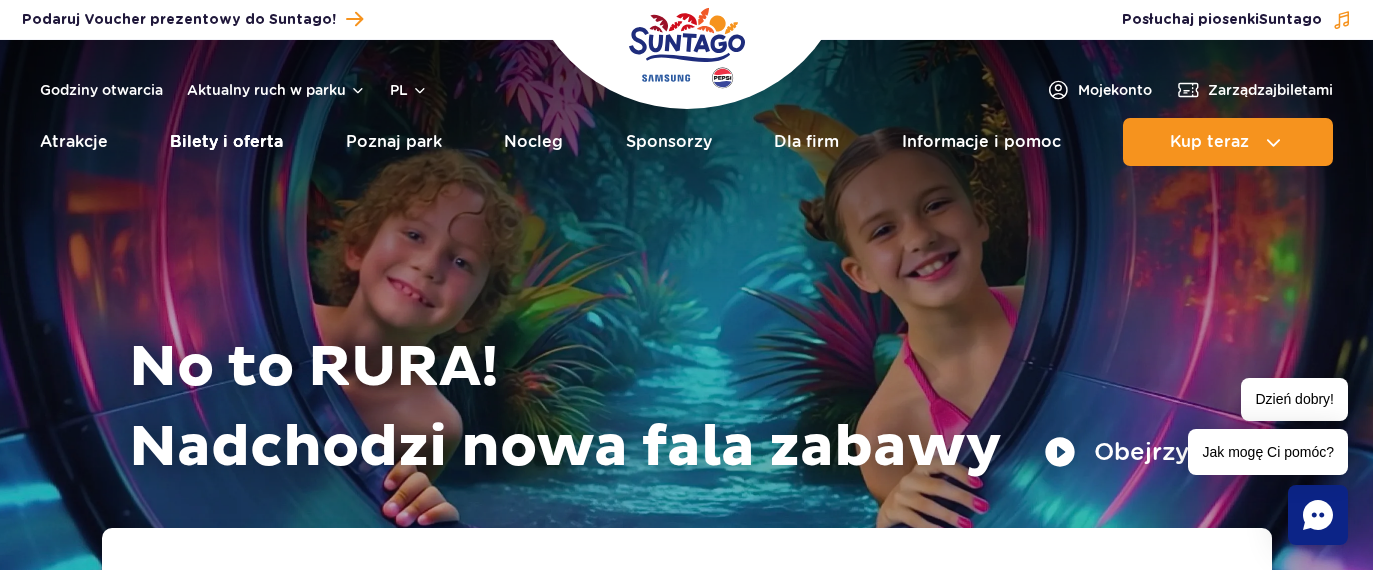 click on "Bilety i oferta" at bounding box center (226, 142) 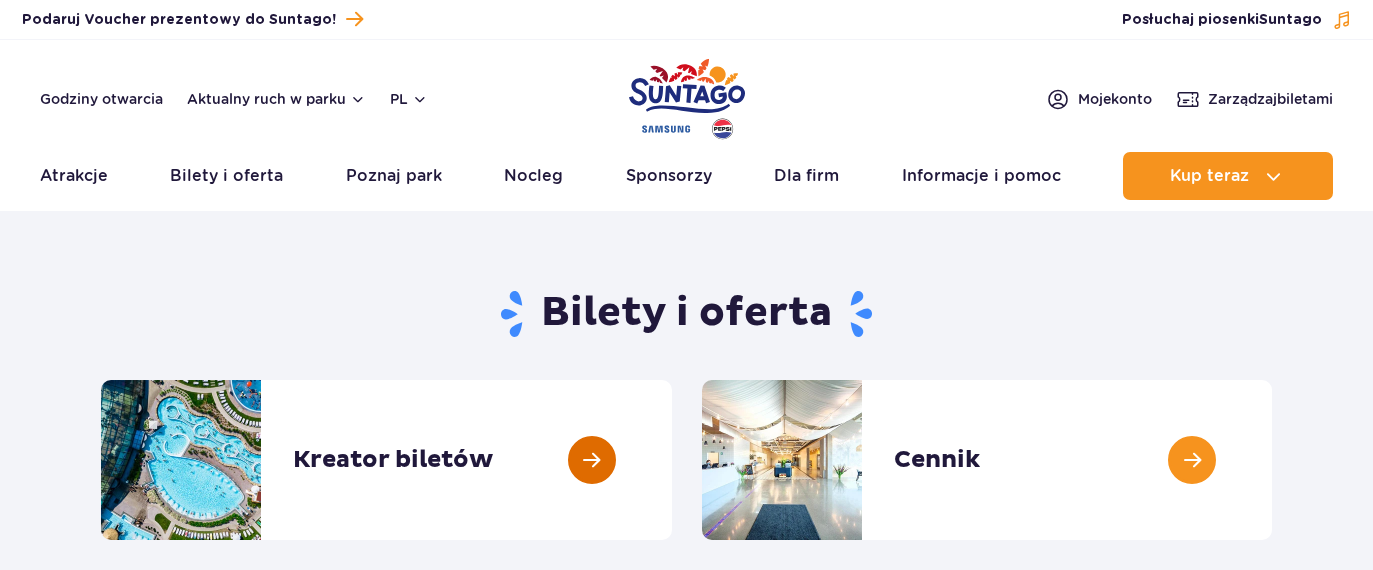 scroll, scrollTop: 0, scrollLeft: 0, axis: both 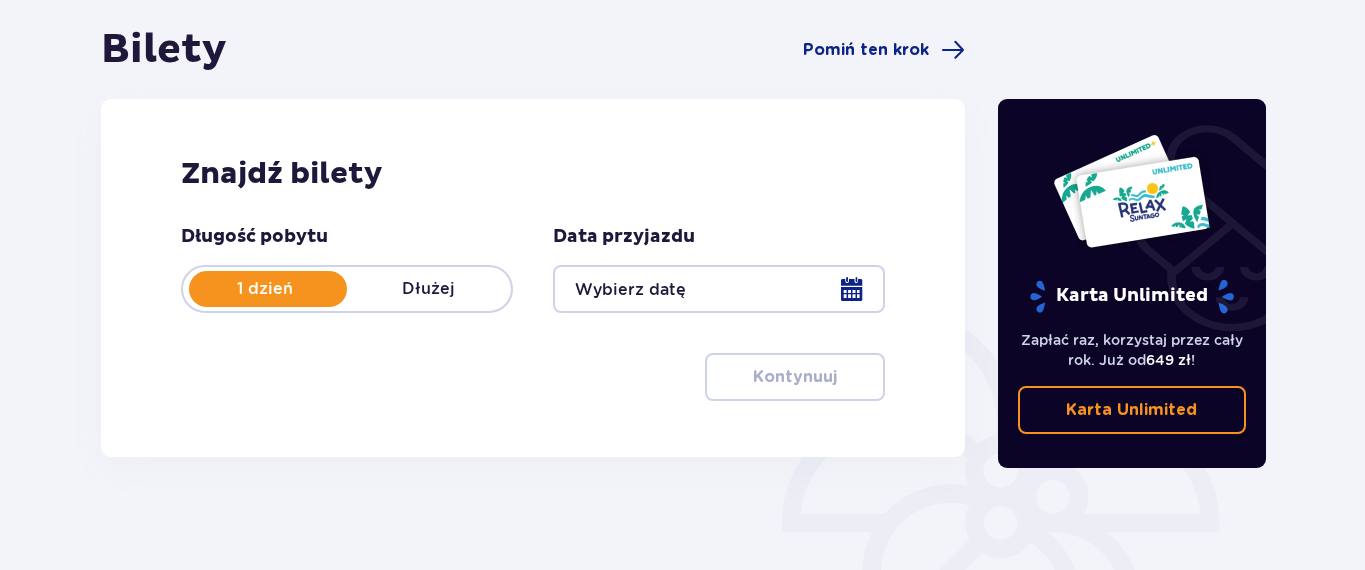 click at bounding box center [719, 289] 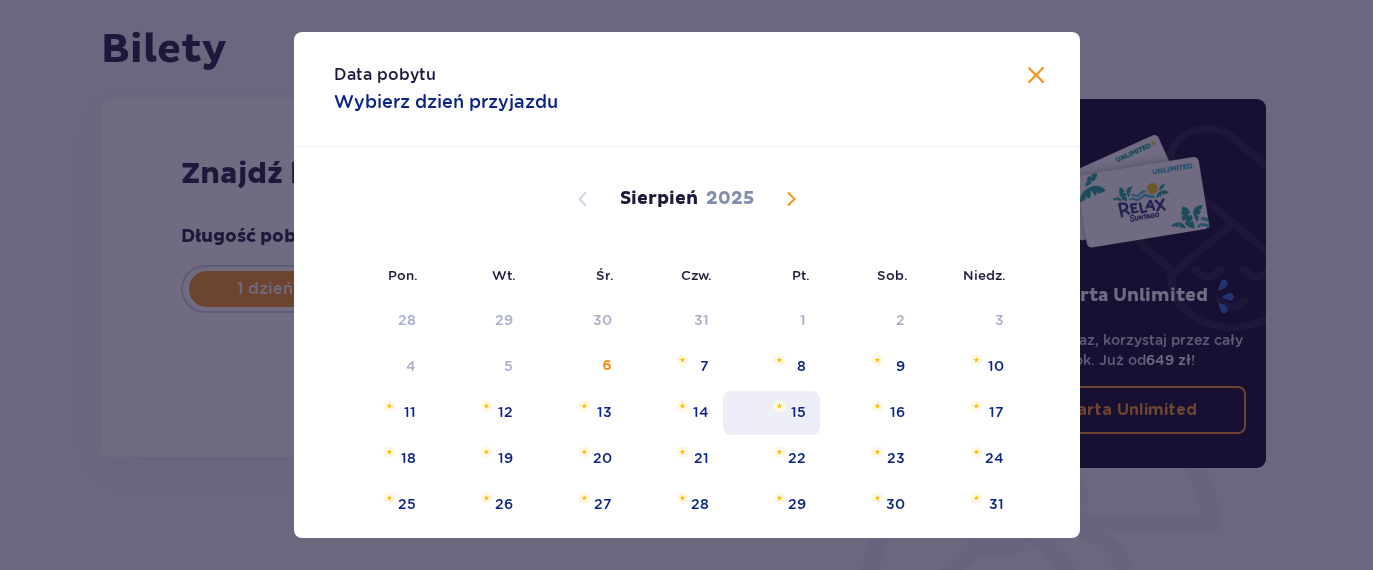 click on "15" at bounding box center (798, 412) 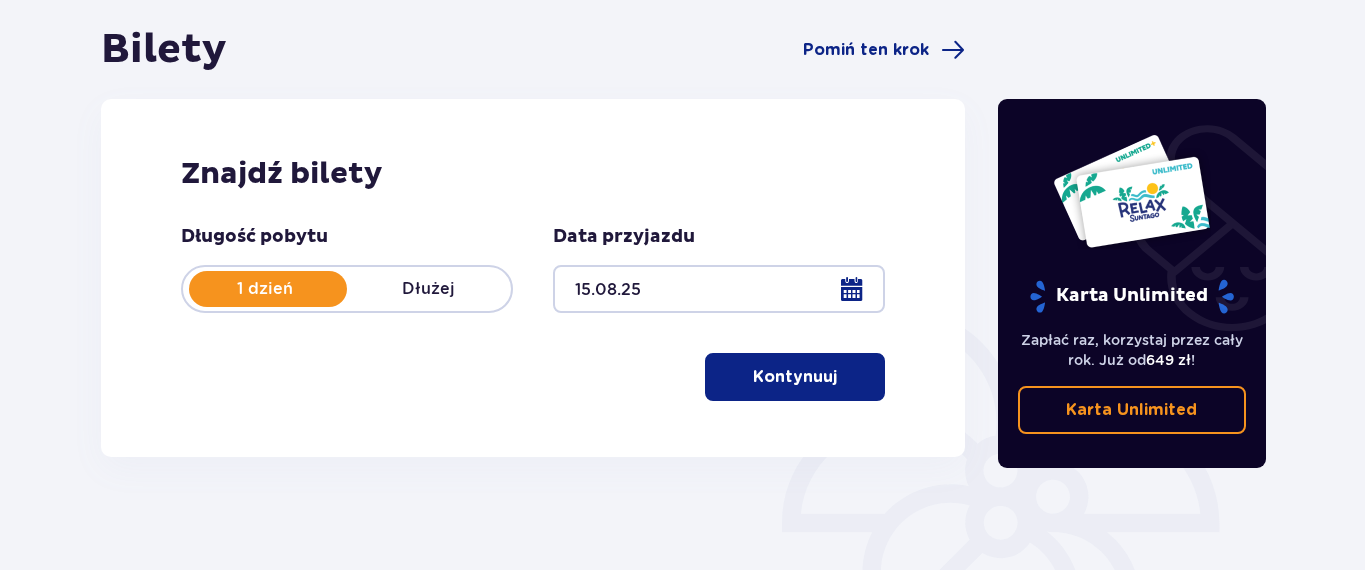 click on "Kontynuuj" at bounding box center [795, 377] 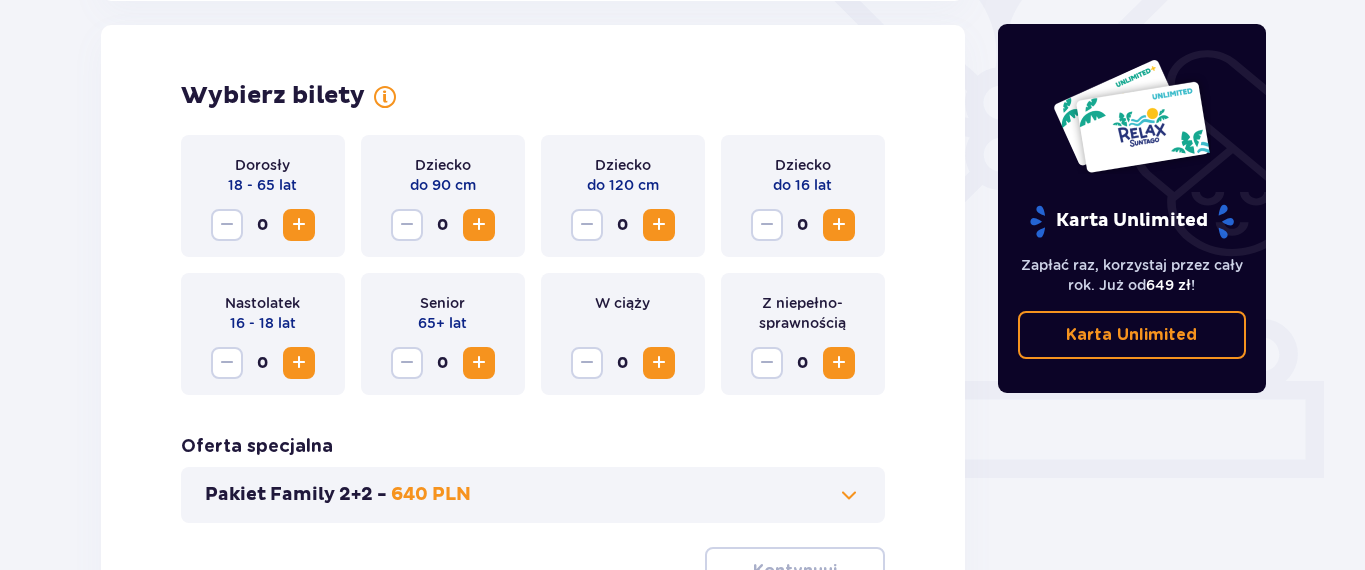 scroll, scrollTop: 556, scrollLeft: 0, axis: vertical 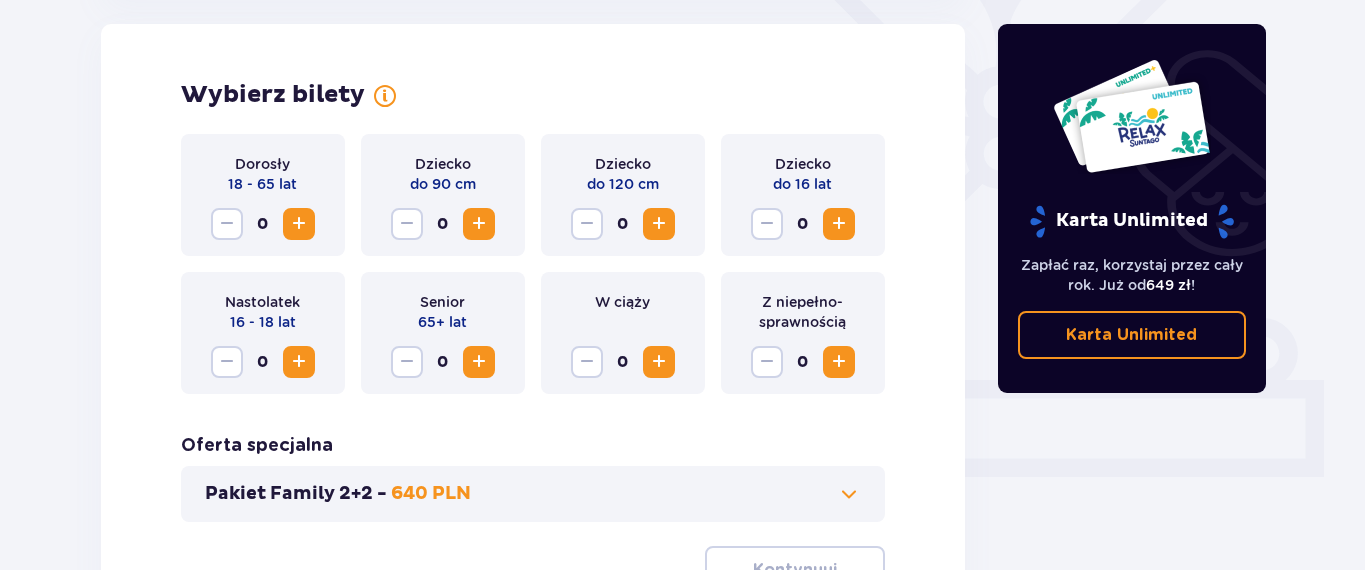 click at bounding box center [299, 224] 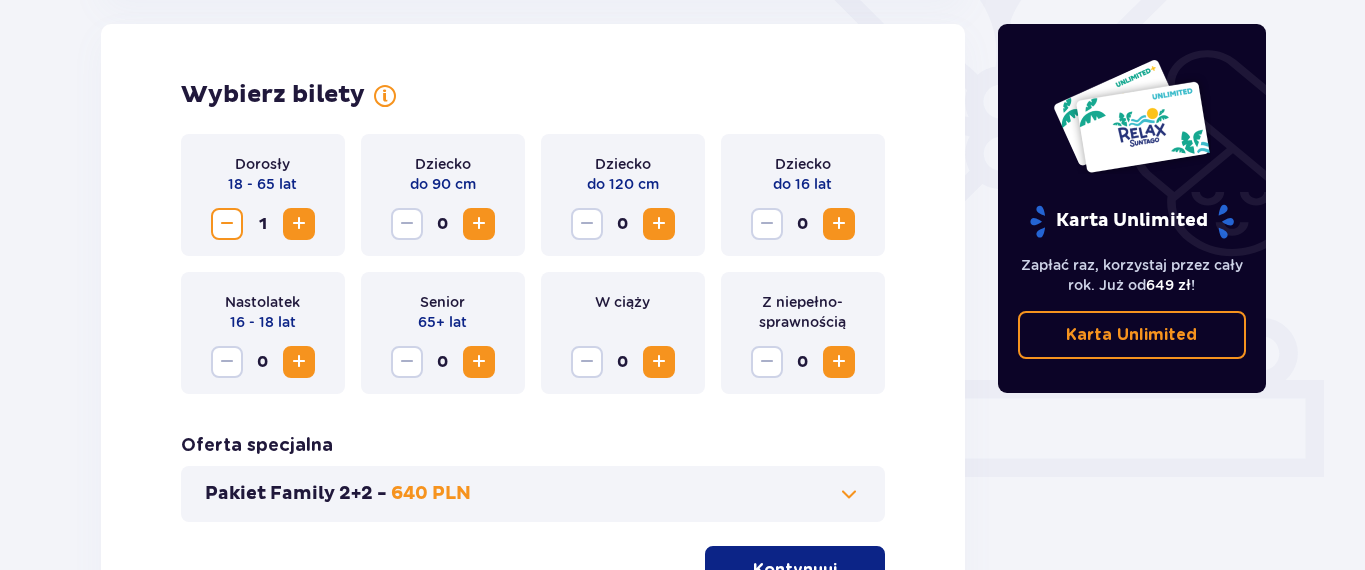 click at bounding box center [299, 224] 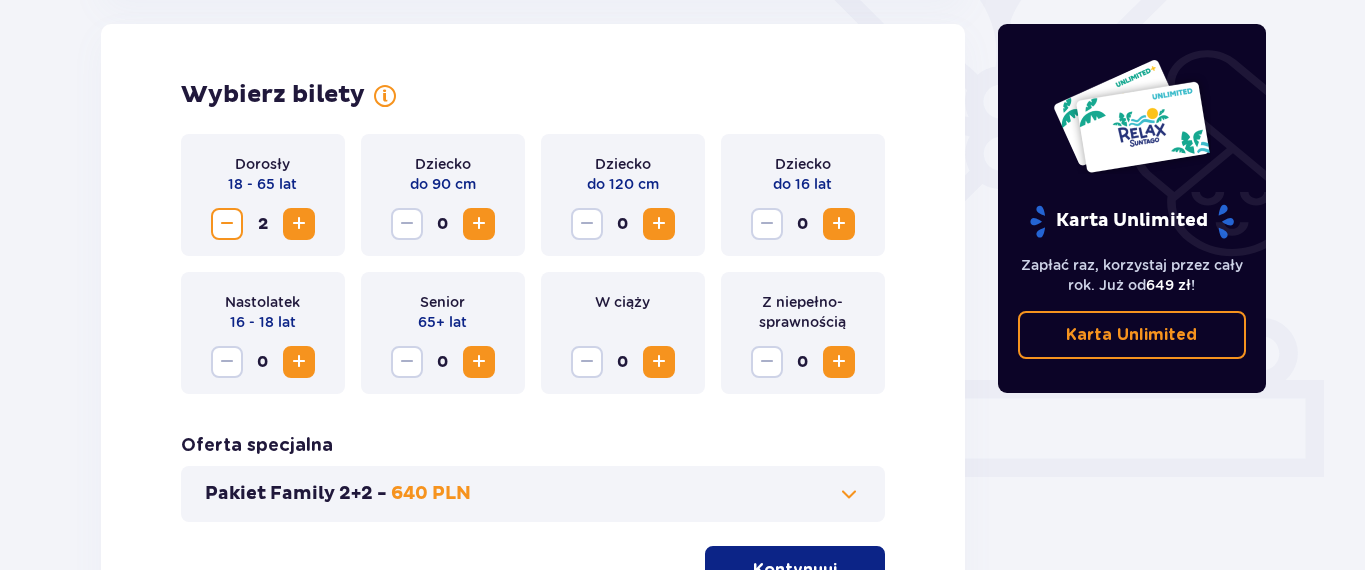 click at bounding box center (839, 224) 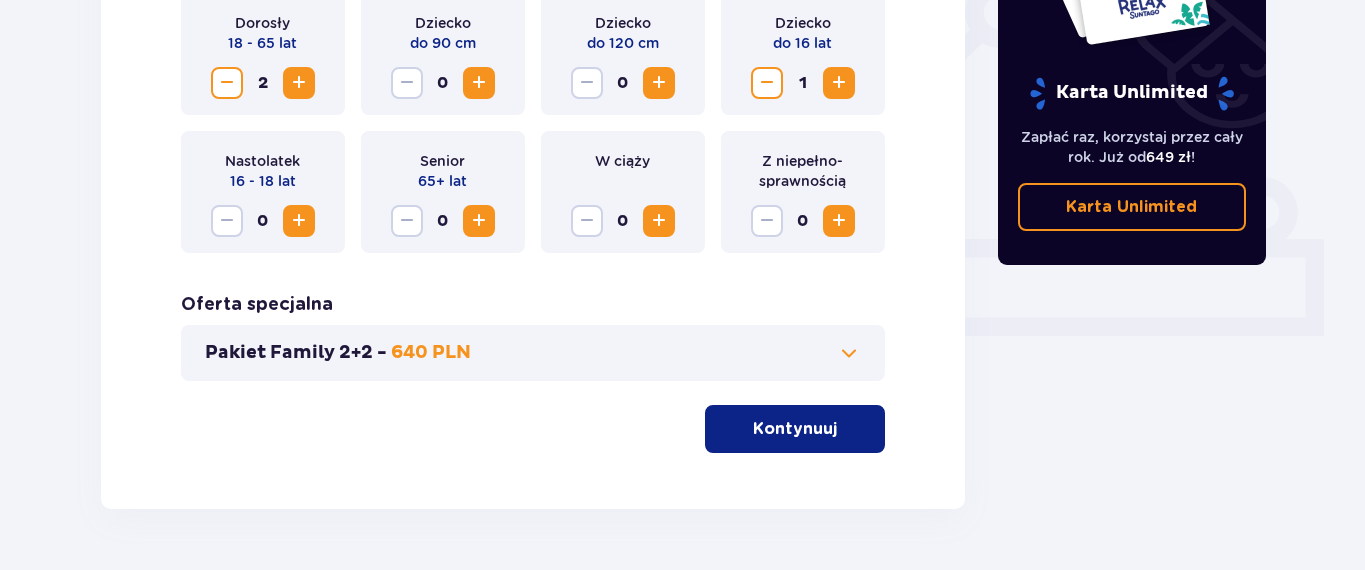 scroll, scrollTop: 707, scrollLeft: 0, axis: vertical 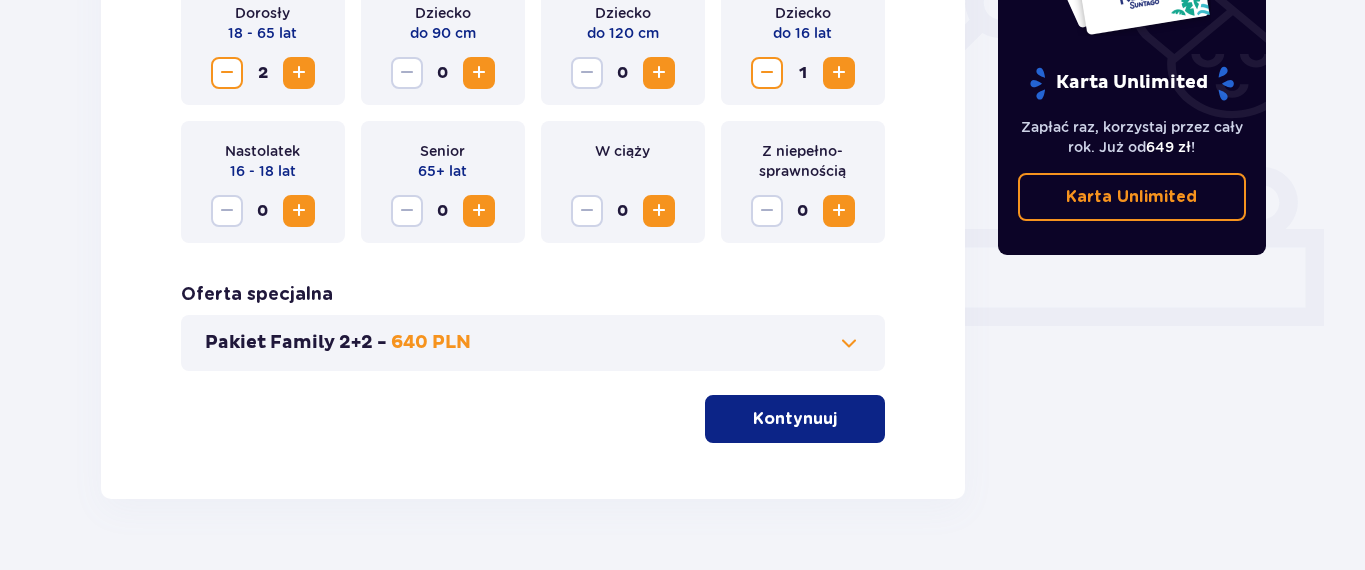 click on "Kontynuuj" at bounding box center [795, 419] 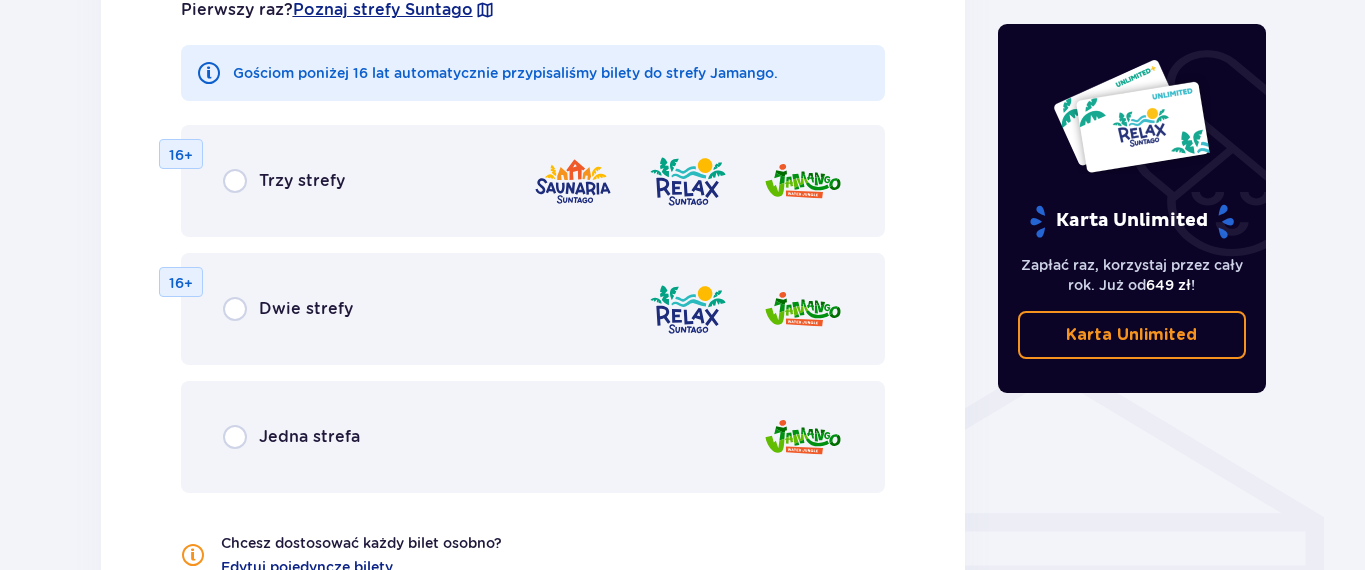 scroll, scrollTop: 1274, scrollLeft: 0, axis: vertical 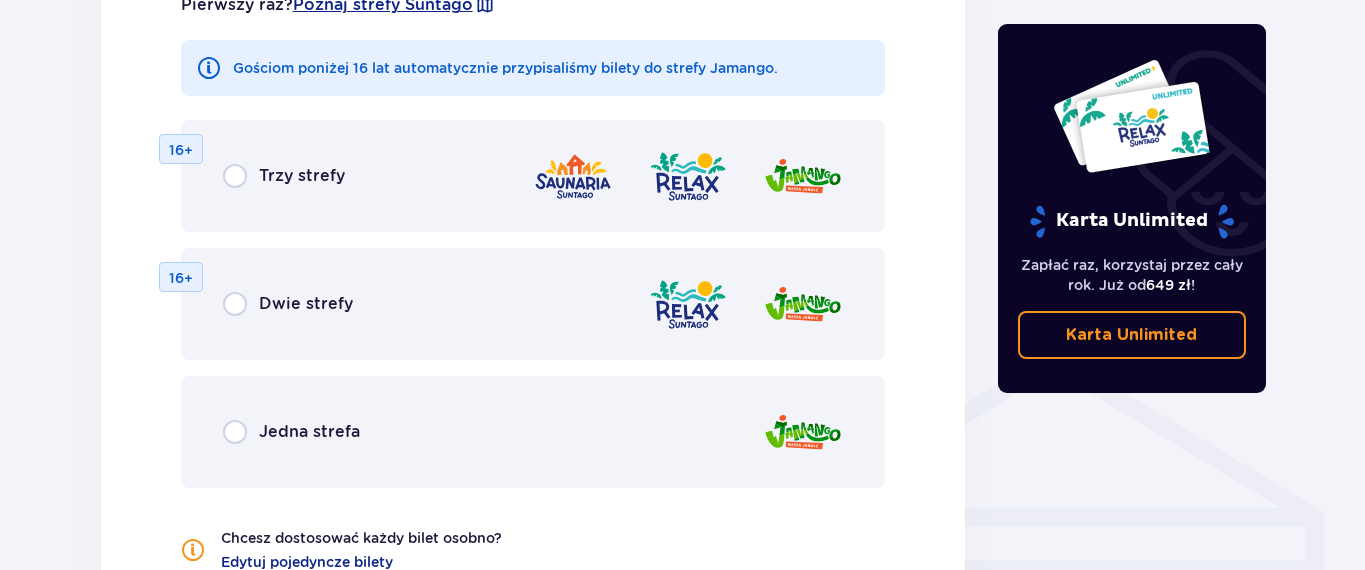 click on "Trzy strefy 16+" at bounding box center (533, 176) 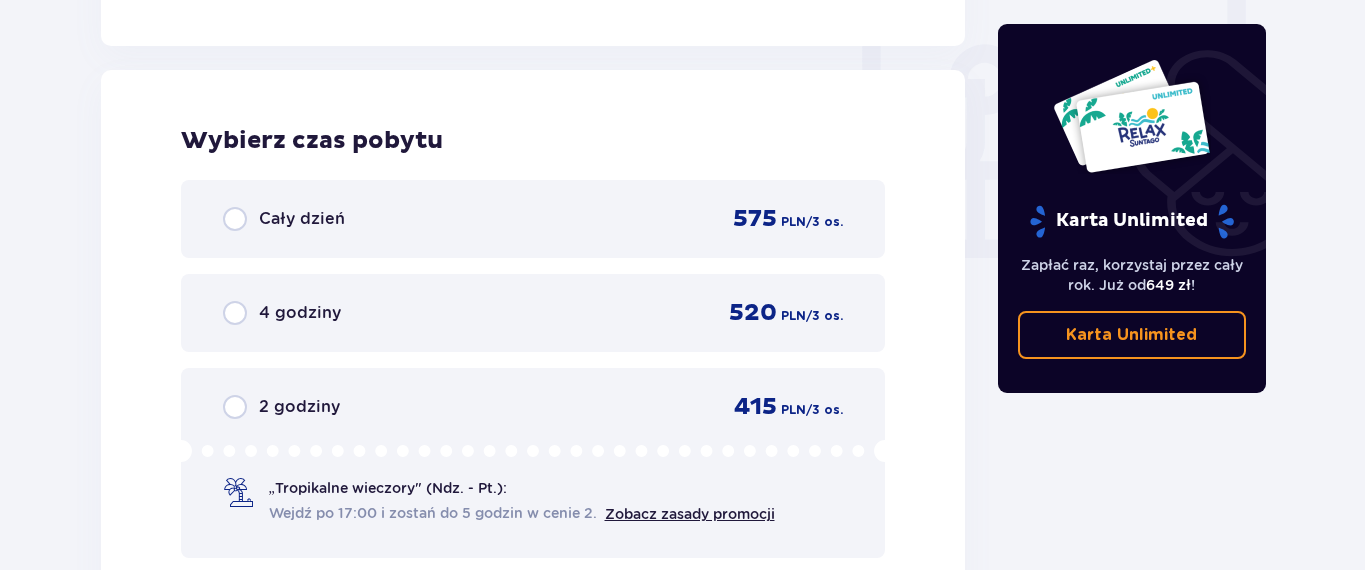 scroll, scrollTop: 1878, scrollLeft: 0, axis: vertical 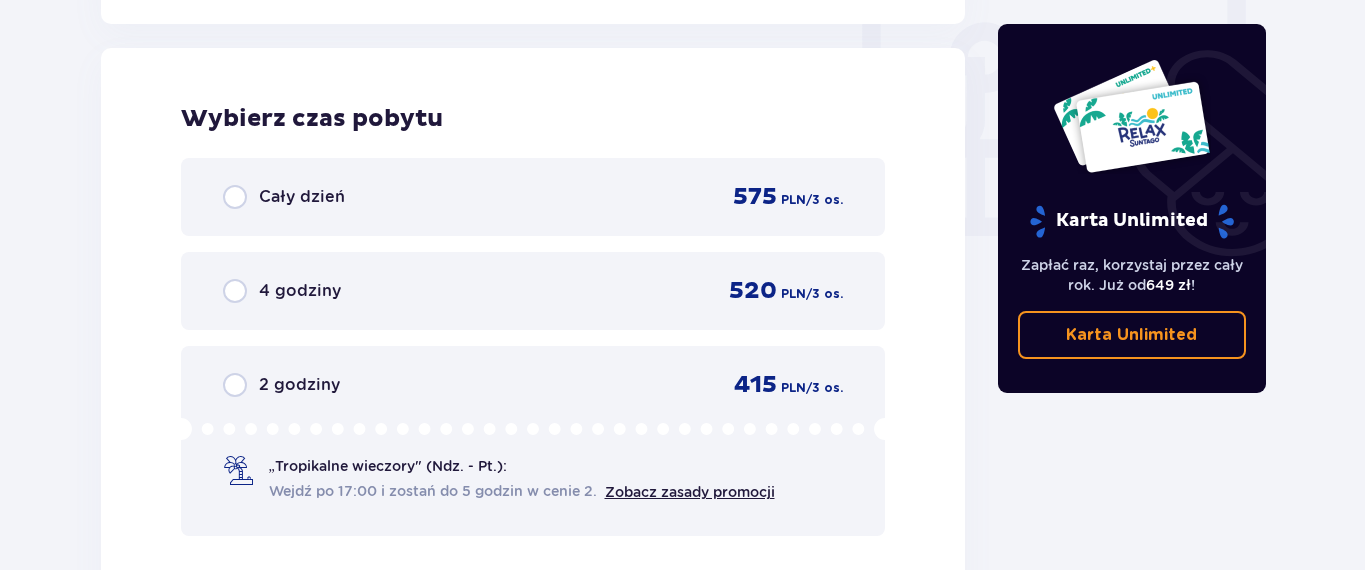 click on "Cały dzień   575 PLN / 3 os." at bounding box center (533, 197) 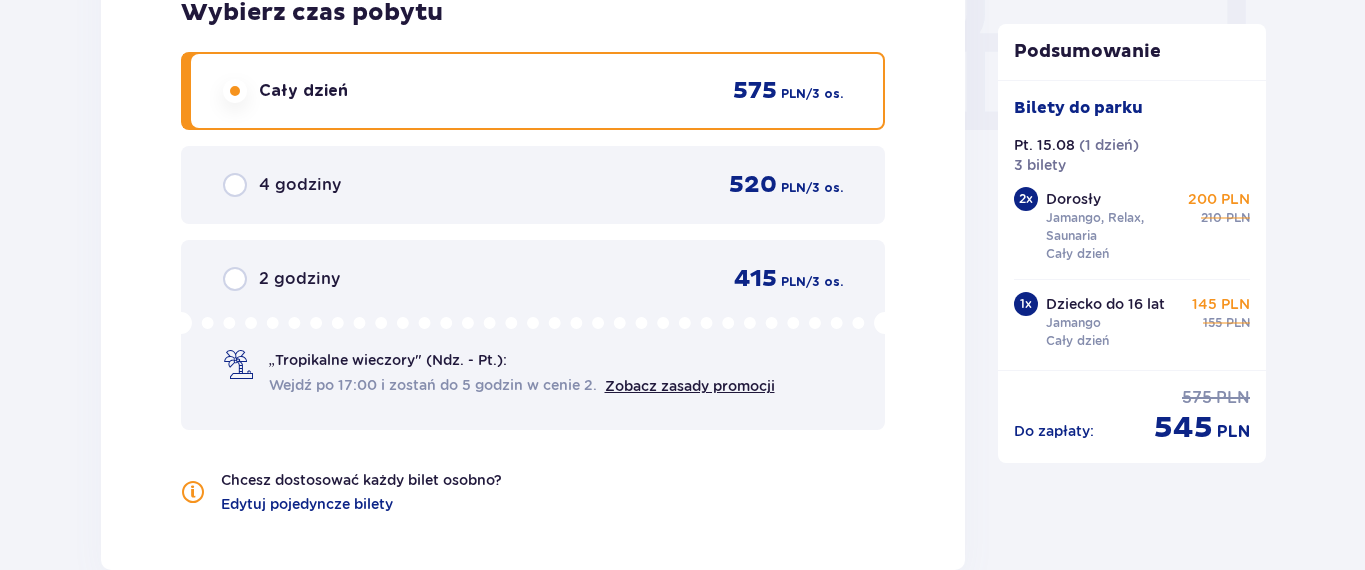 scroll, scrollTop: 2288, scrollLeft: 0, axis: vertical 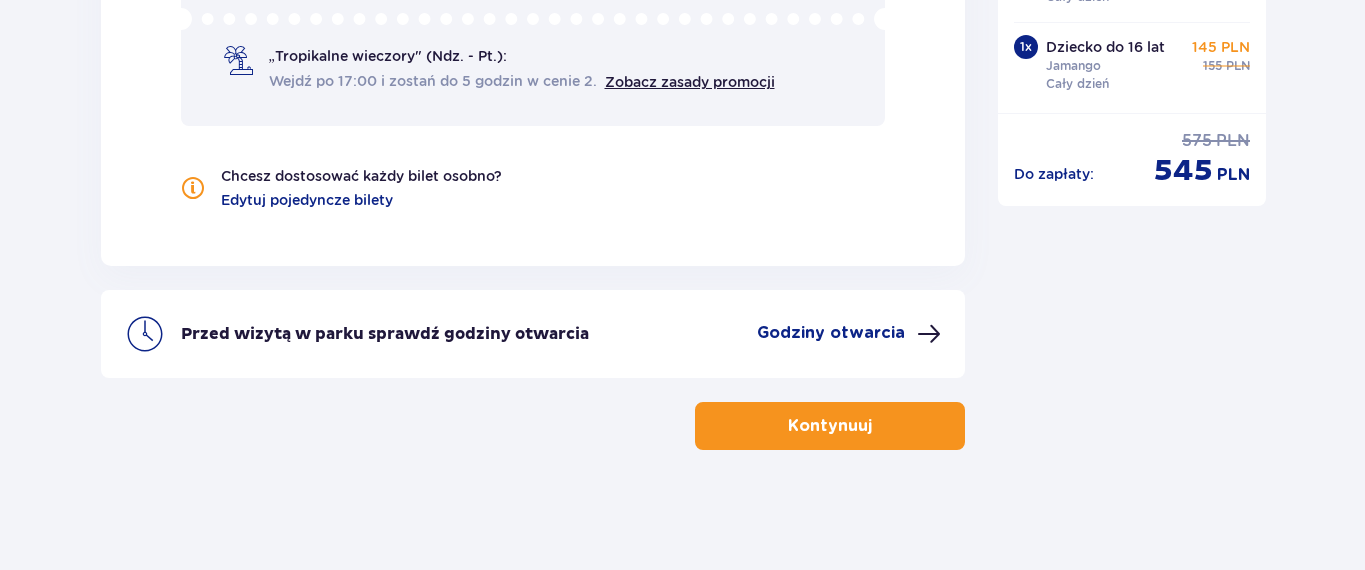 click on "Chcesz dostosować każdy bilet osobno? Edytuj pojedyncze bilety" at bounding box center [533, 188] 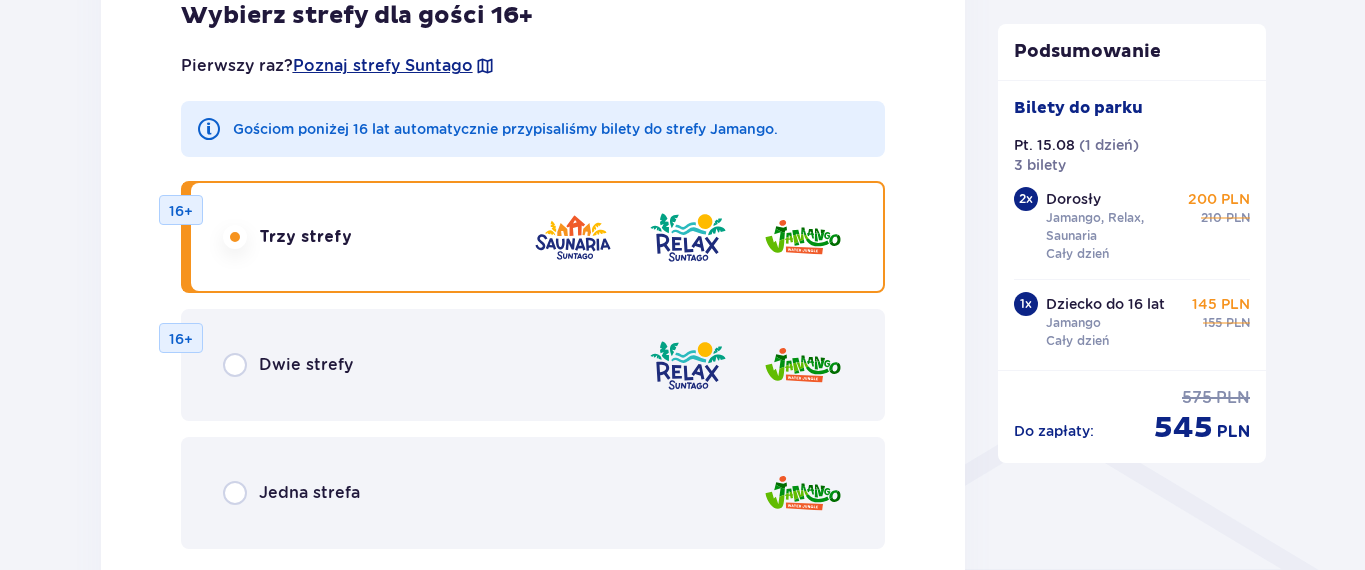 scroll, scrollTop: 1219, scrollLeft: 0, axis: vertical 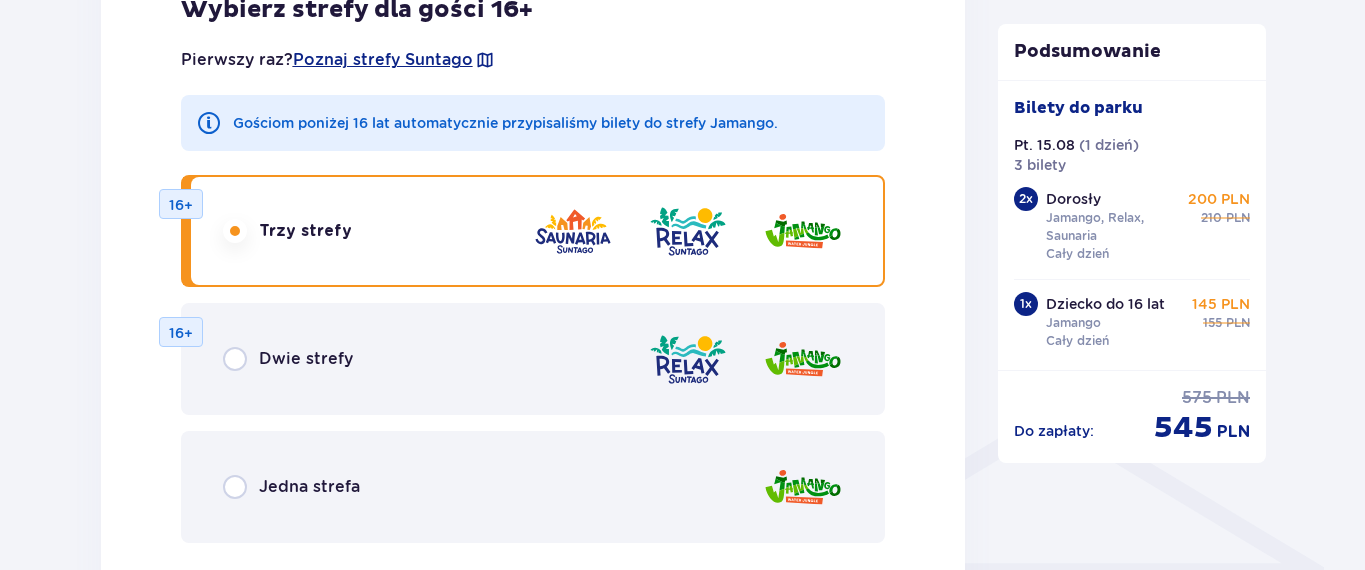 click on "Dwie strefy 16+" at bounding box center (533, 359) 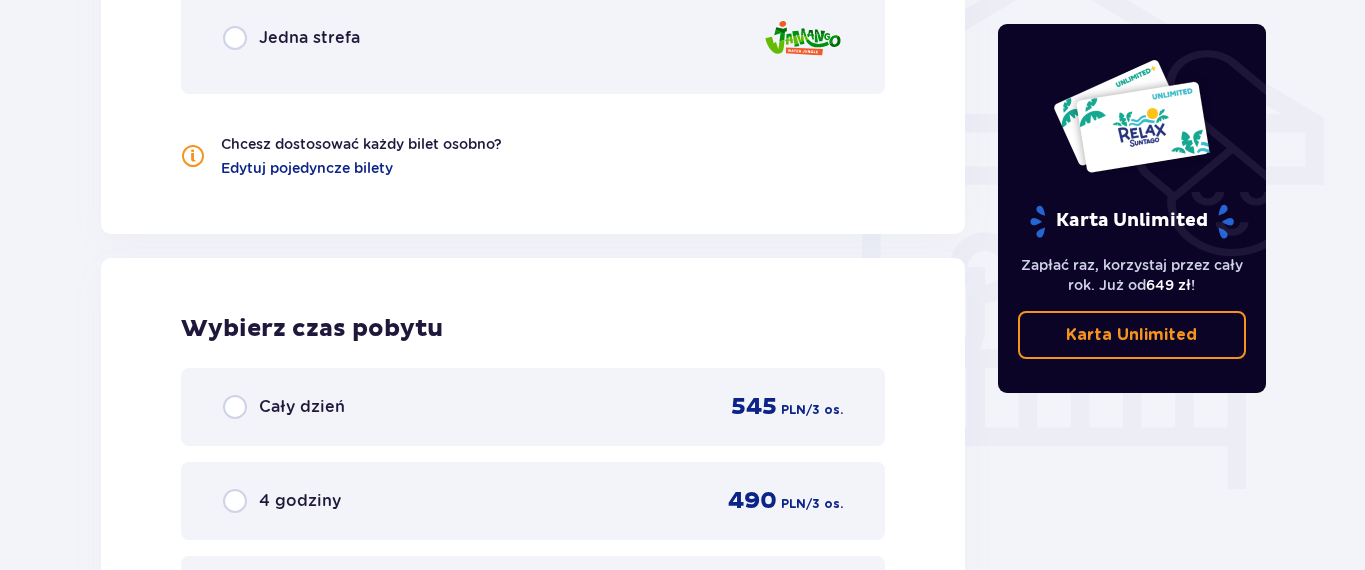 scroll, scrollTop: 1639, scrollLeft: 0, axis: vertical 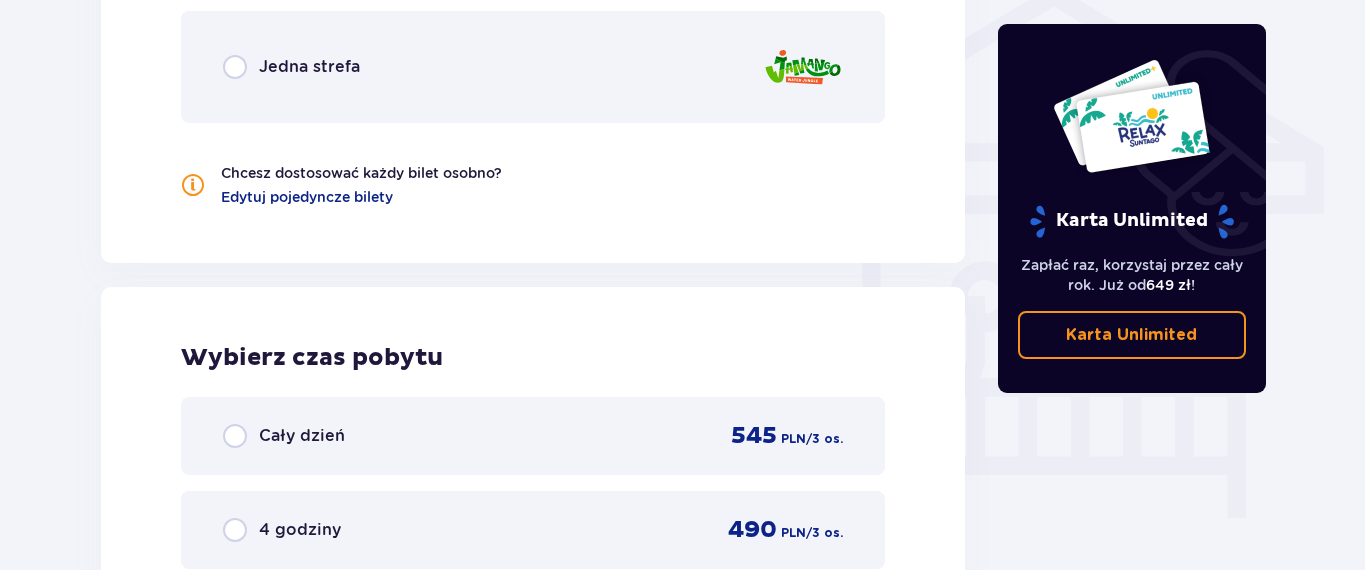 click on "Jedna strefa" at bounding box center (533, 67) 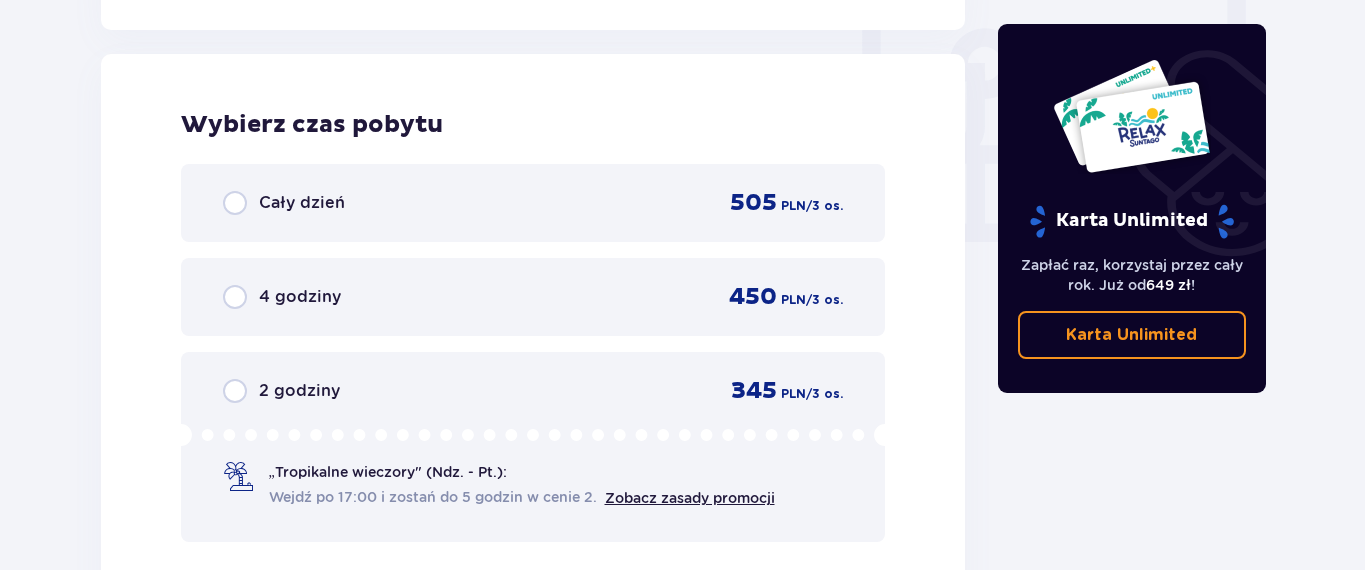 scroll, scrollTop: 1878, scrollLeft: 0, axis: vertical 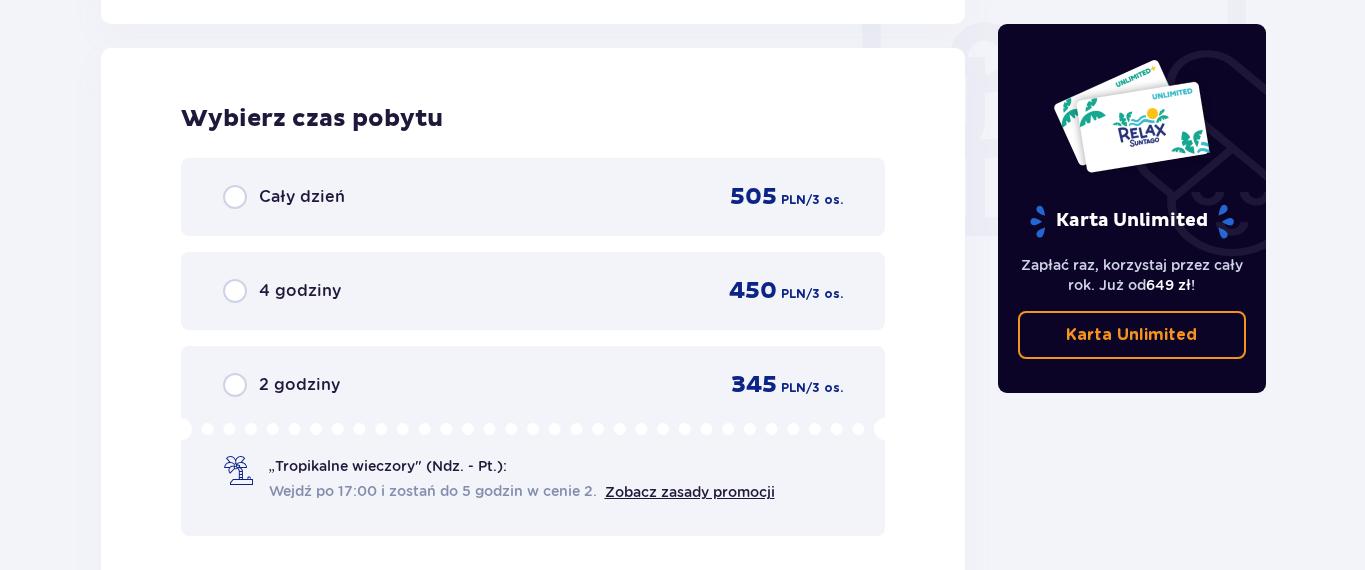 click on "Cały dzień   505 PLN / 3 os." at bounding box center [533, 197] 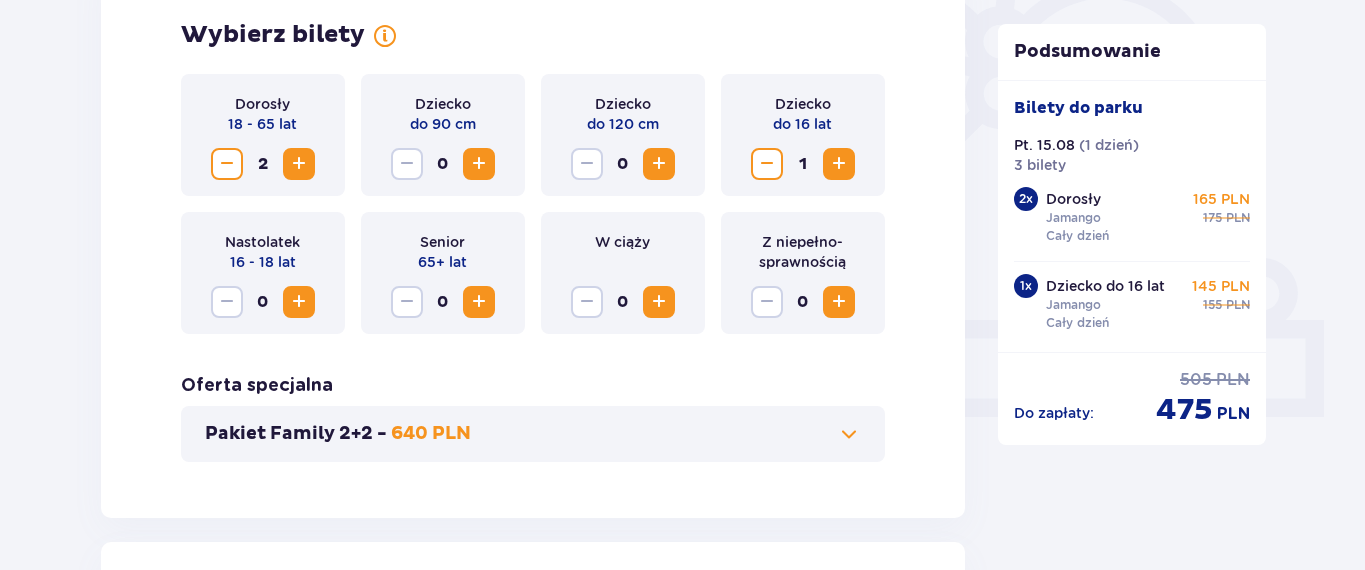 scroll, scrollTop: 0, scrollLeft: 0, axis: both 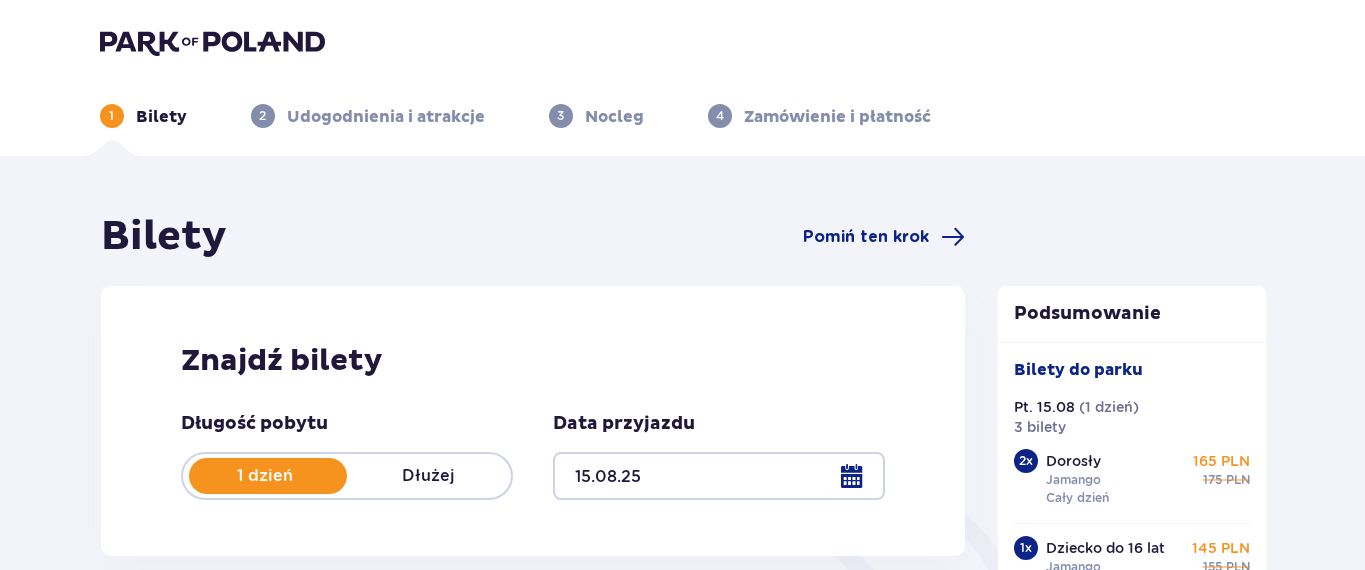 click at bounding box center [212, 42] 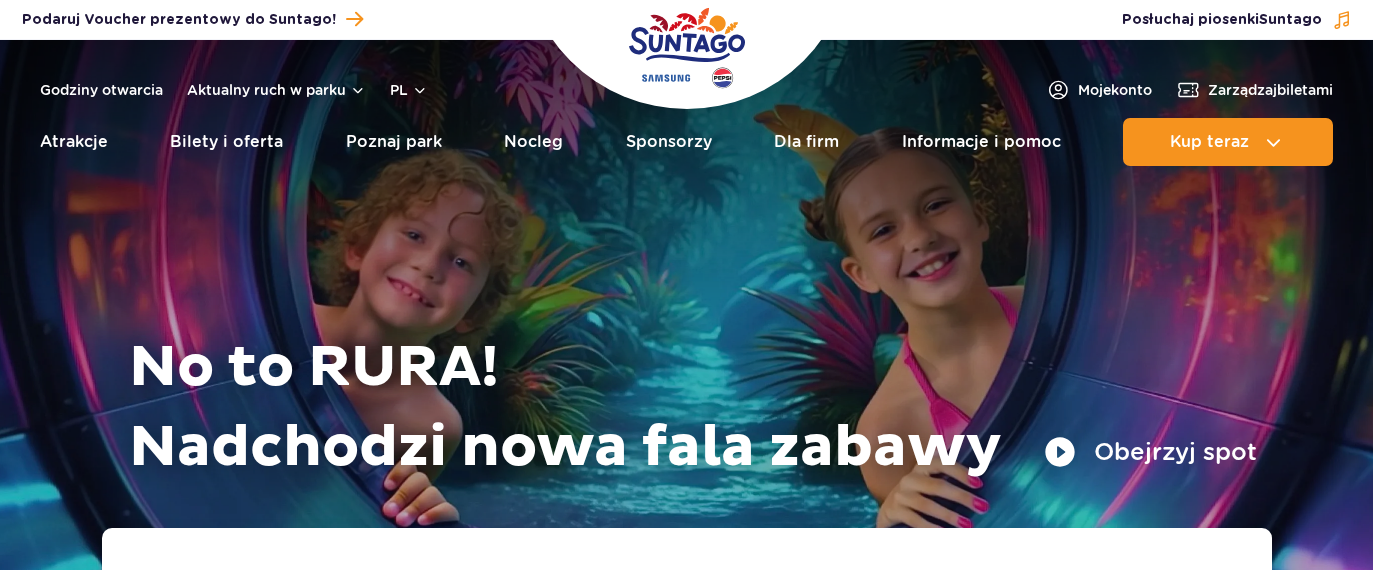 scroll, scrollTop: 0, scrollLeft: 0, axis: both 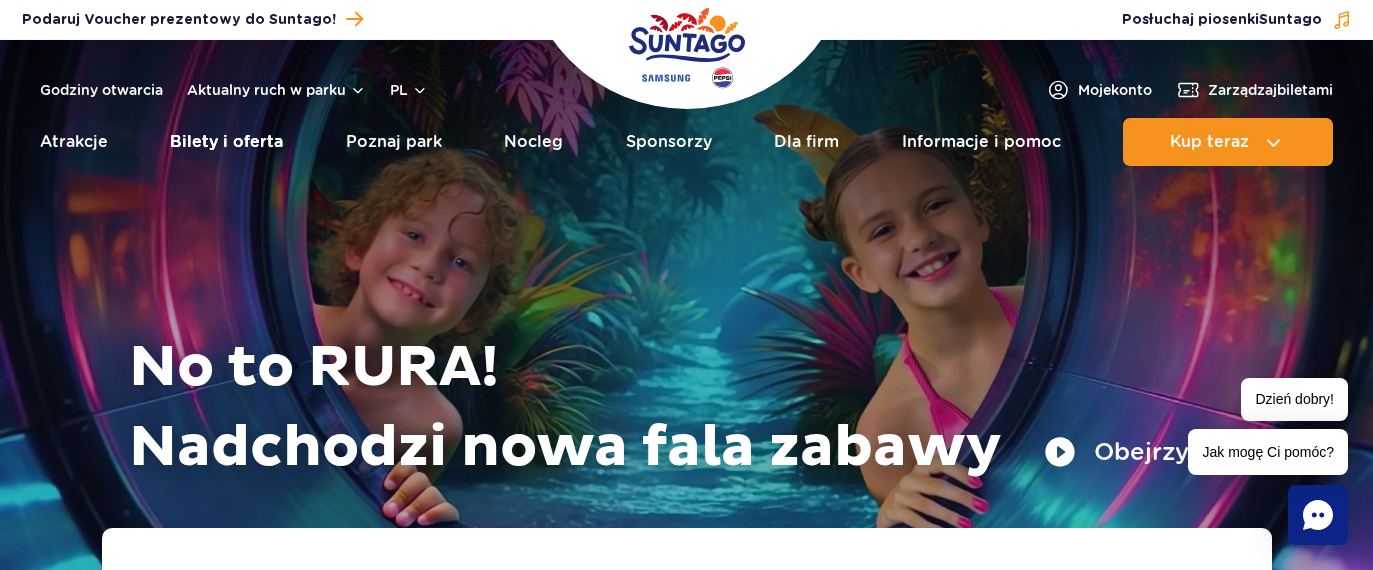 click on "Bilety i oferta" at bounding box center (226, 142) 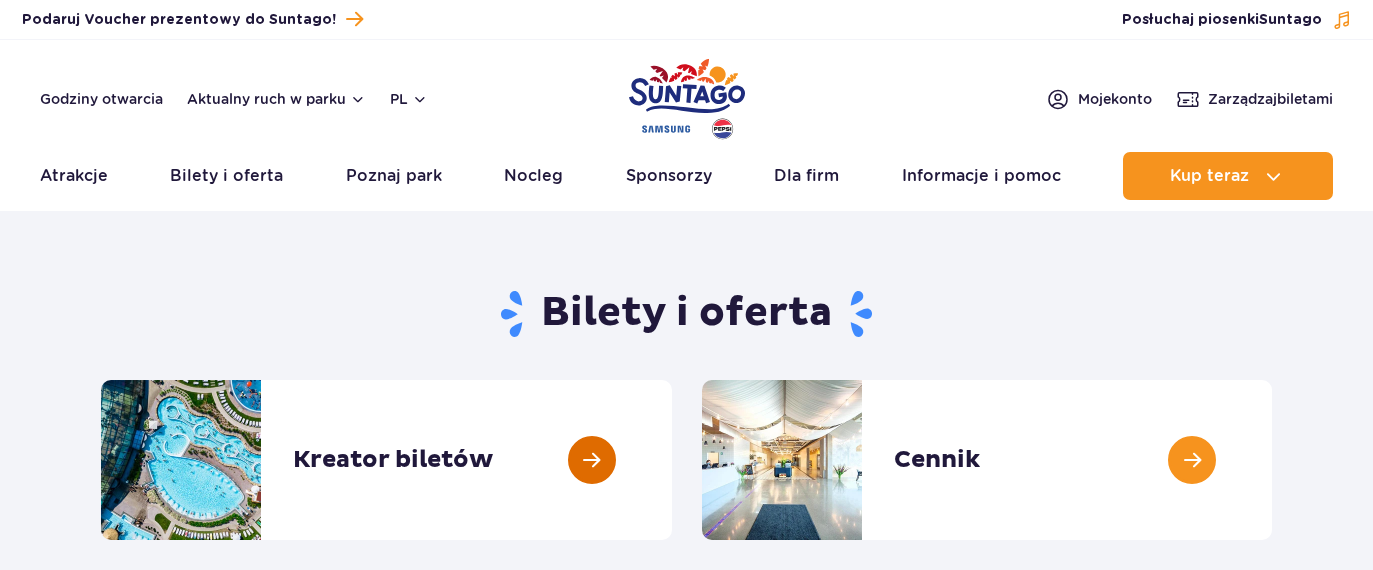 scroll, scrollTop: 0, scrollLeft: 0, axis: both 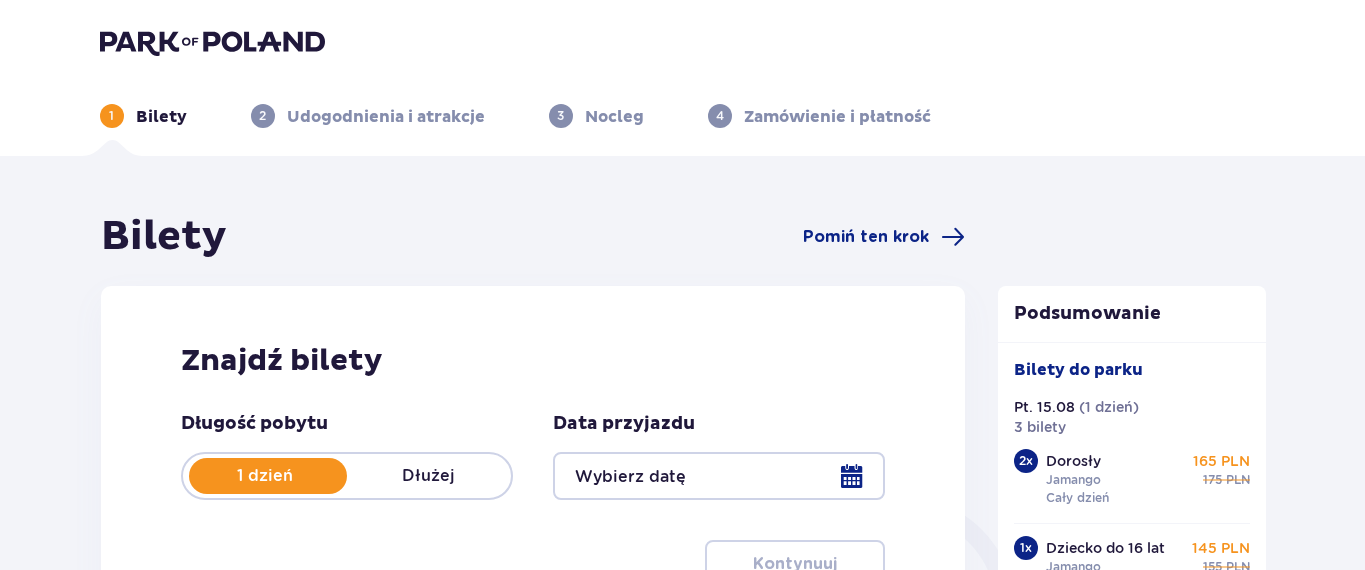 type on "15.08.25" 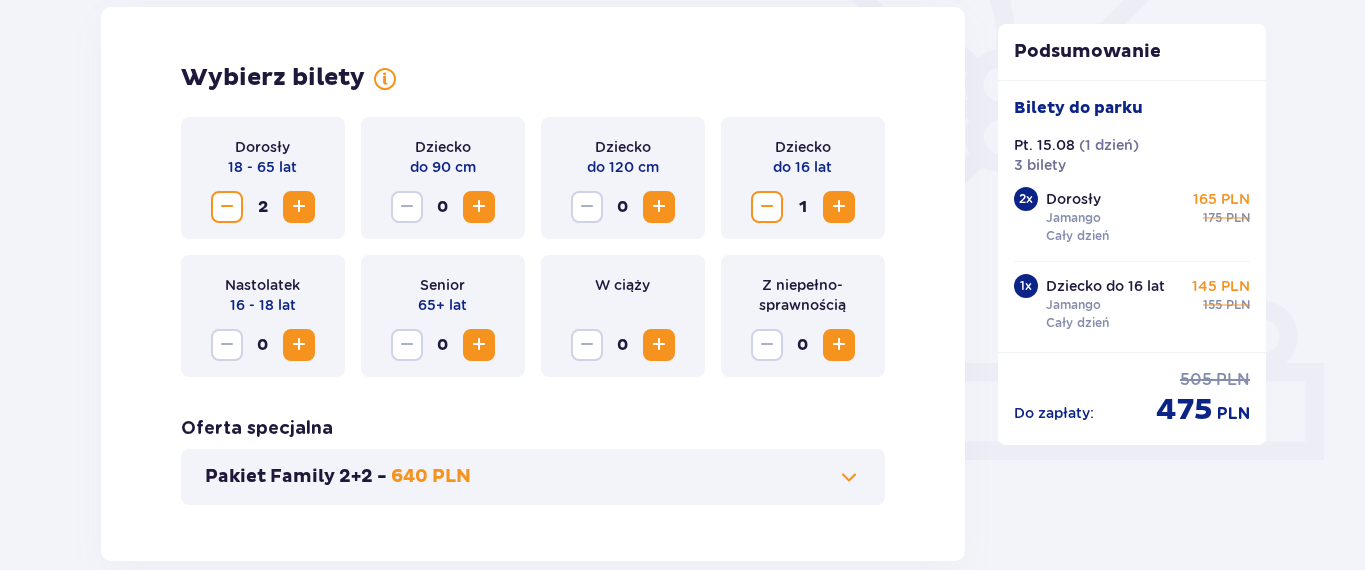 scroll, scrollTop: 577, scrollLeft: 0, axis: vertical 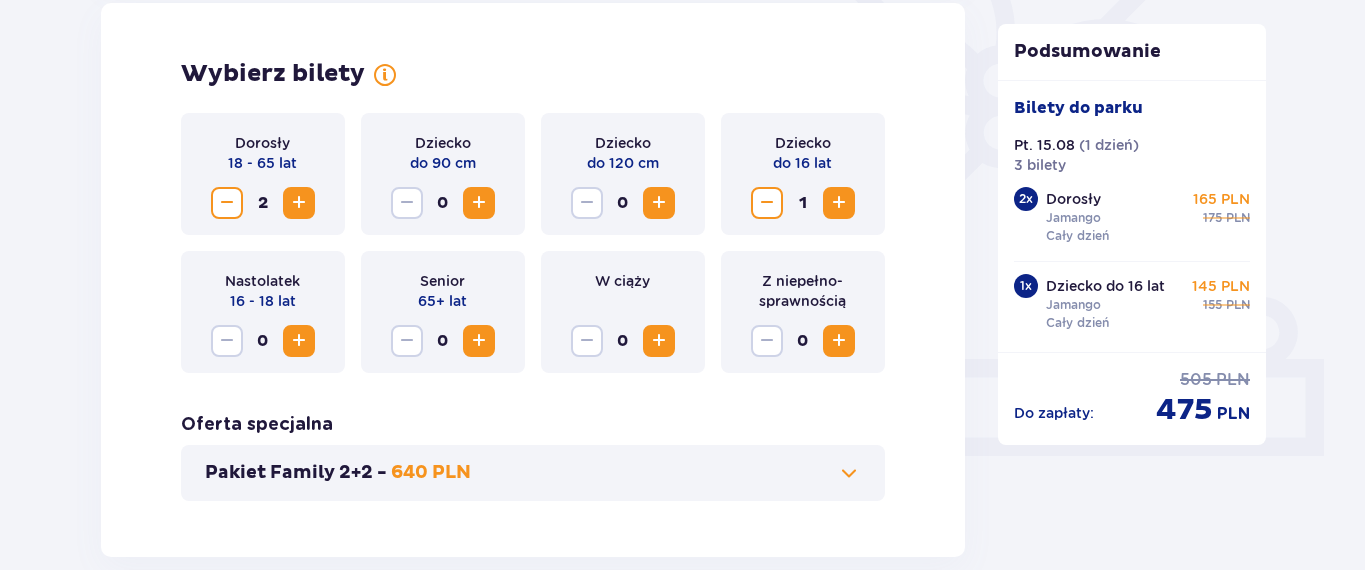click at bounding box center (227, 203) 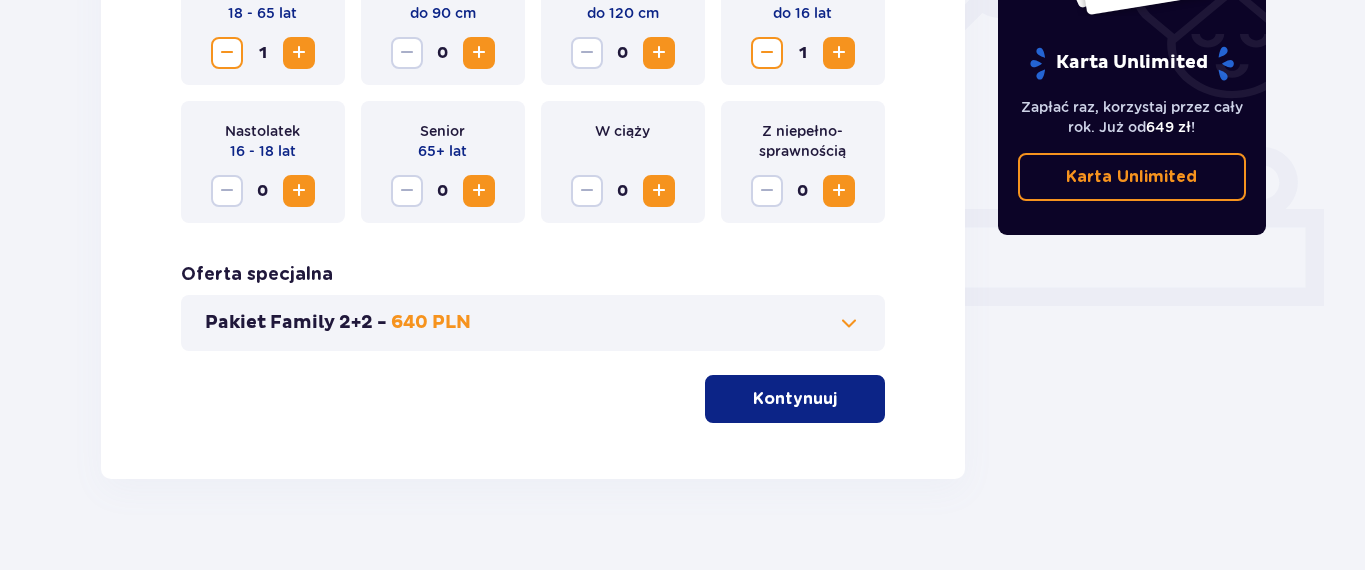 scroll, scrollTop: 756, scrollLeft: 0, axis: vertical 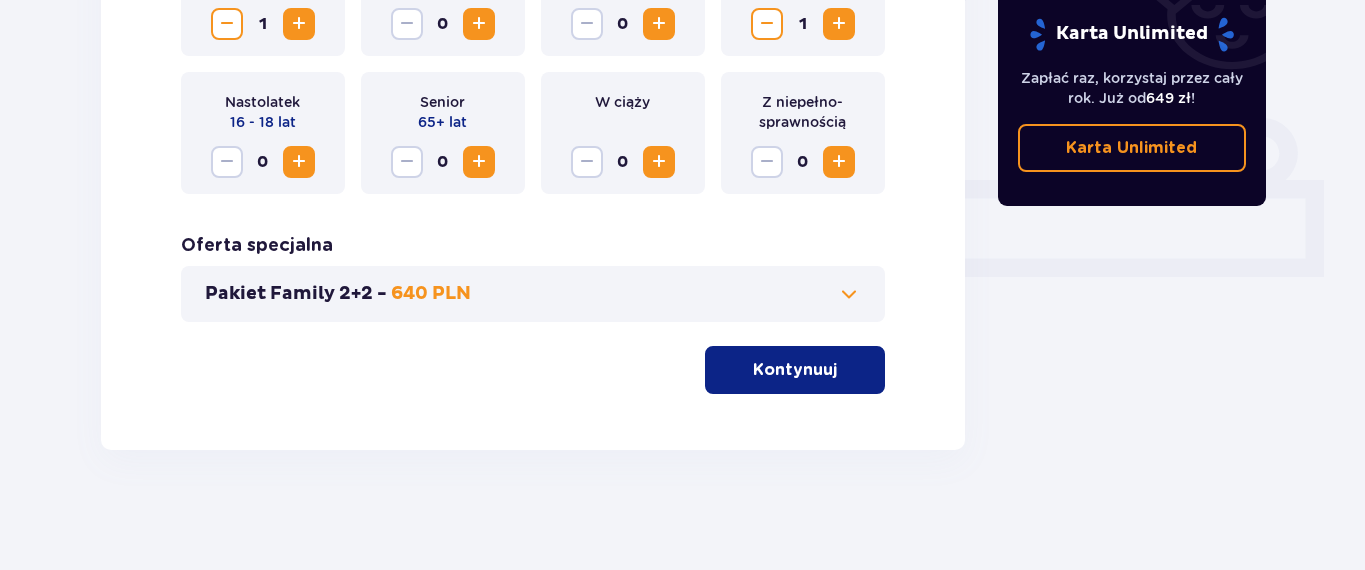 click on "Kontynuuj" at bounding box center [795, 370] 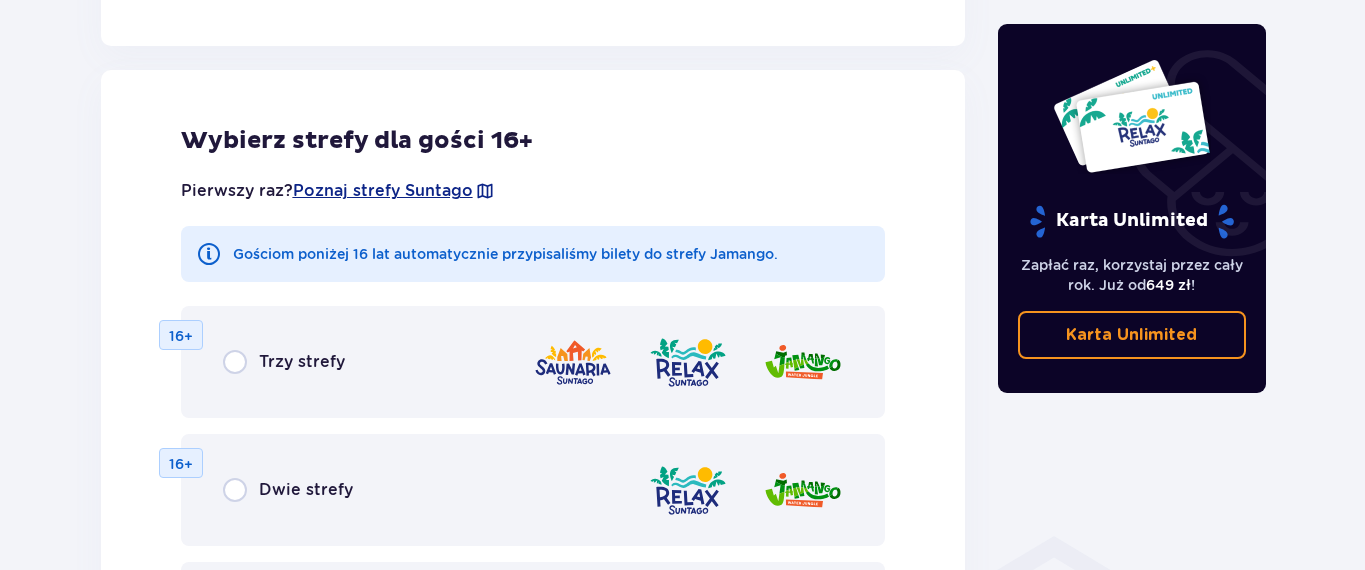 scroll, scrollTop: 1110, scrollLeft: 0, axis: vertical 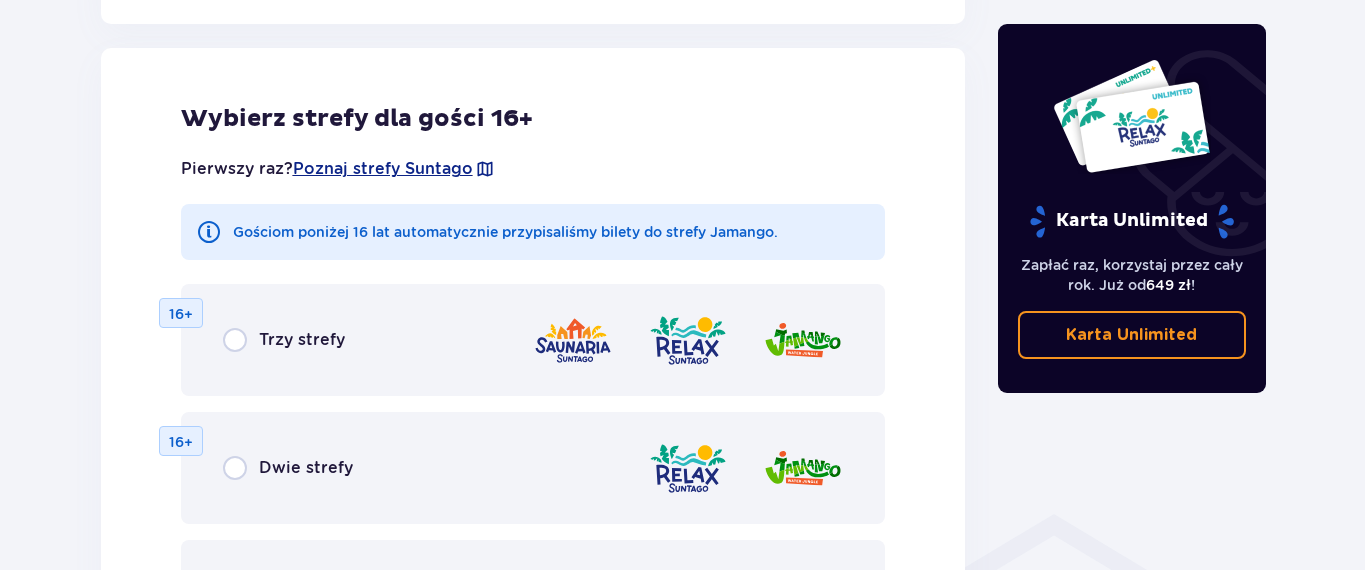 click on "Trzy strefy" at bounding box center (302, 340) 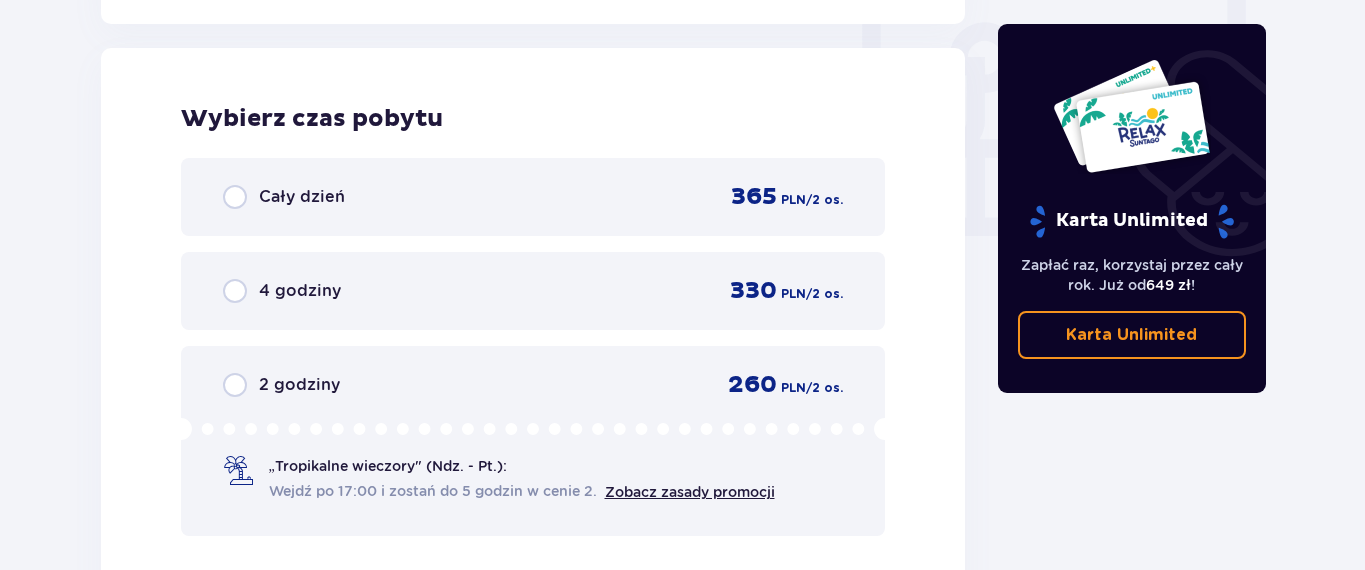 scroll, scrollTop: 1891, scrollLeft: 0, axis: vertical 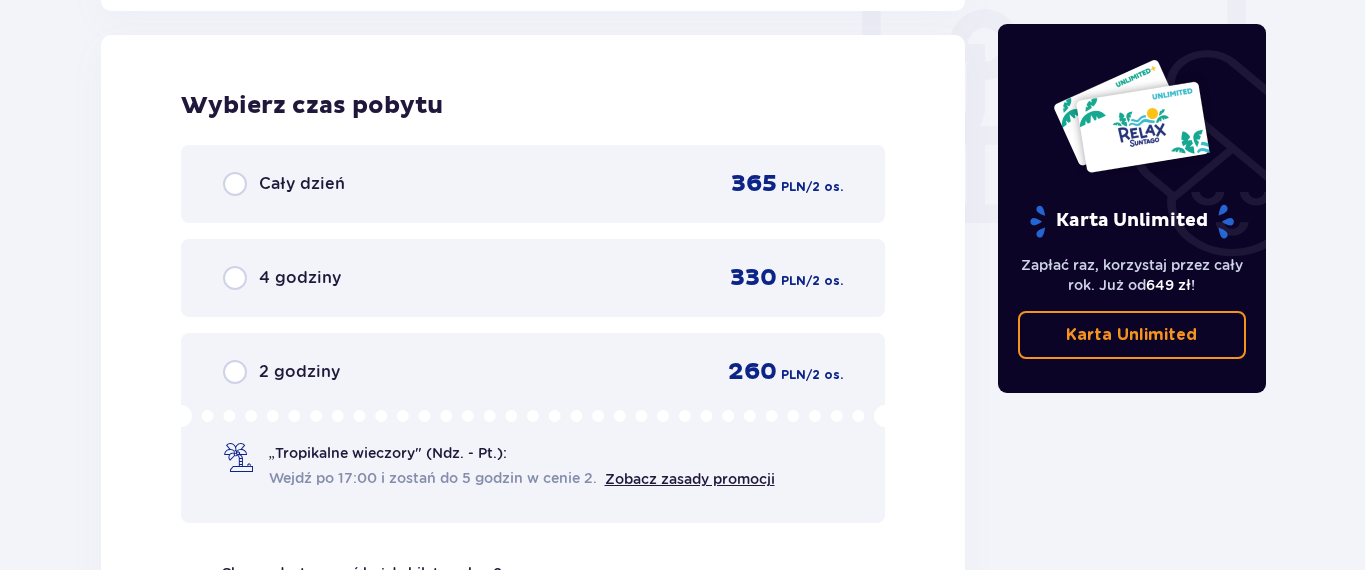 click on "Cały dzień" at bounding box center (302, 184) 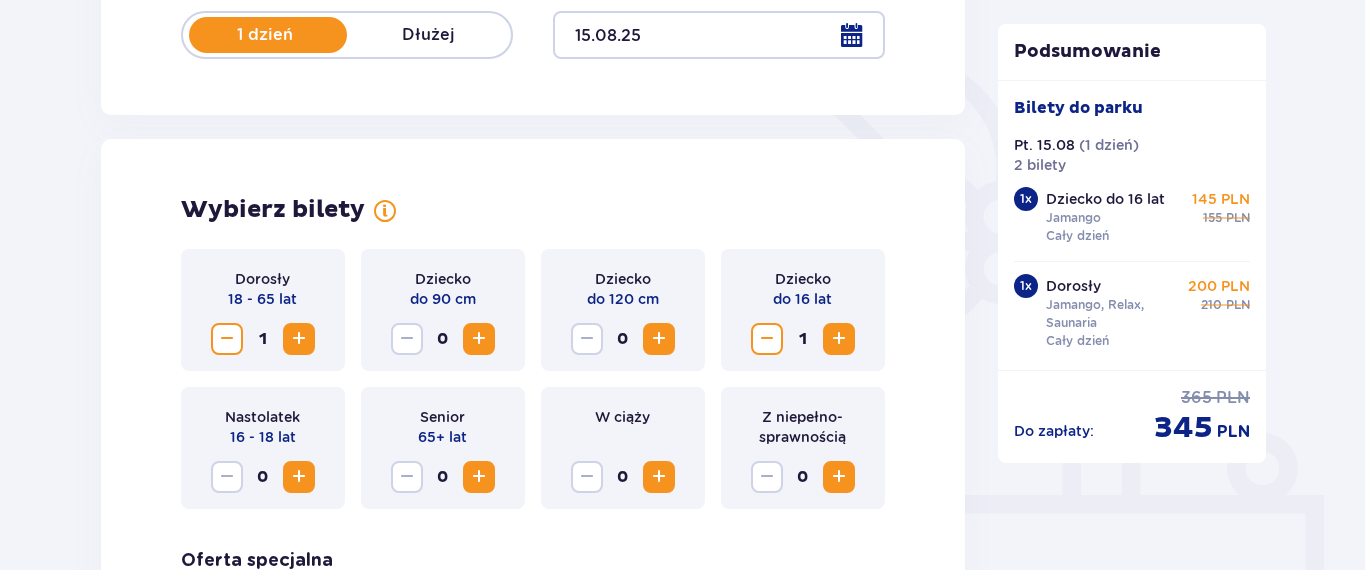 scroll, scrollTop: 447, scrollLeft: 0, axis: vertical 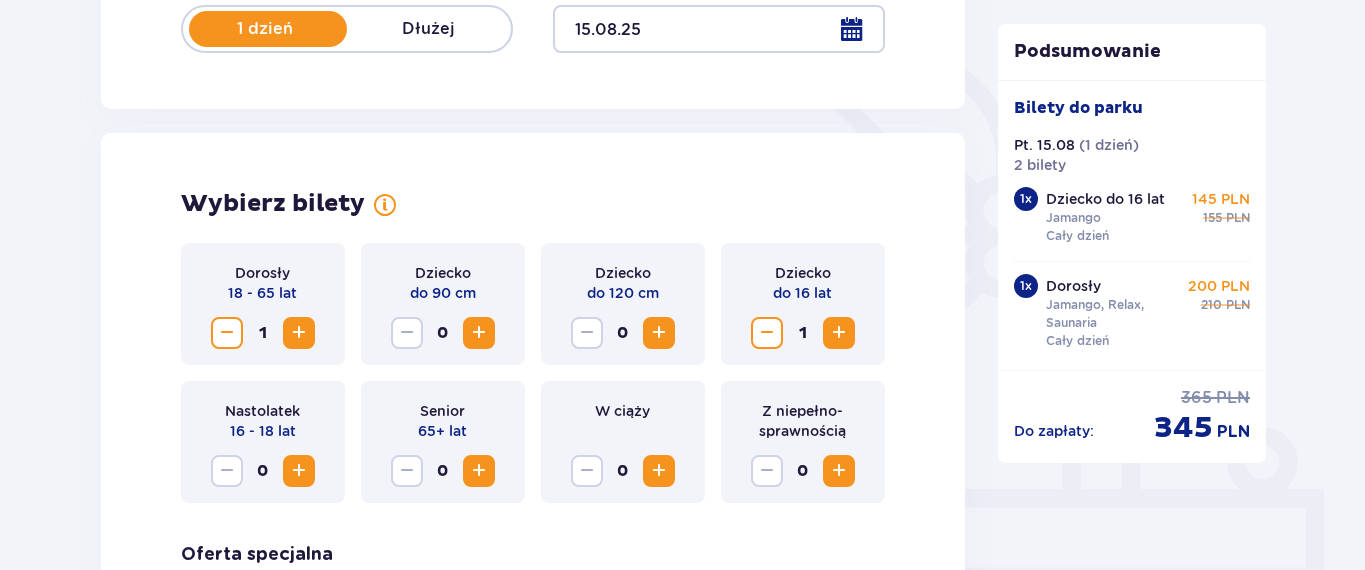 click at bounding box center [767, 333] 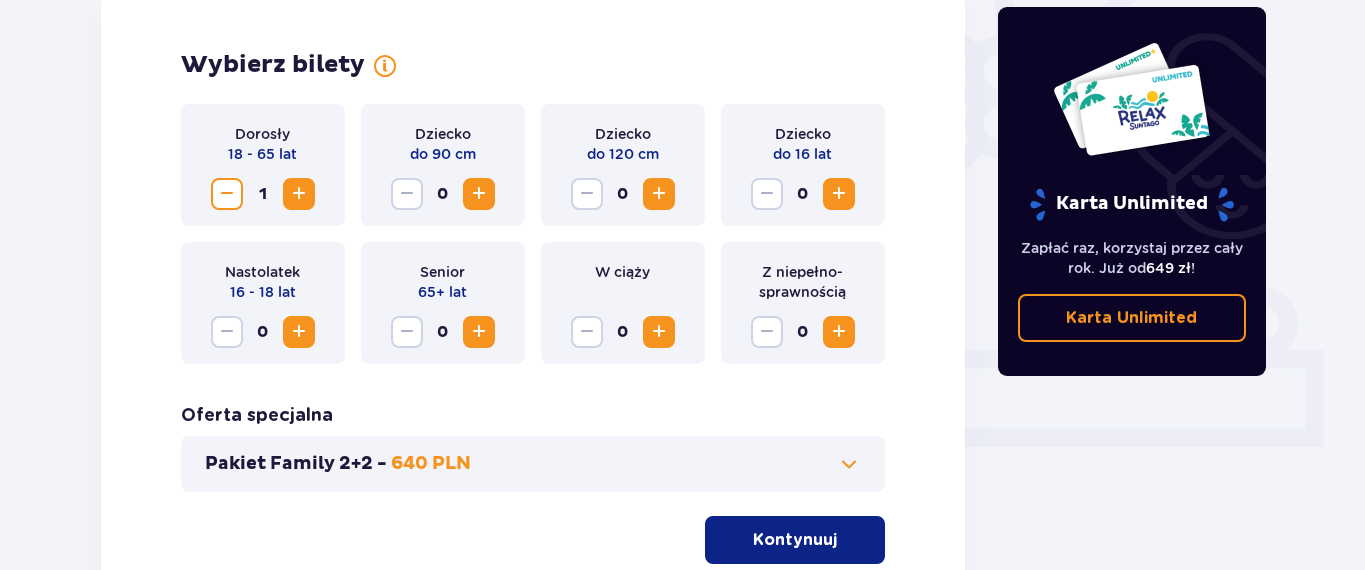 scroll, scrollTop: 756, scrollLeft: 0, axis: vertical 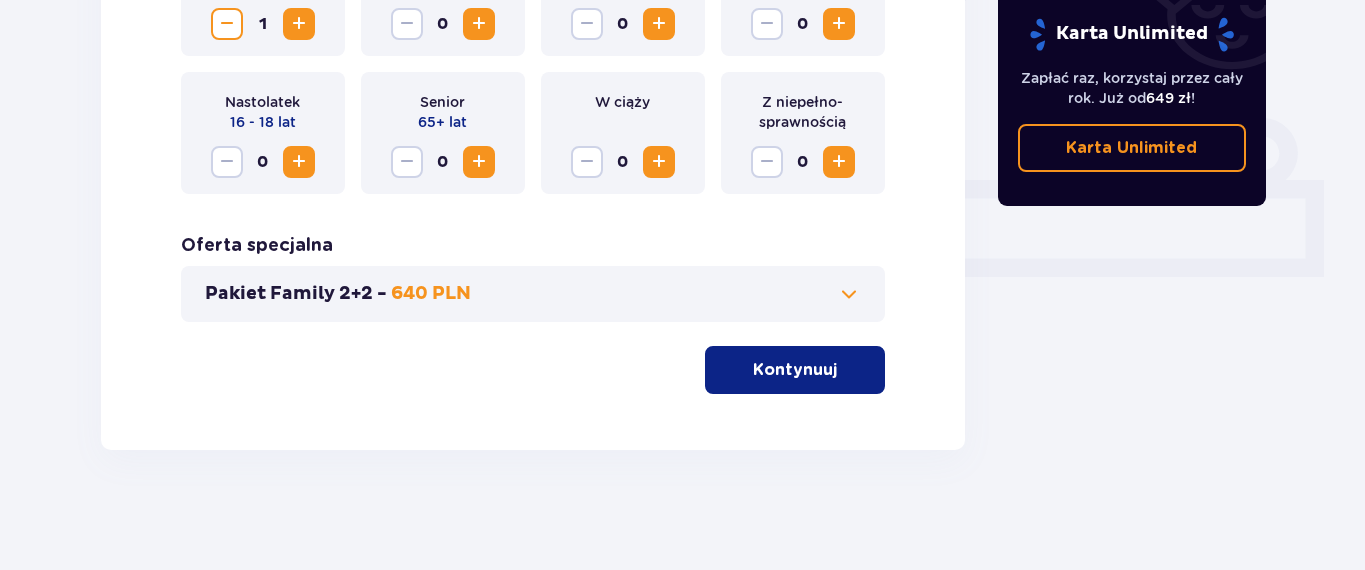 click on "Kontynuuj" at bounding box center [795, 370] 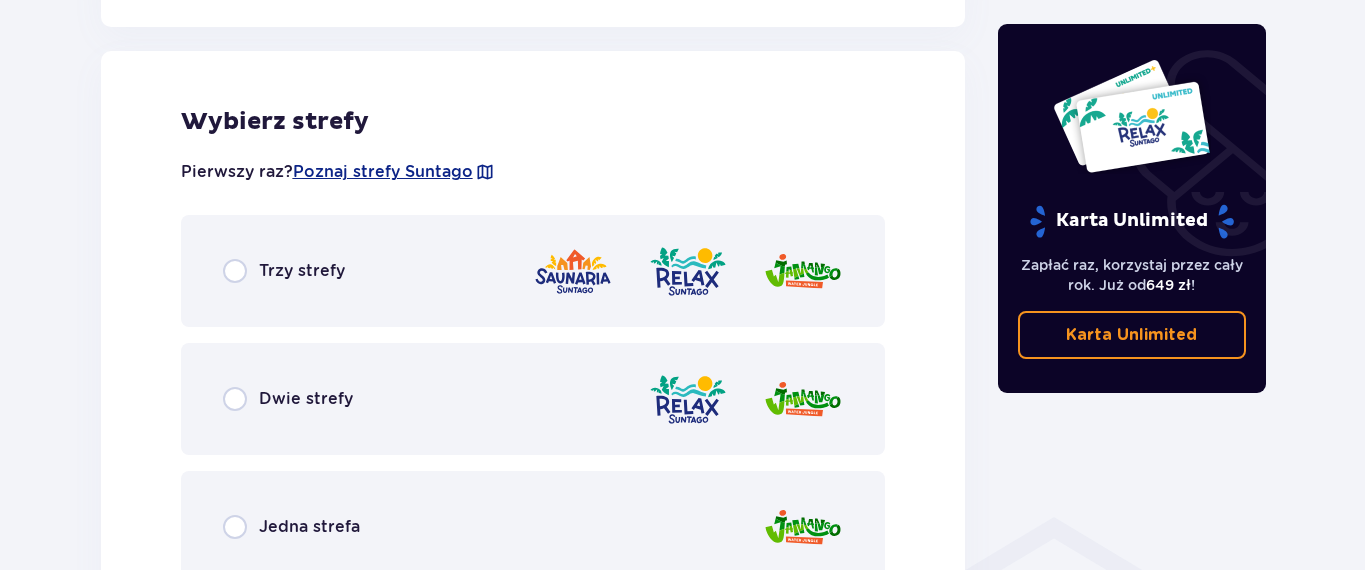 scroll, scrollTop: 1110, scrollLeft: 0, axis: vertical 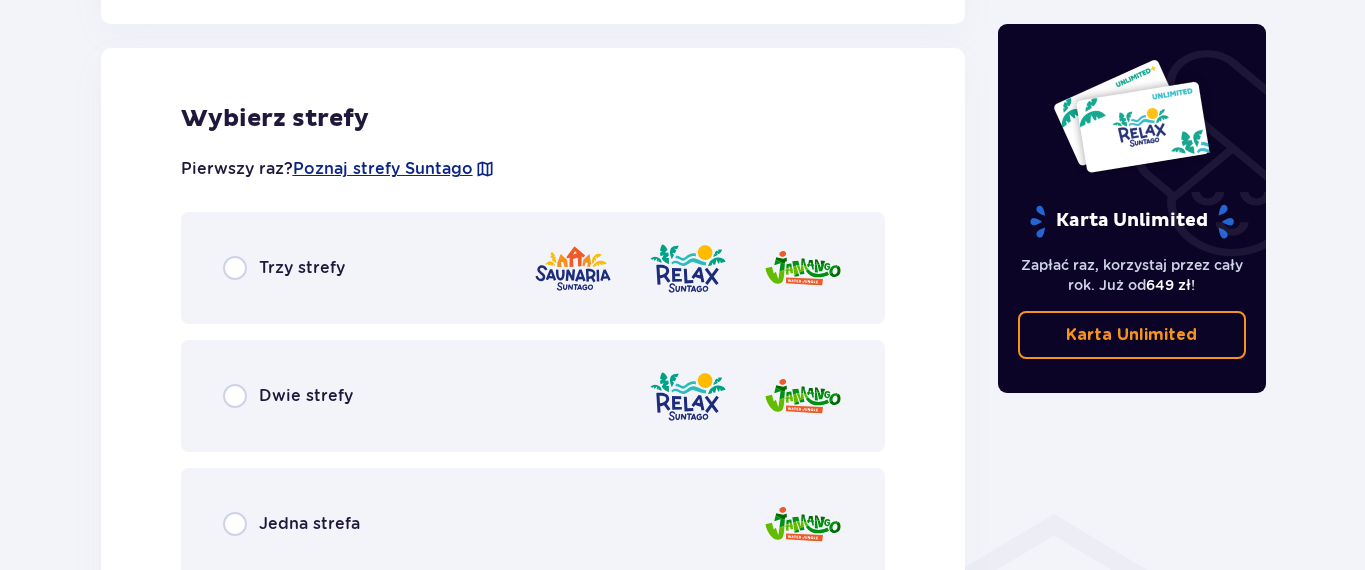 click at bounding box center (688, 268) 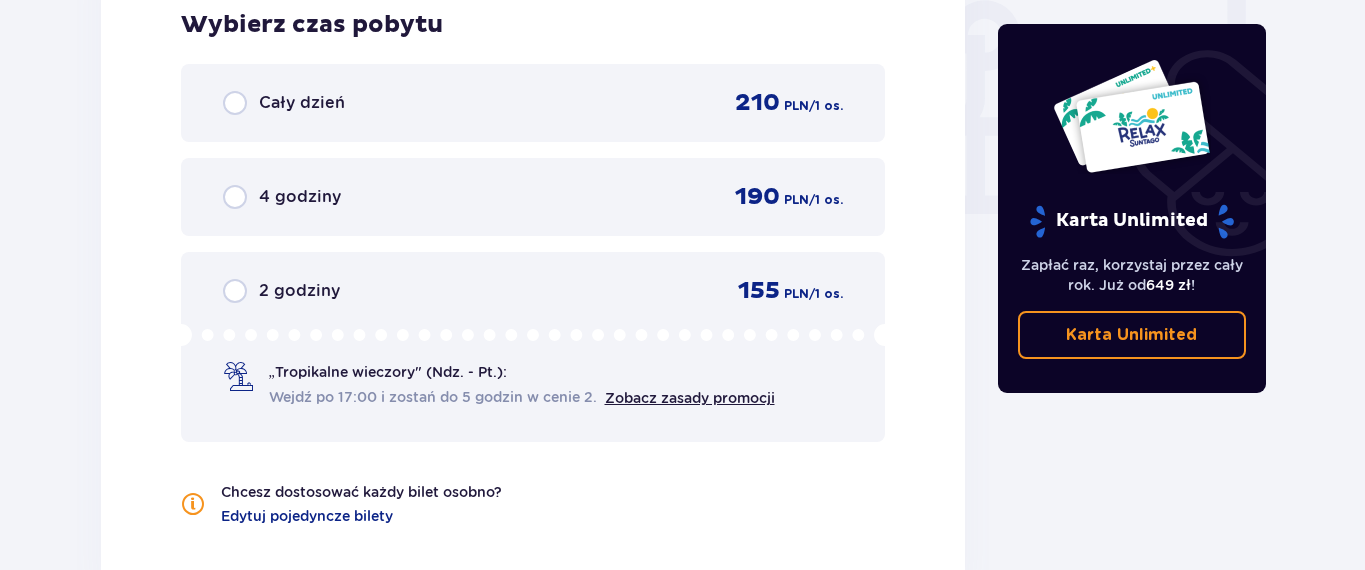 scroll, scrollTop: 1893, scrollLeft: 0, axis: vertical 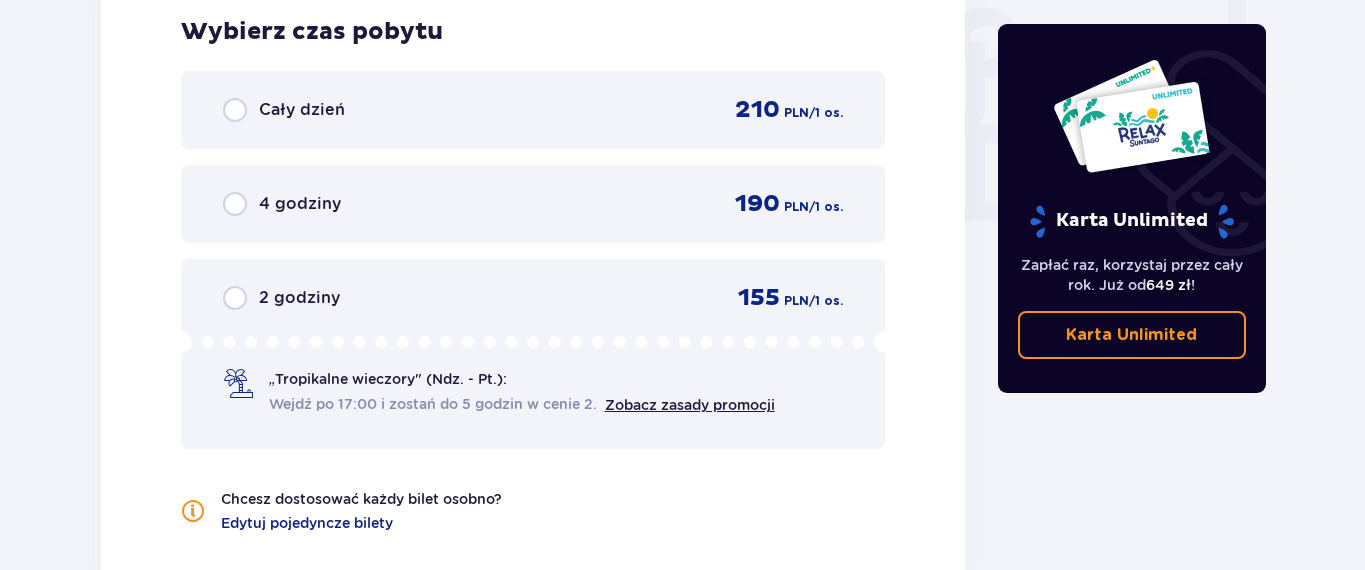 click on "Cały dzień   210 PLN / 1 os." at bounding box center (533, 110) 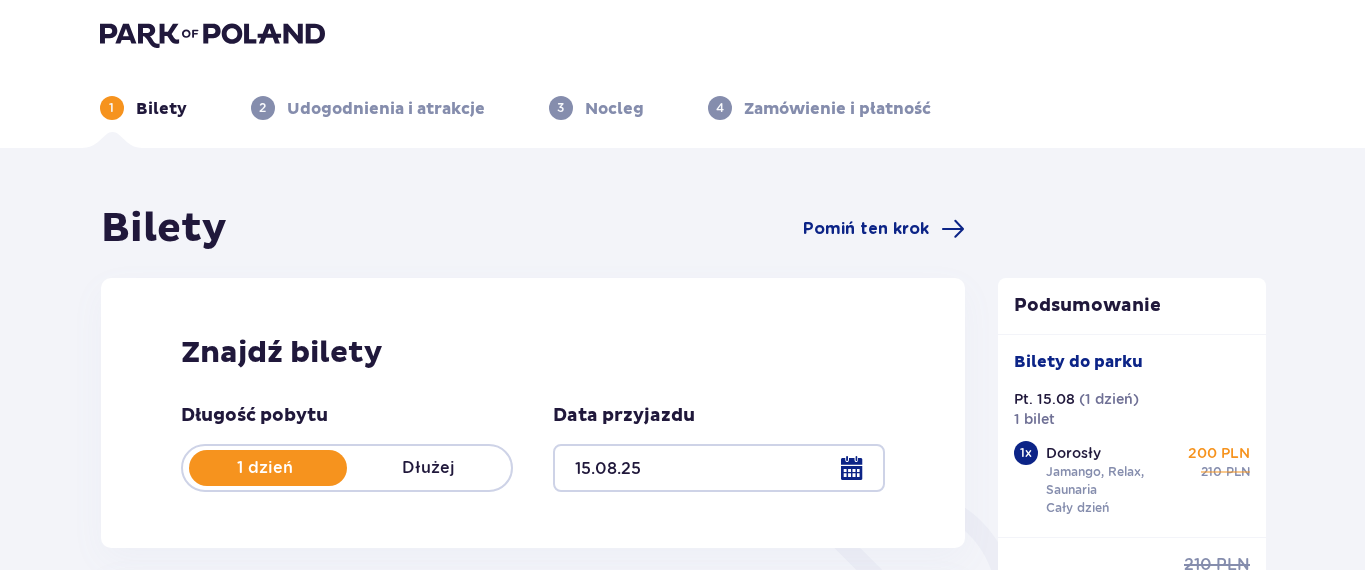 scroll, scrollTop: 0, scrollLeft: 0, axis: both 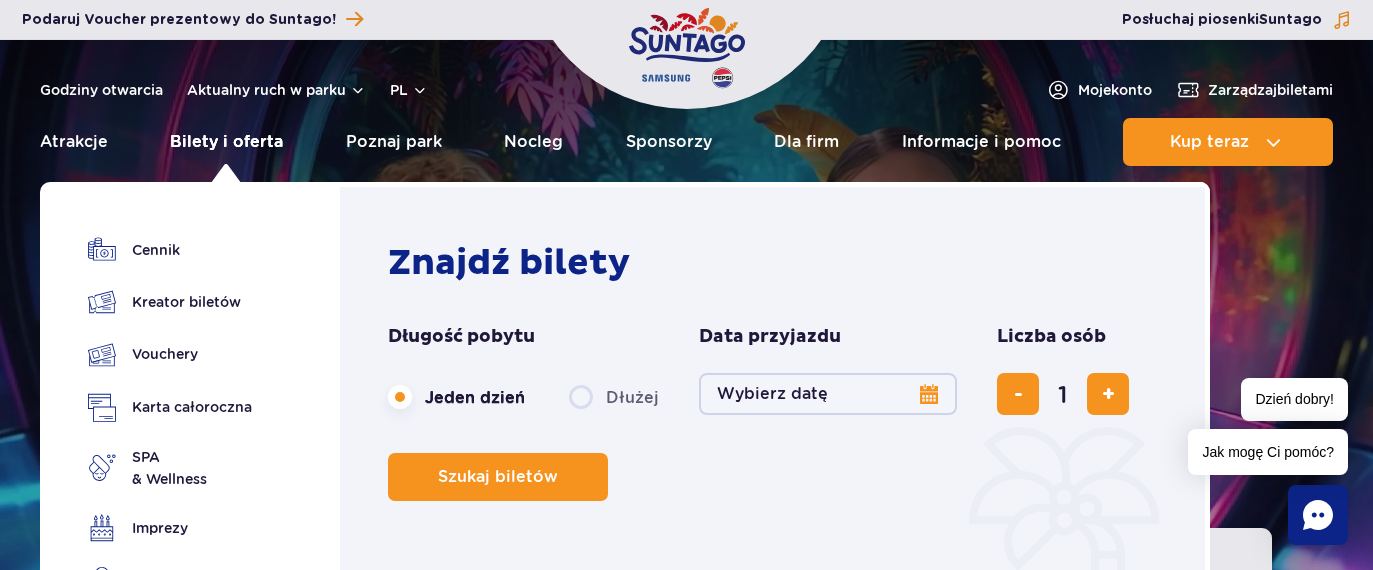 click on "Bilety i oferta" at bounding box center (226, 142) 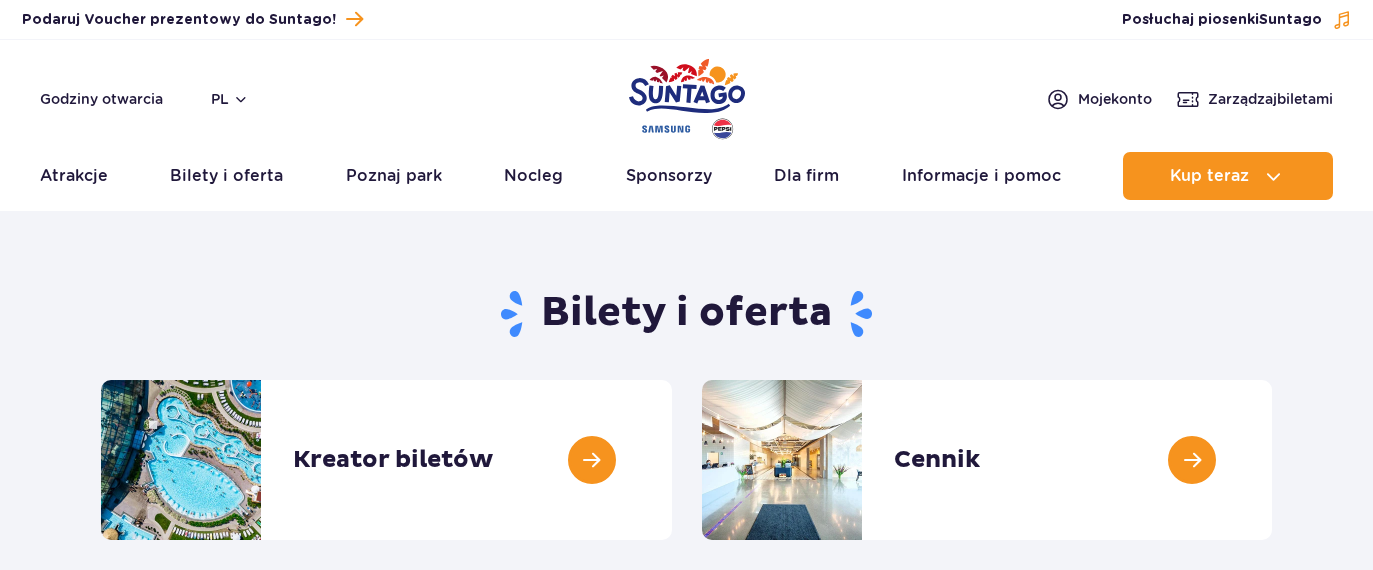 click at bounding box center [1272, 460] 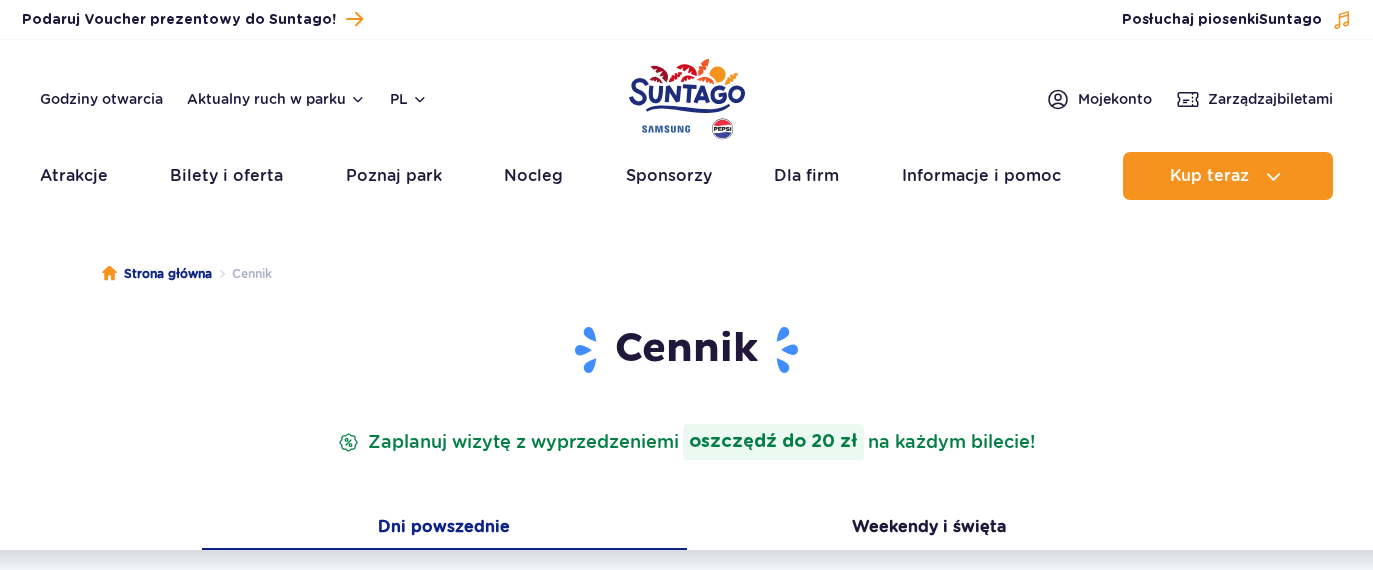 scroll, scrollTop: 0, scrollLeft: 0, axis: both 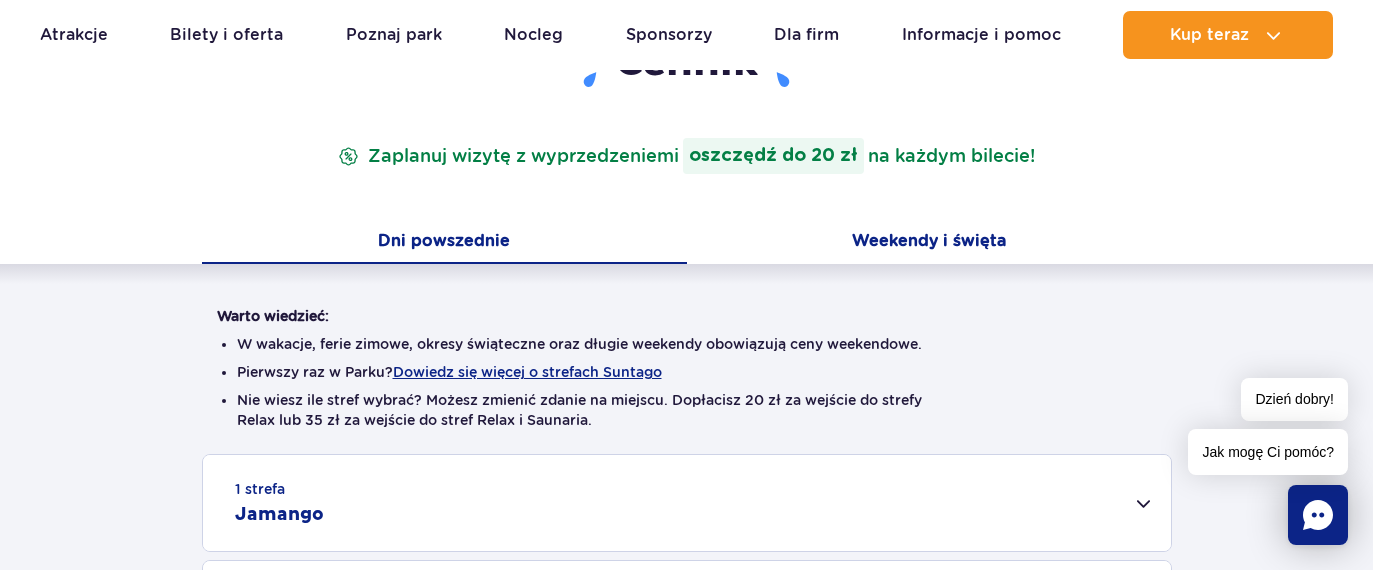 click on "Weekendy i święta" at bounding box center [929, 243] 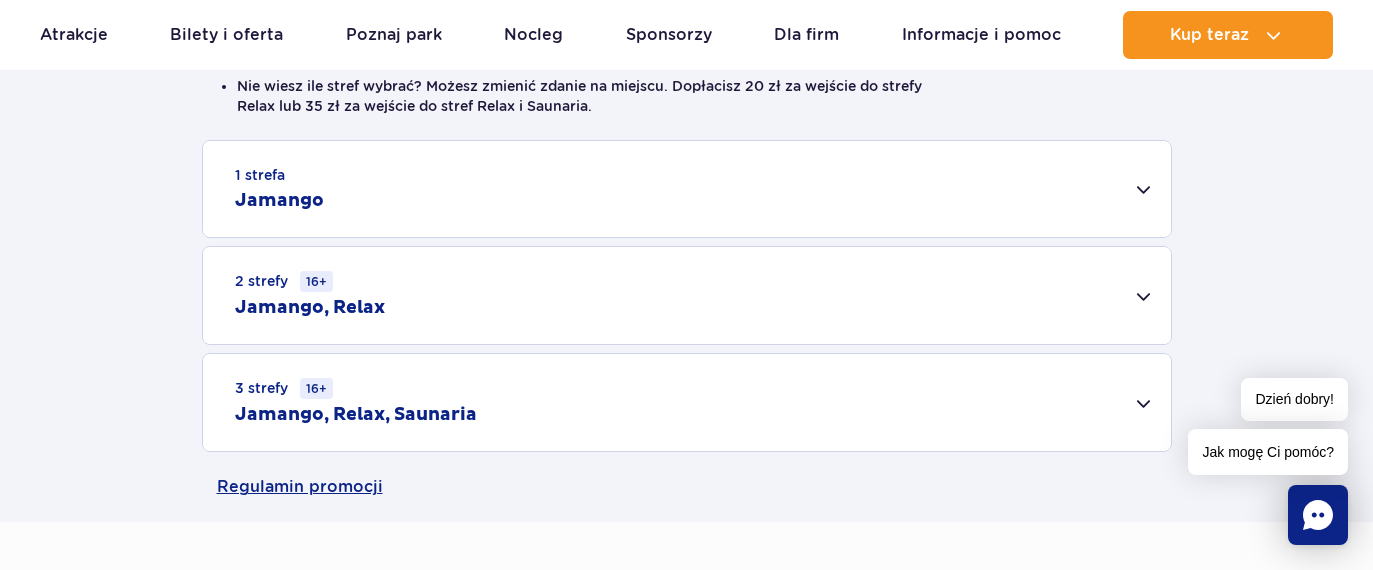scroll, scrollTop: 635, scrollLeft: 0, axis: vertical 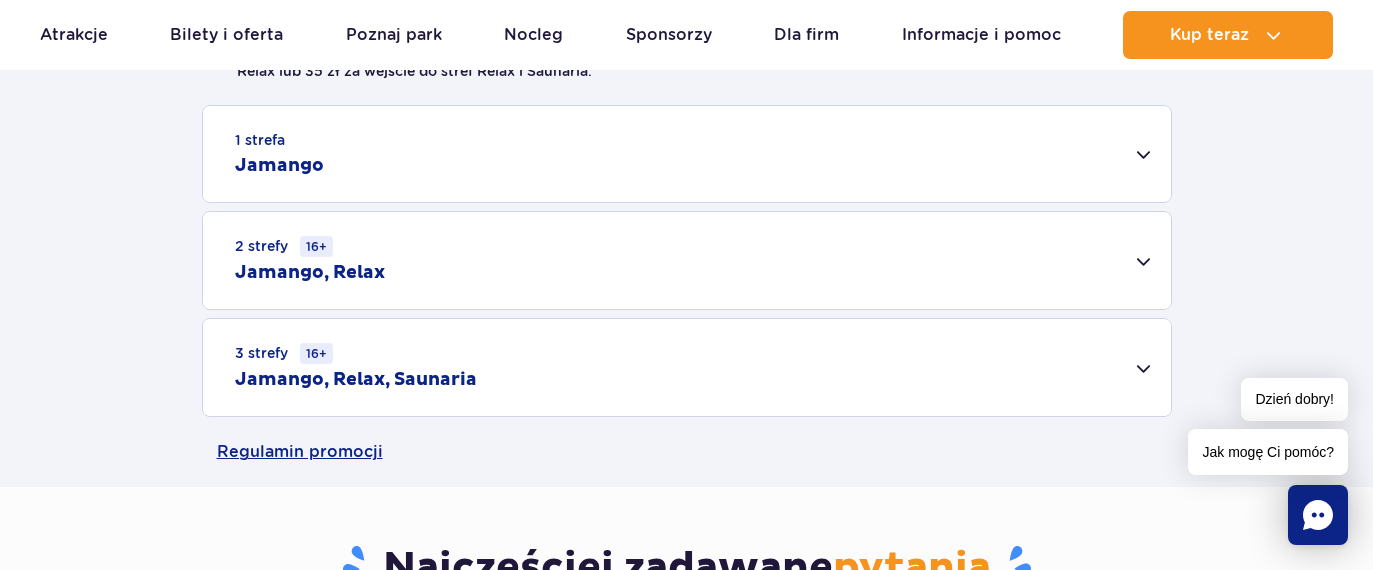 click on "3 strefy  16+
Jamango, Relax, Saunaria" at bounding box center (687, 367) 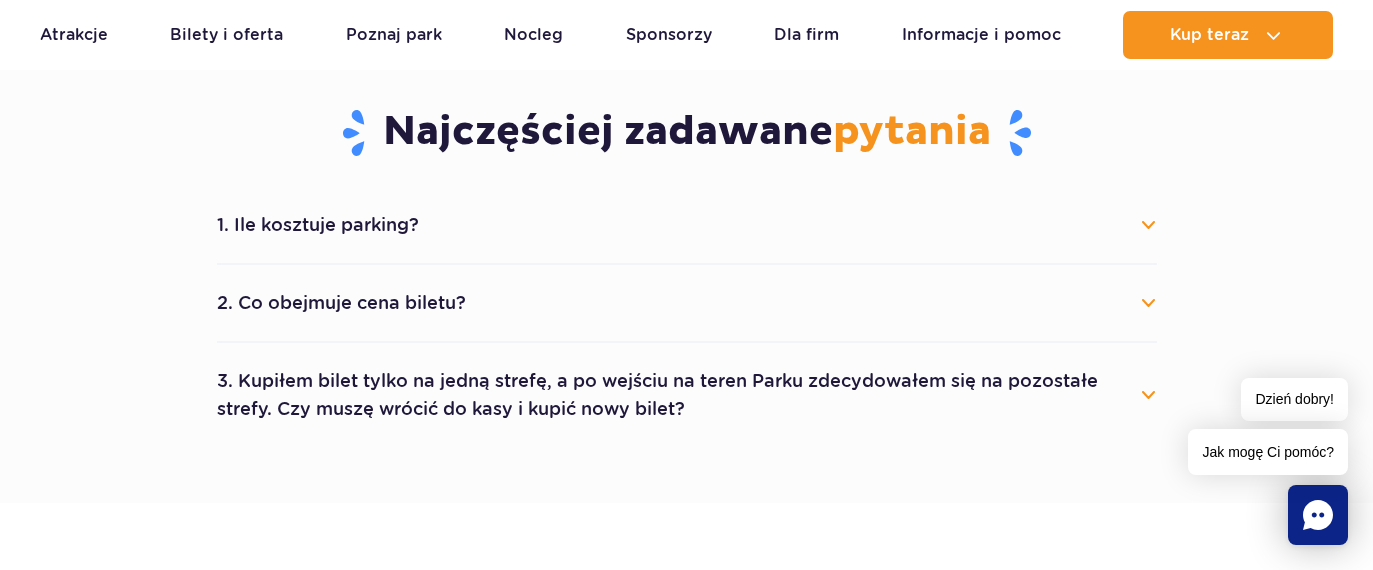 scroll, scrollTop: 1378, scrollLeft: 0, axis: vertical 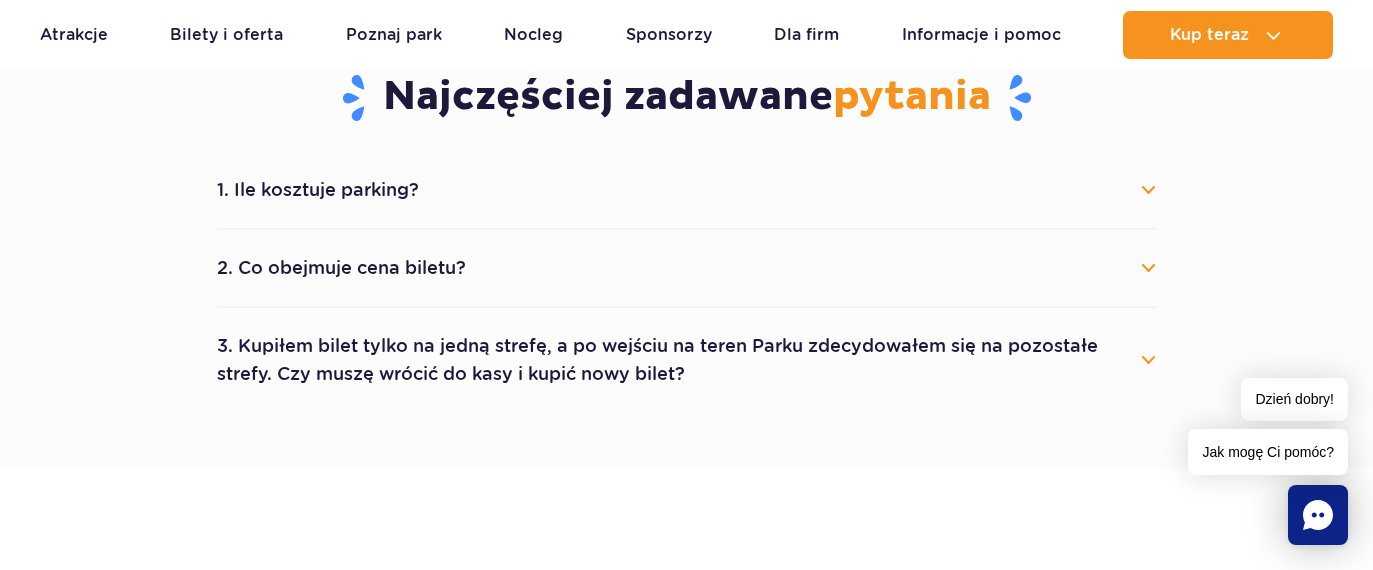 click on "3. Kupiłem bilet tylko na jedną strefę, a po wejściu na teren Parku zdecydowałem się na pozostałe strefy. Czy muszę wrócić do kasy i kupić nowy bilet?" at bounding box center [687, 360] 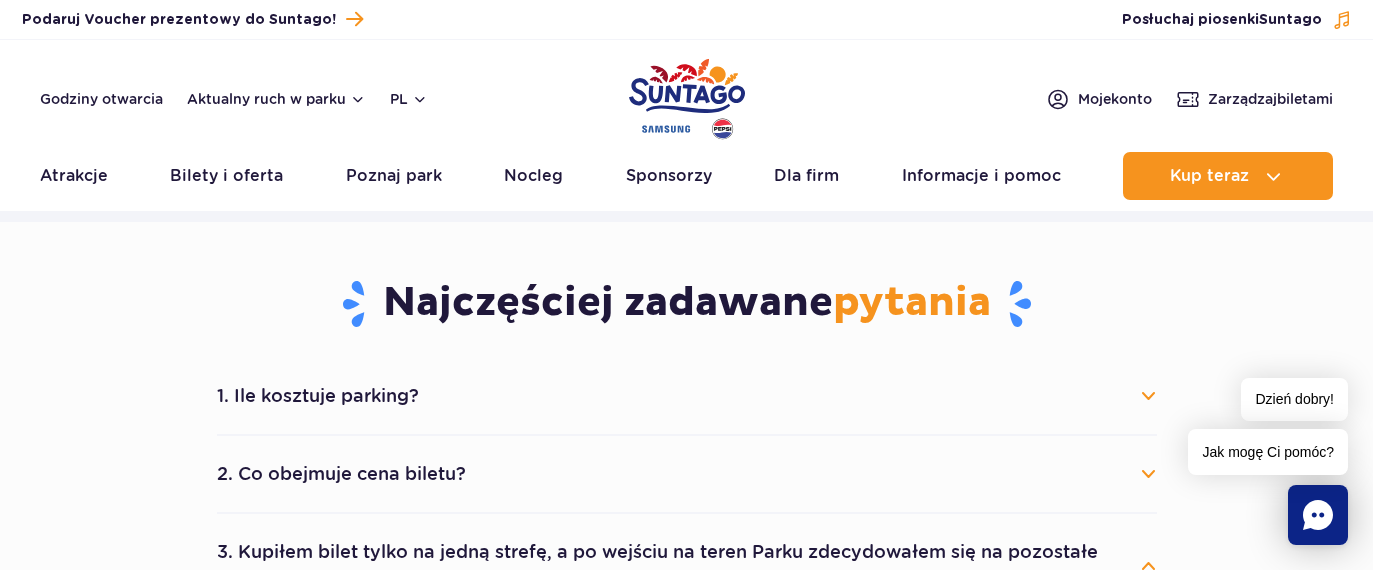 scroll, scrollTop: 0, scrollLeft: 0, axis: both 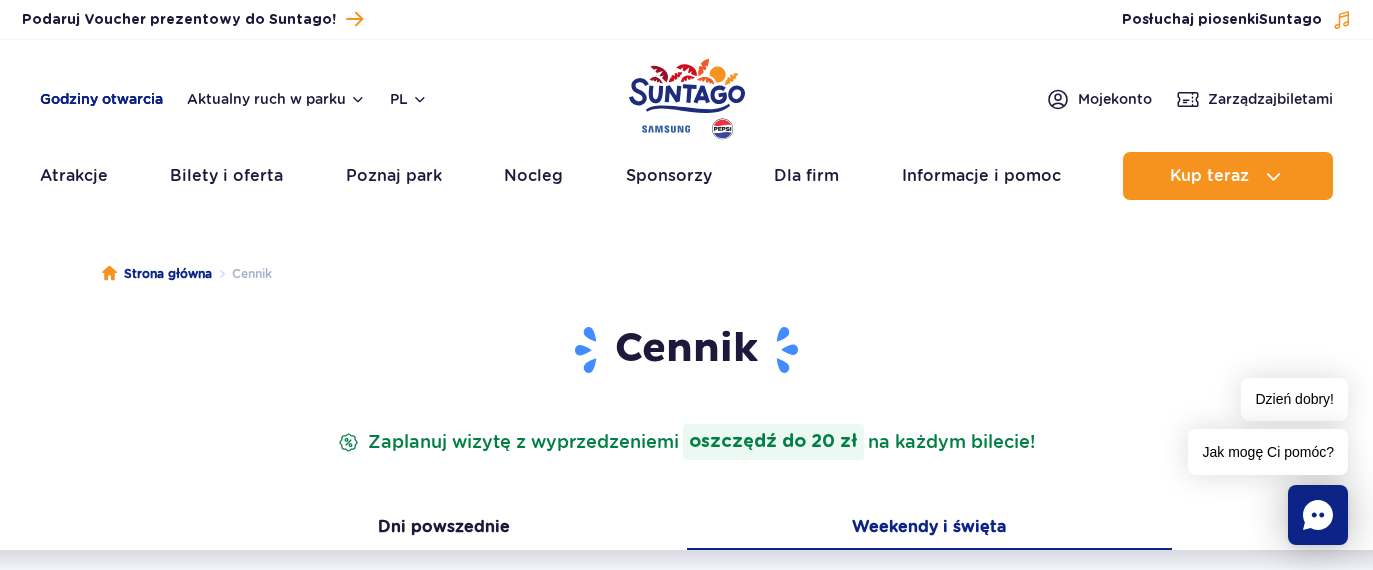 click on "Godziny otwarcia" at bounding box center [101, 99] 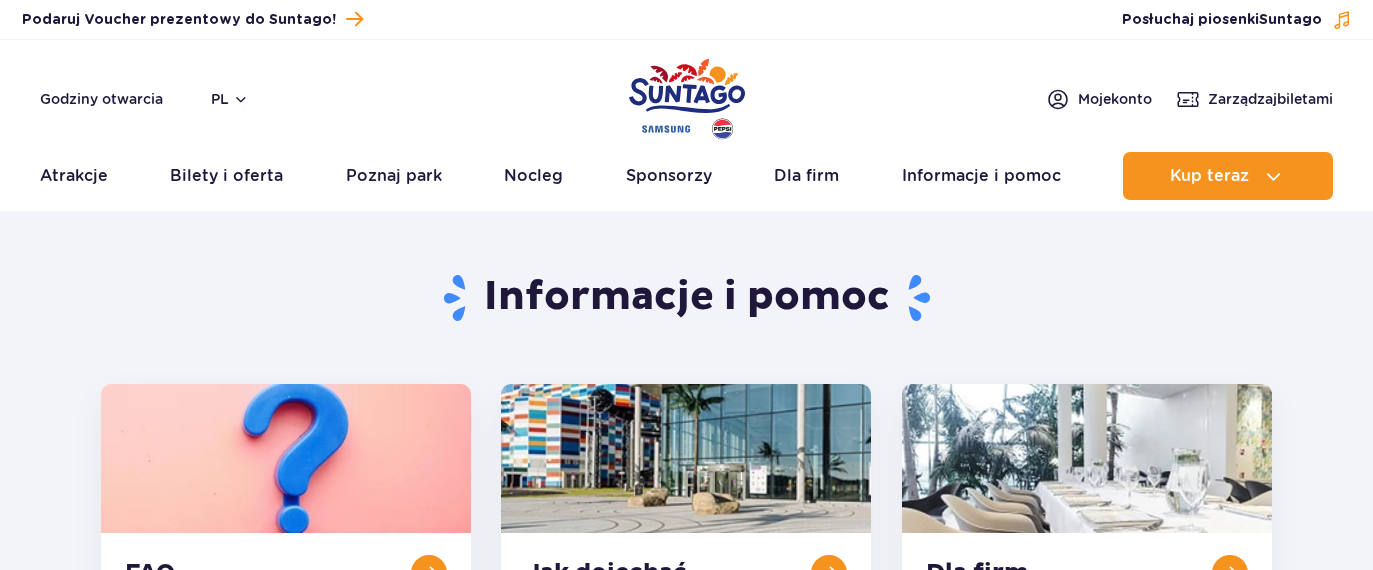 scroll, scrollTop: 250, scrollLeft: 0, axis: vertical 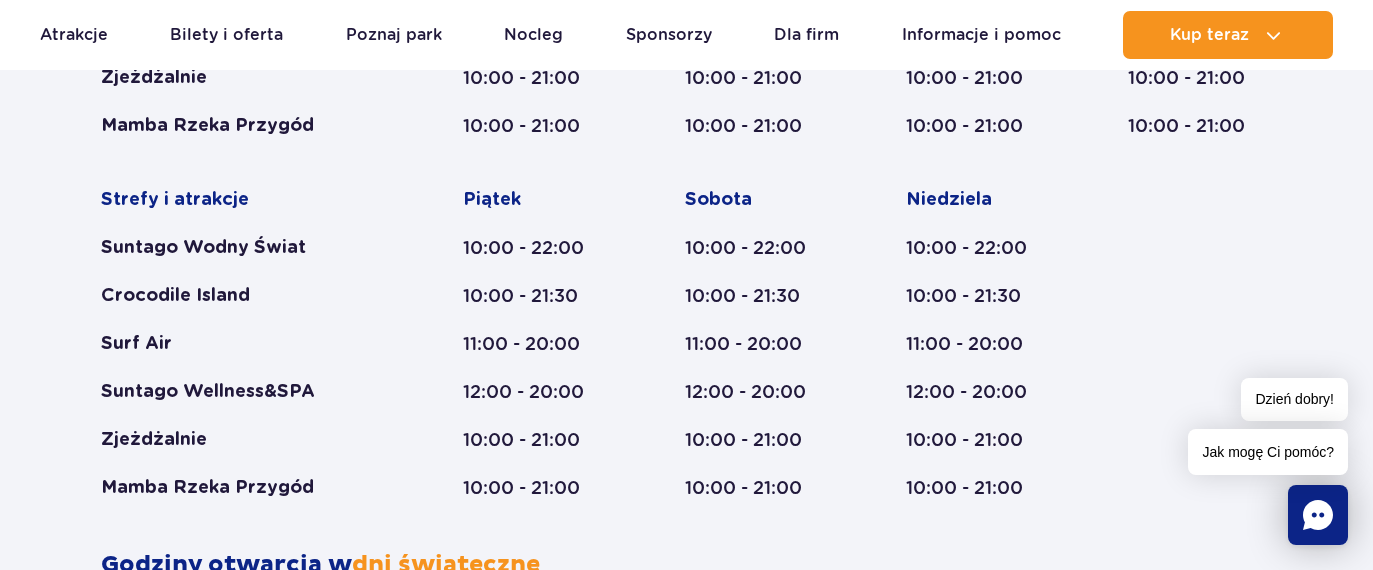 click 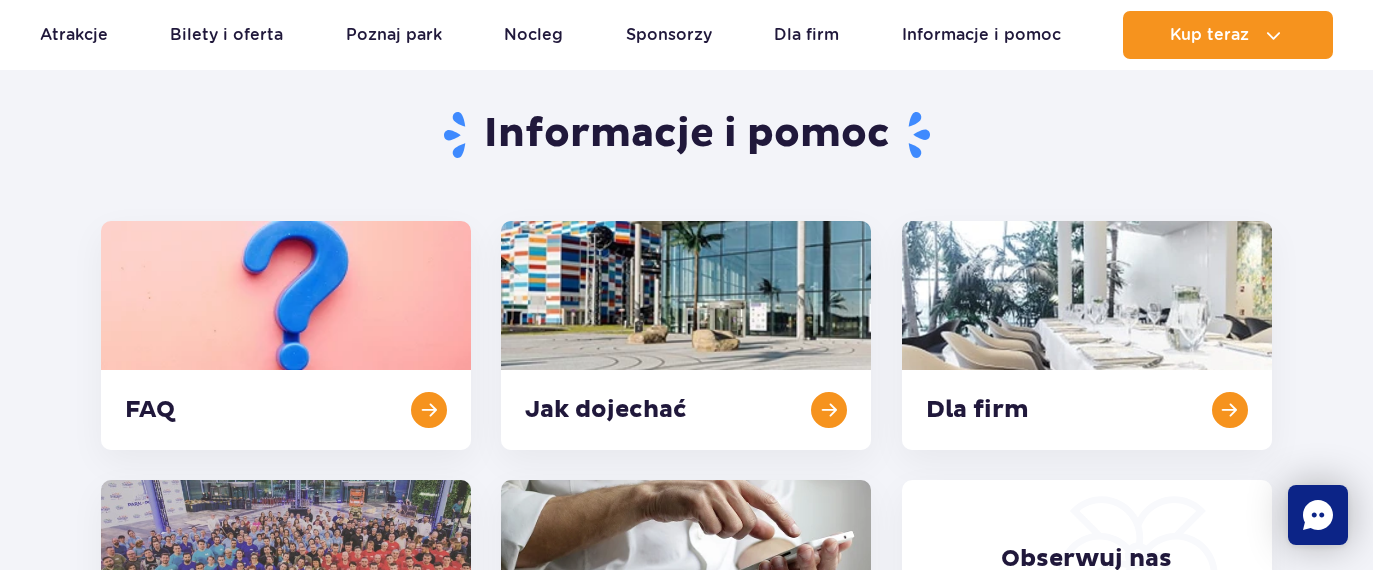 scroll, scrollTop: 0, scrollLeft: 0, axis: both 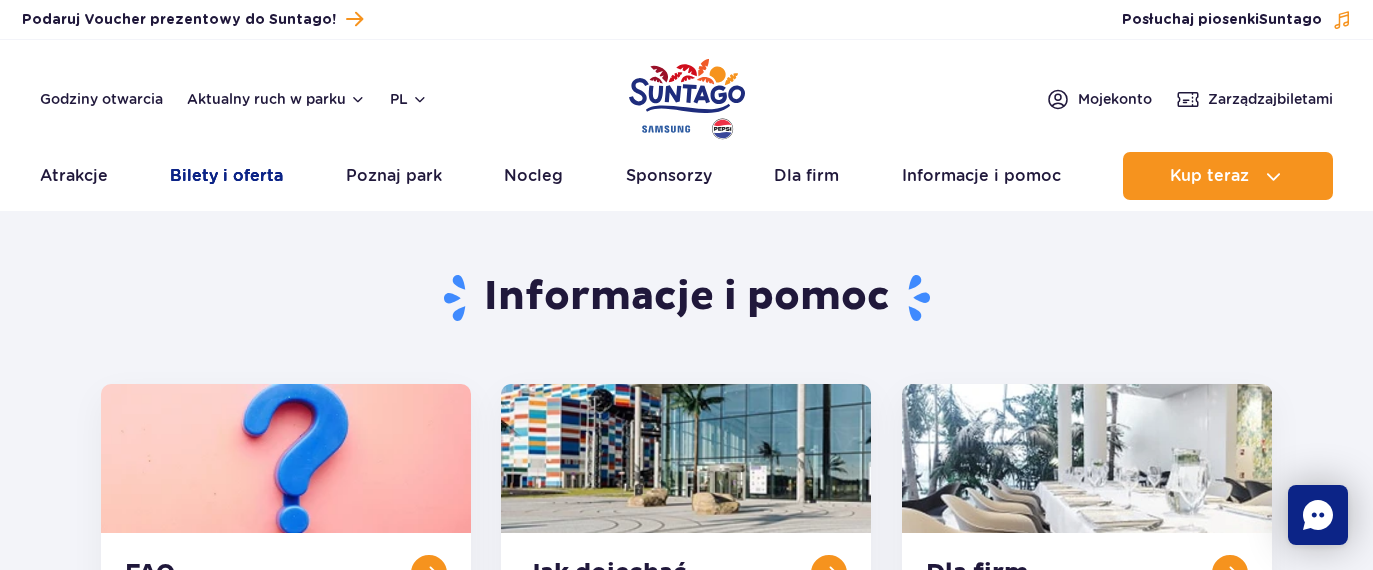 click on "Bilety i oferta" at bounding box center (226, 176) 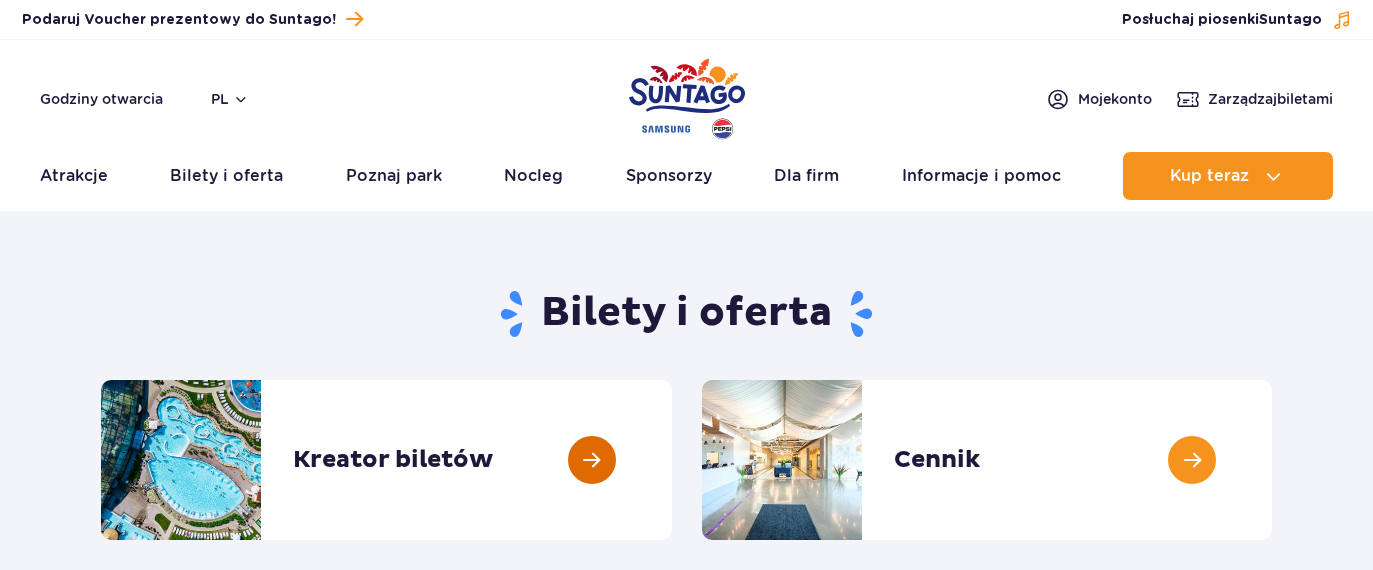 scroll, scrollTop: 0, scrollLeft: 0, axis: both 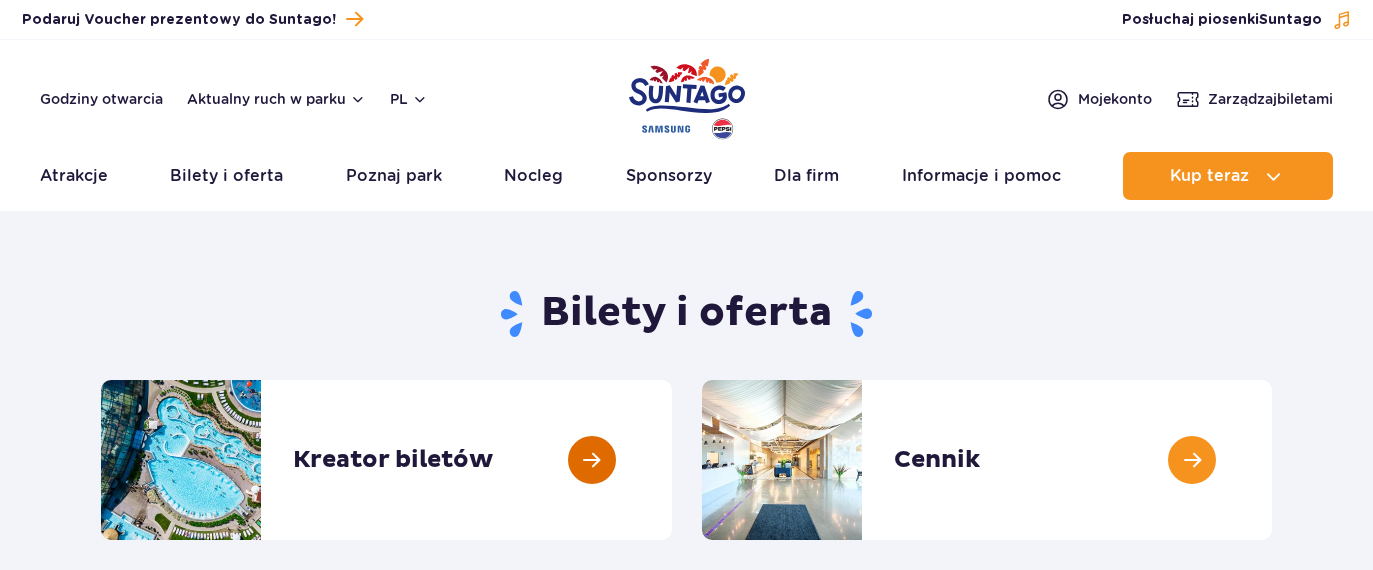 click at bounding box center (672, 460) 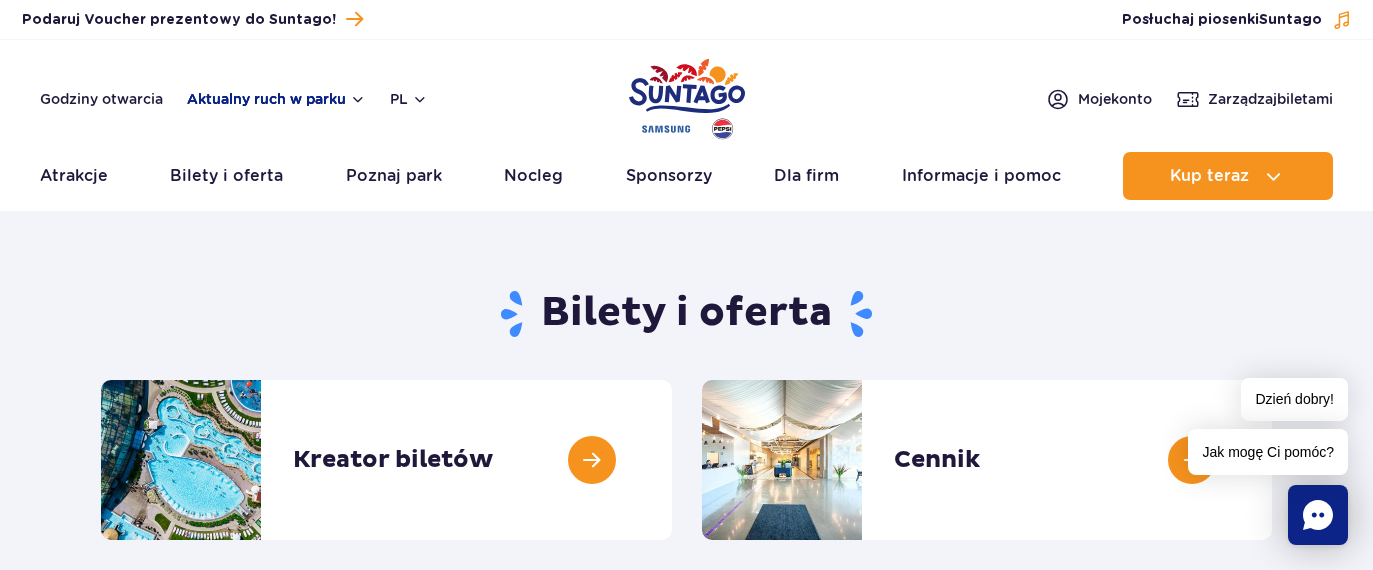 click on "Aktualny ruch w parku" at bounding box center [276, 99] 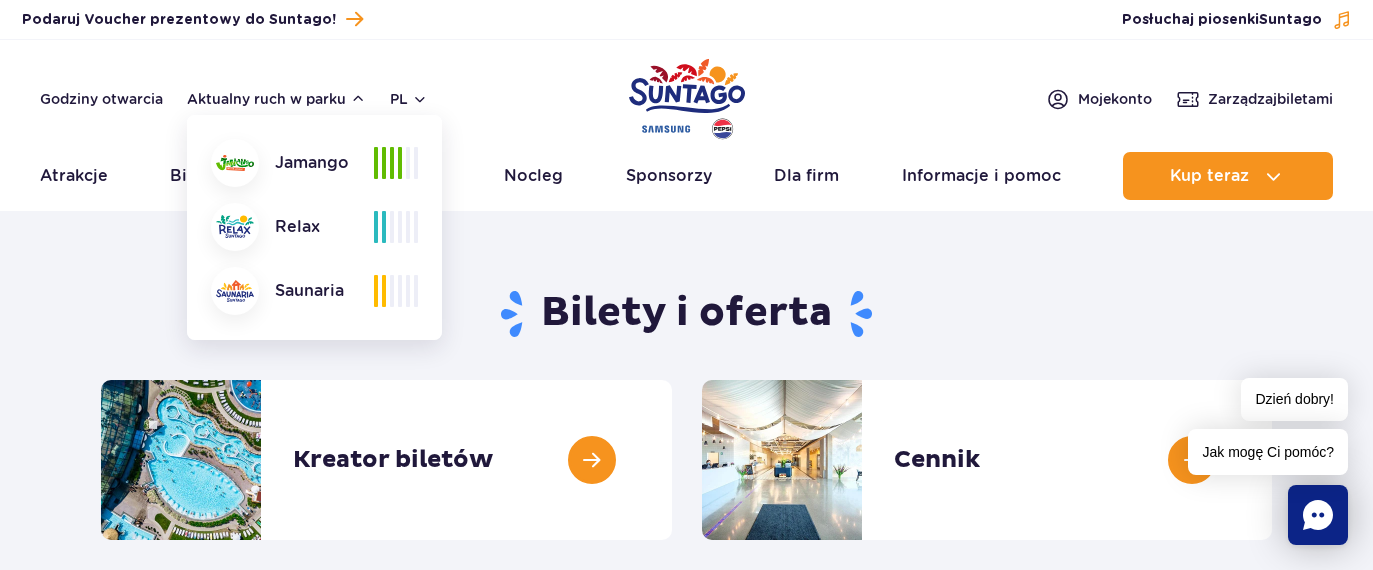 click on "Bilety i oferta
Kreator biletów
Kreator biletów
Cennik
Cennik
Vouchery
Vouchery" at bounding box center [686, 1277] 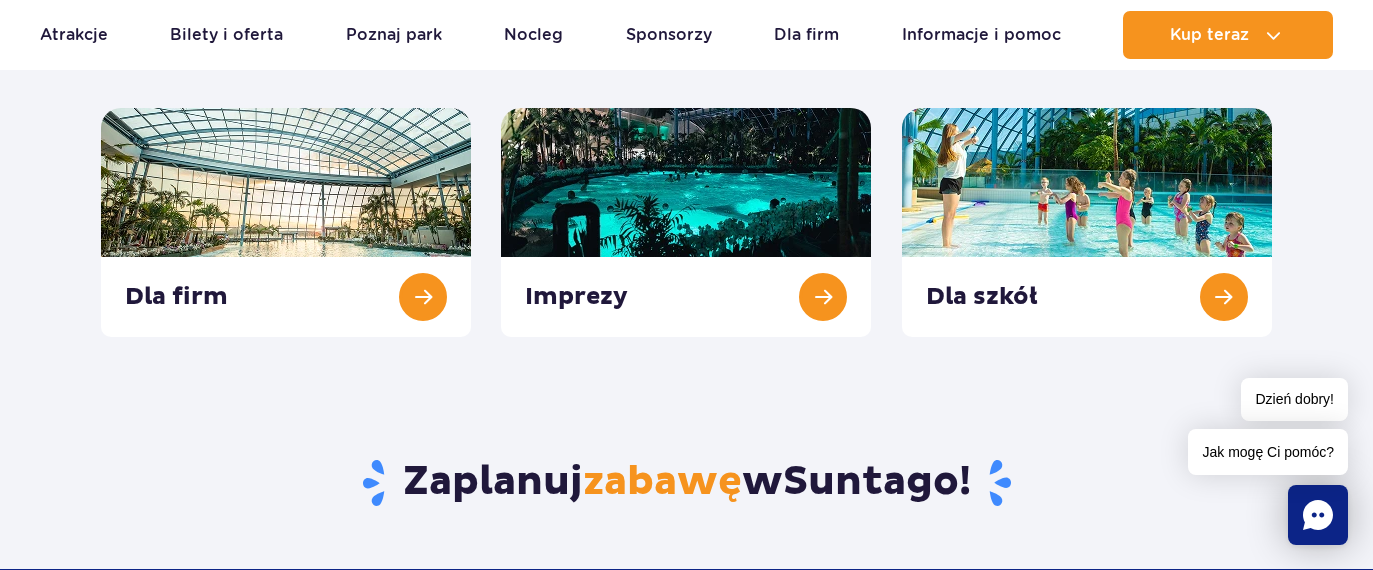 scroll, scrollTop: 911, scrollLeft: 0, axis: vertical 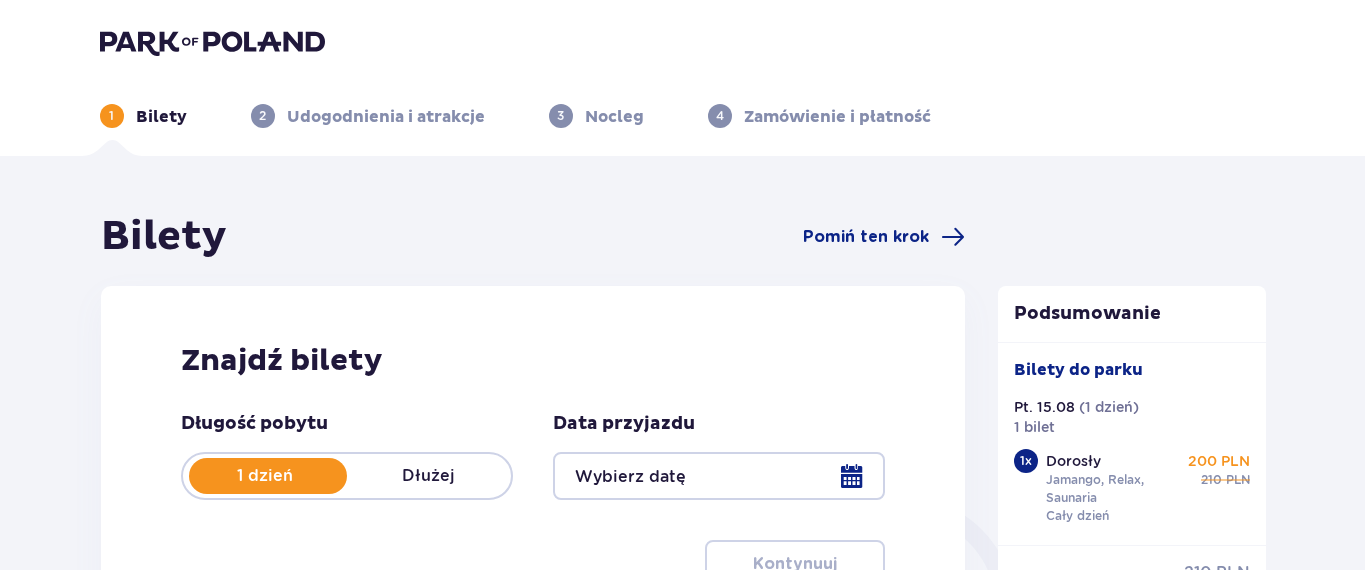 type on "15.08.25" 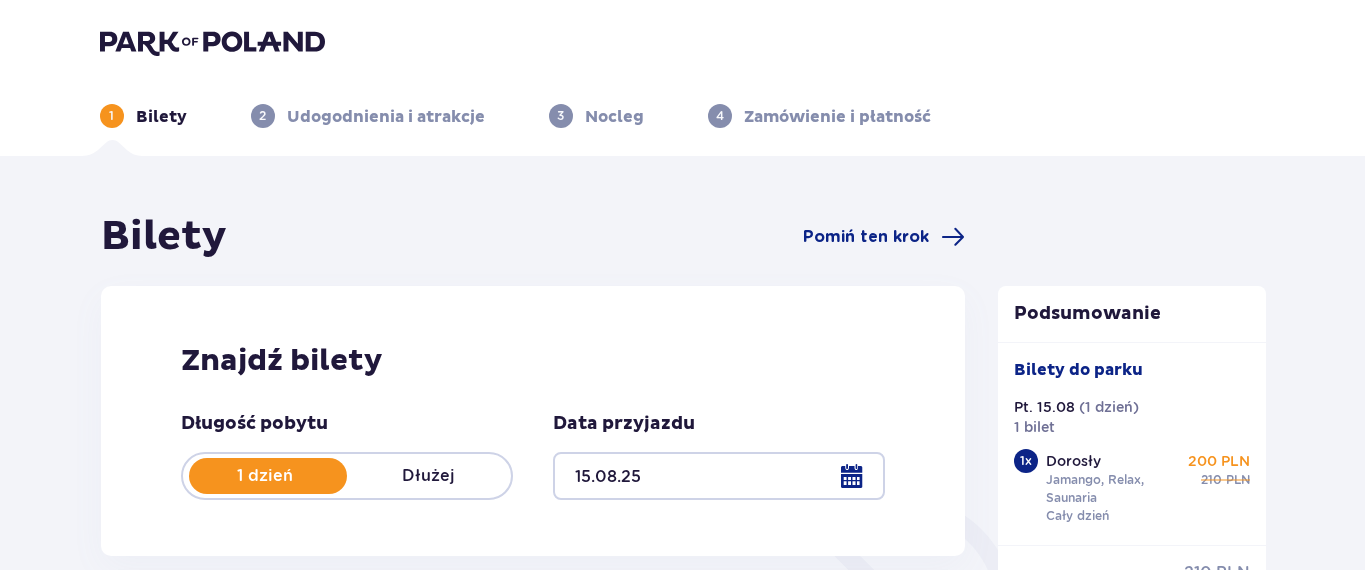 scroll, scrollTop: 189, scrollLeft: 0, axis: vertical 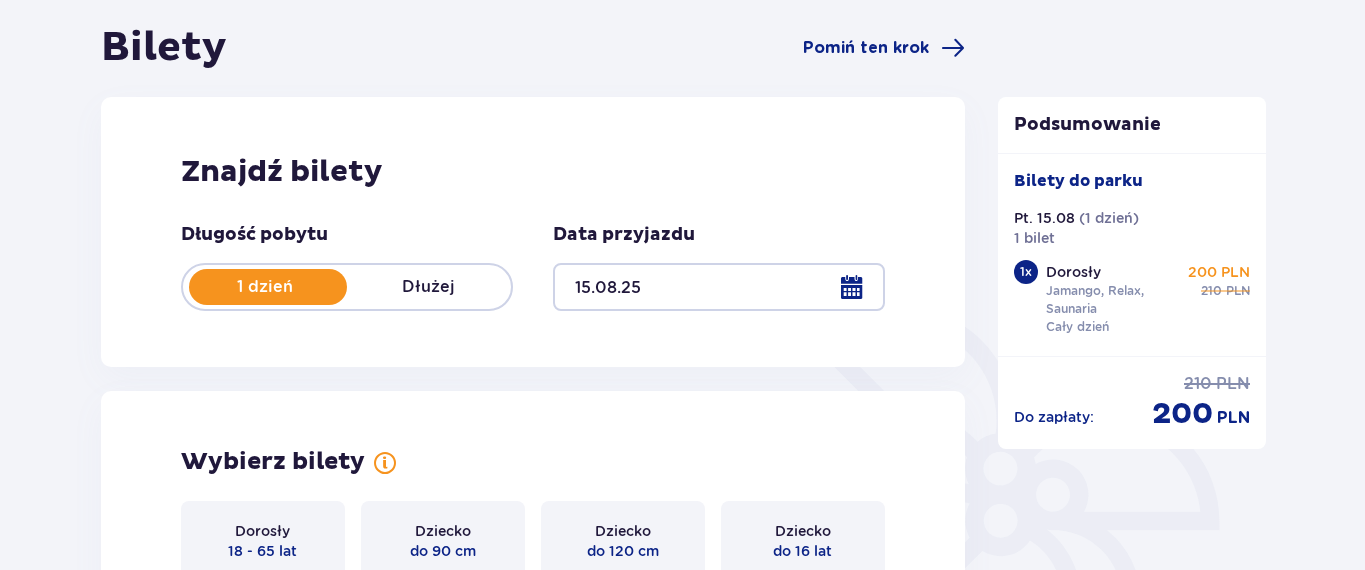 click at bounding box center (719, 287) 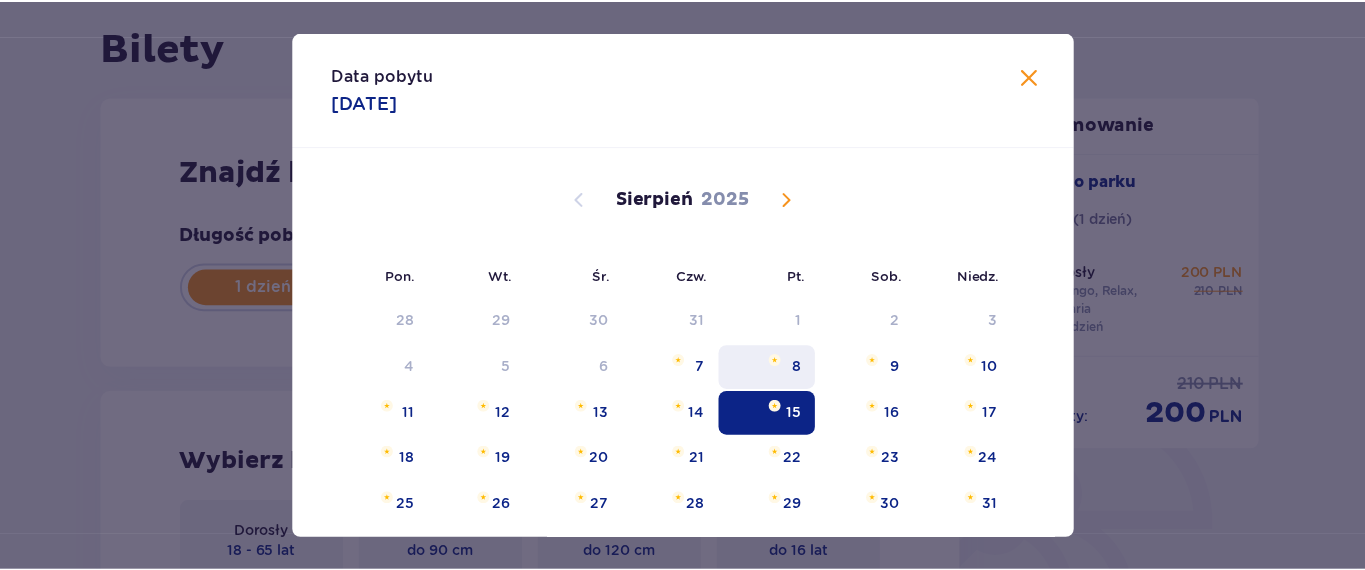 scroll, scrollTop: 207, scrollLeft: 0, axis: vertical 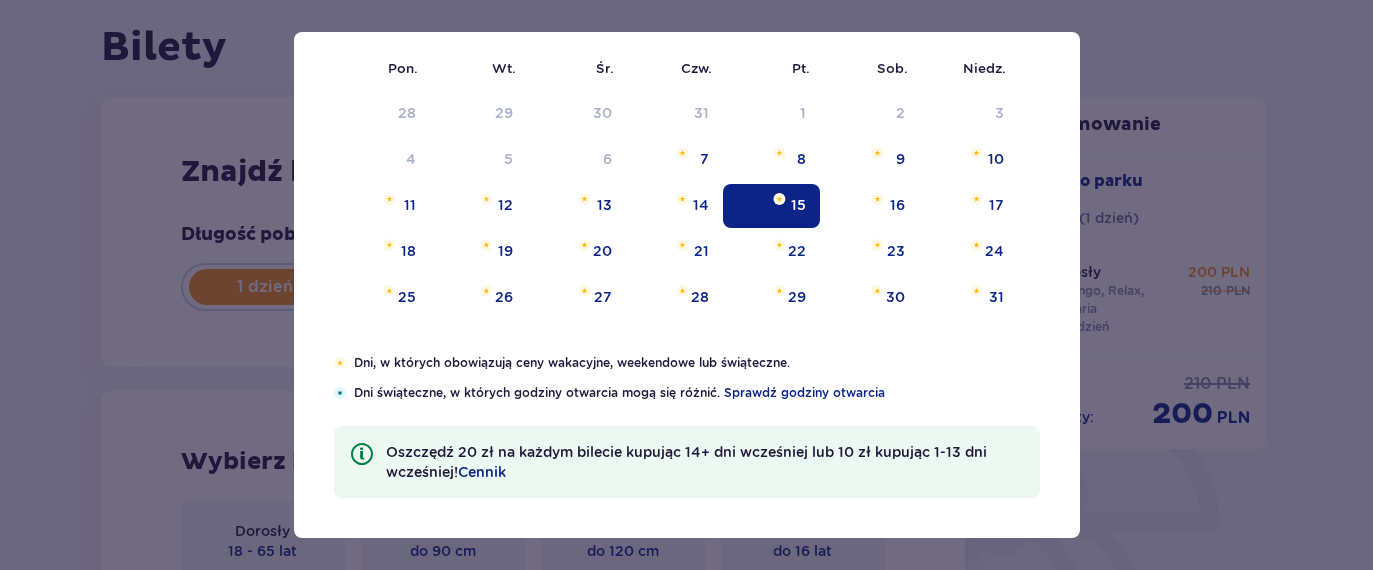 click on "Data pobytu [DATE] Pon. Wt. Śr. Czw. Pt. Sob. Niedz. Lipiec [YEAR] 30 1 2 3 4 5 6 7 8 9 10 11 12 13 14 15 16 17 18 19 20 21 22 23 24 25 26 27 28 29 30 31 1 2 3 Sierpień [YEAR] 28 29 30 31 1 2 3 4 5 6 7 8 9 10 11 12 13 14 15 16 17 18 19 20 21 22 23 24 25 26 27 28 29 30 31 Wrzesień [YEAR] 1 2 3 4 5 6 7 8 9 10 11 12 13 14 15 16 17 18 19 20 21 22 23 24 25 26 27 28 29 30 1 2 3 4 5 Dni, w których obowiązują ceny wakacyjne, weekendowe lub świąteczne. Dni świąteczne, w których godziny otwarcia mogą się różnić.   Sprawdź godziny otwarcia Oszczędź [CURRENCY]20 na każdym bilecie kupując 14+ dni wcześniej lub [CURRENCY]10 kupując 1-13 dni wcześniej!  Cennik" at bounding box center [686, 285] 